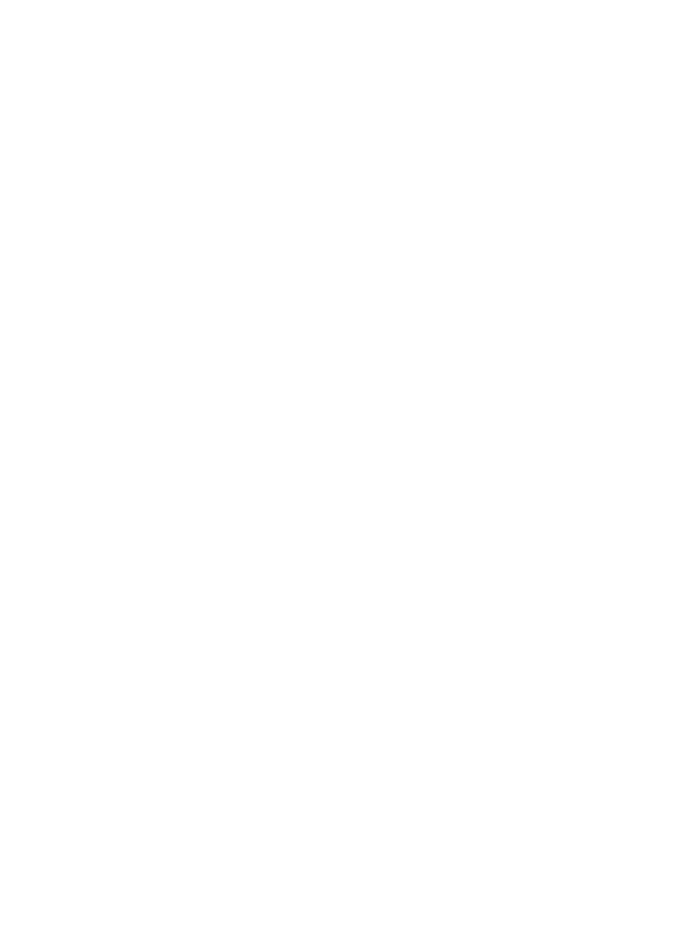 scroll, scrollTop: 0, scrollLeft: 0, axis: both 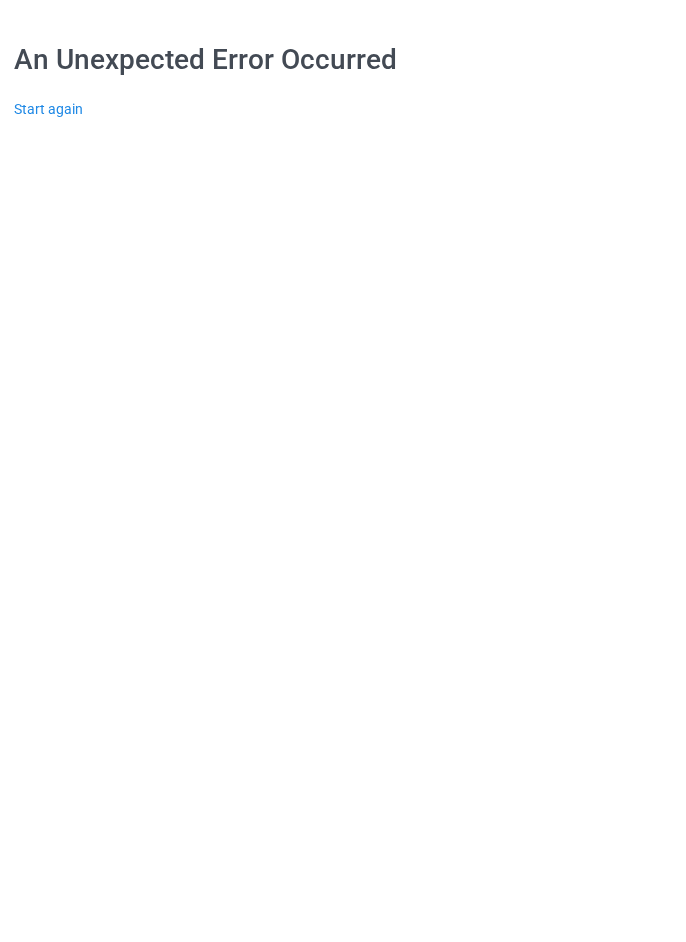click on "Start again" at bounding box center (48, 109) 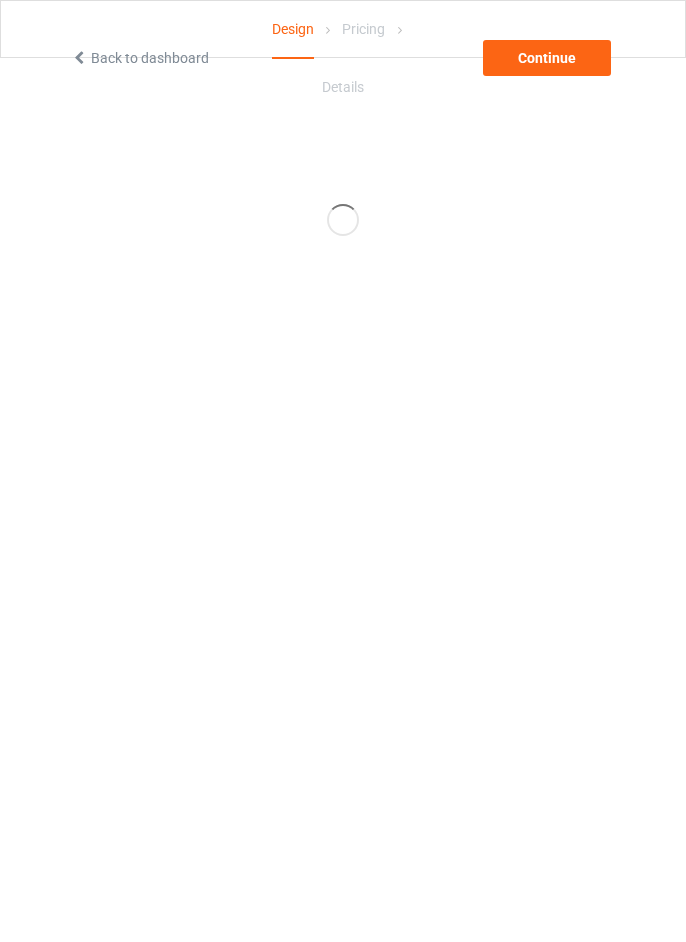scroll, scrollTop: 0, scrollLeft: 0, axis: both 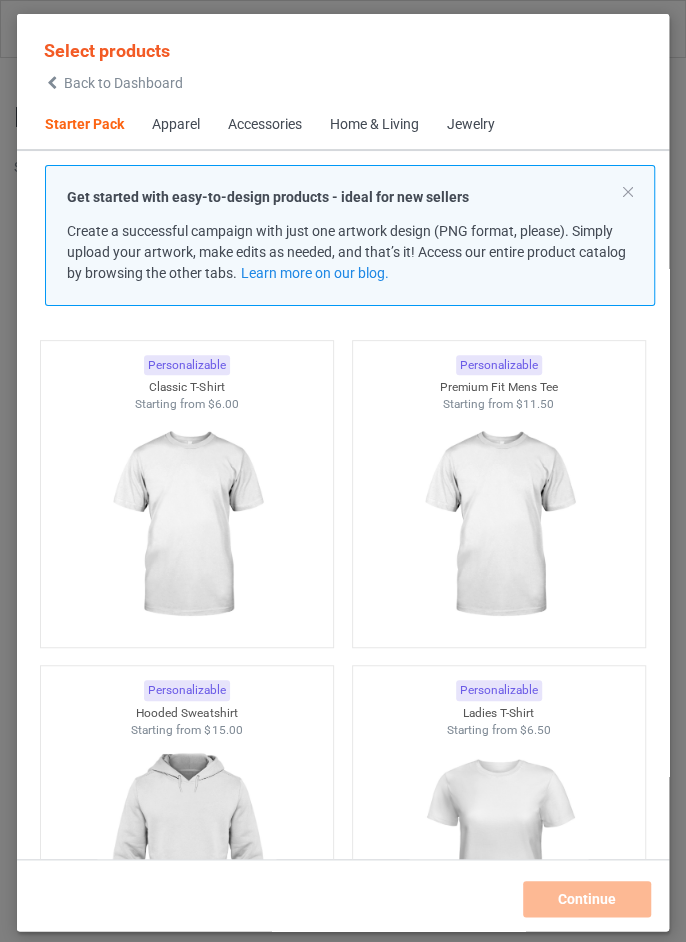 click at bounding box center [186, 525] 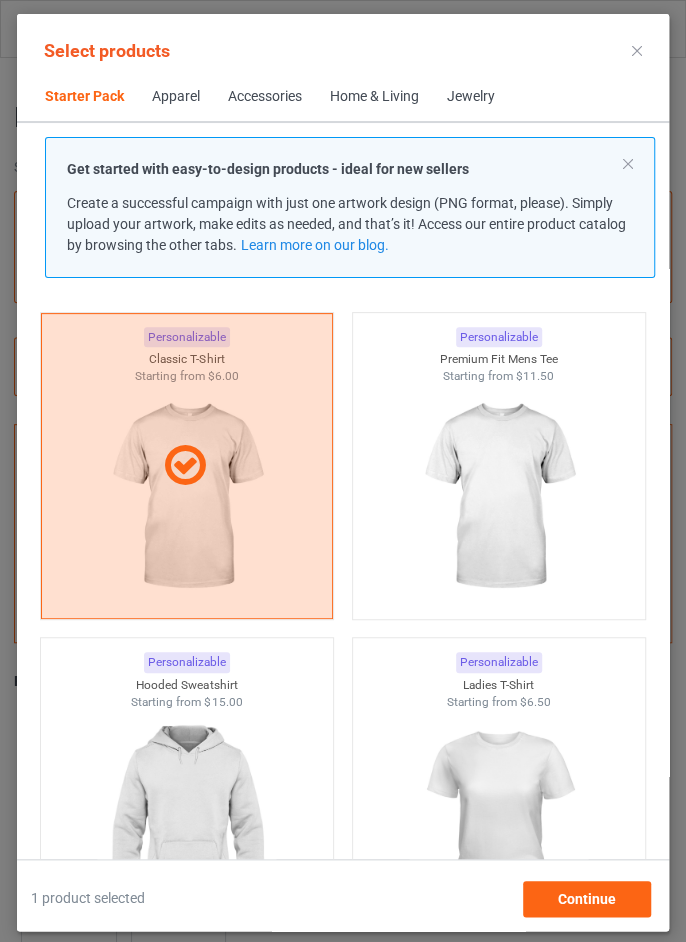 click at bounding box center (498, 497) 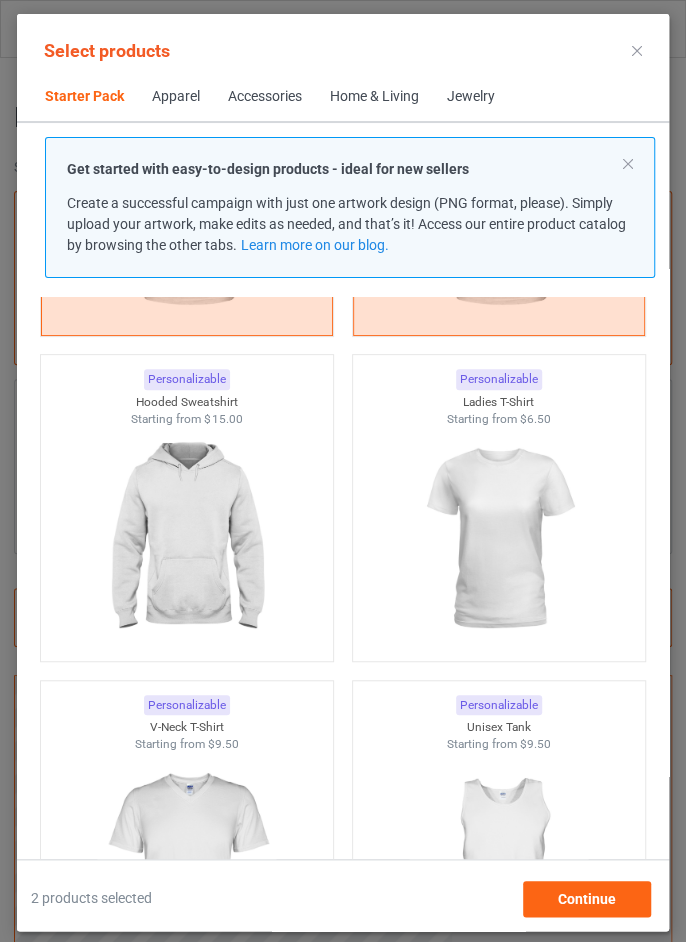 scroll, scrollTop: 343, scrollLeft: 0, axis: vertical 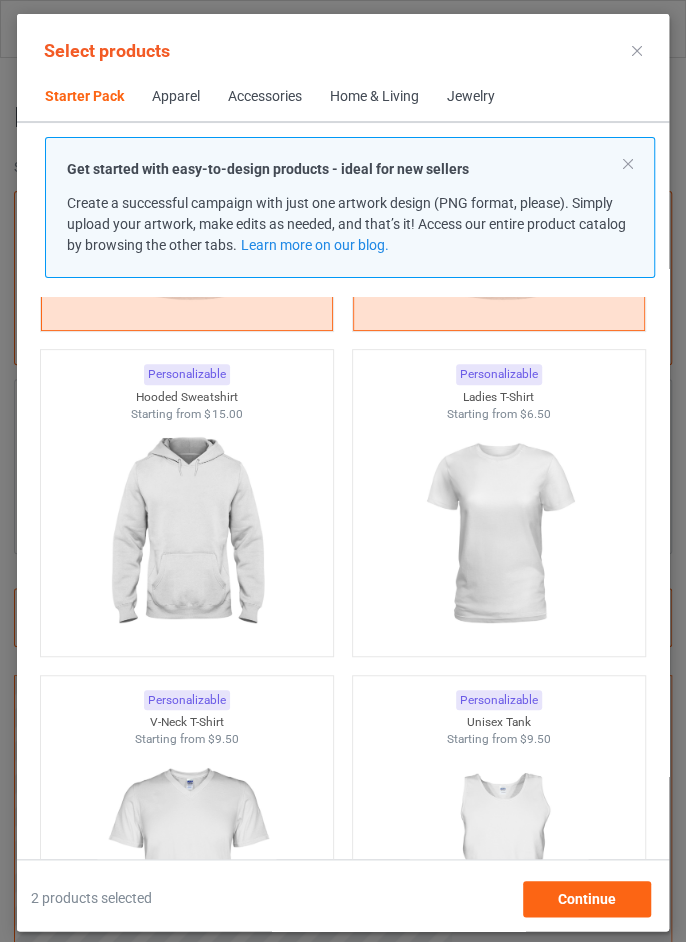 click at bounding box center (186, 534) 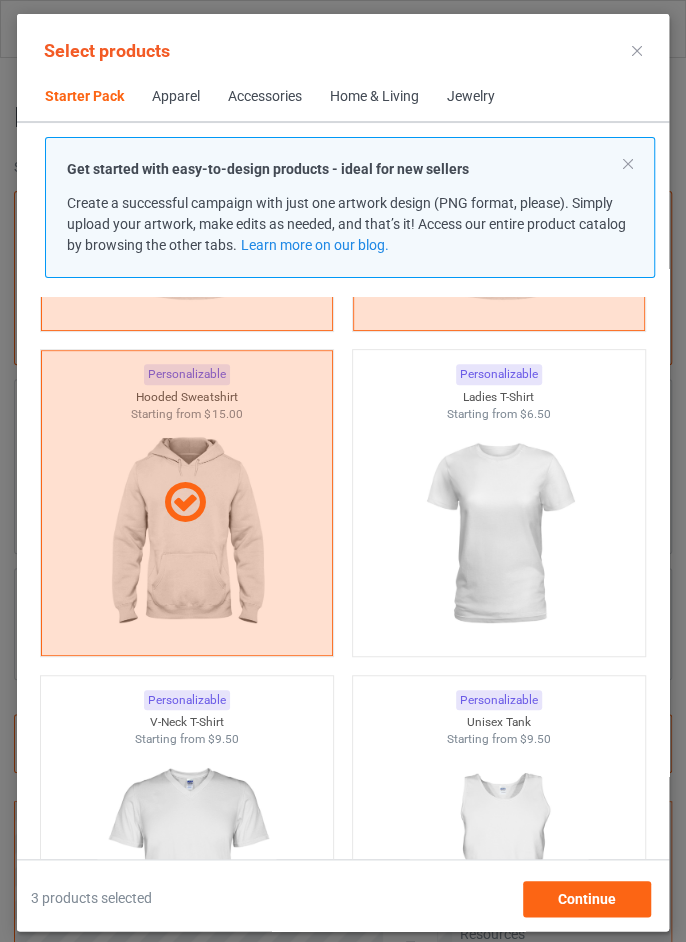 click at bounding box center [498, 534] 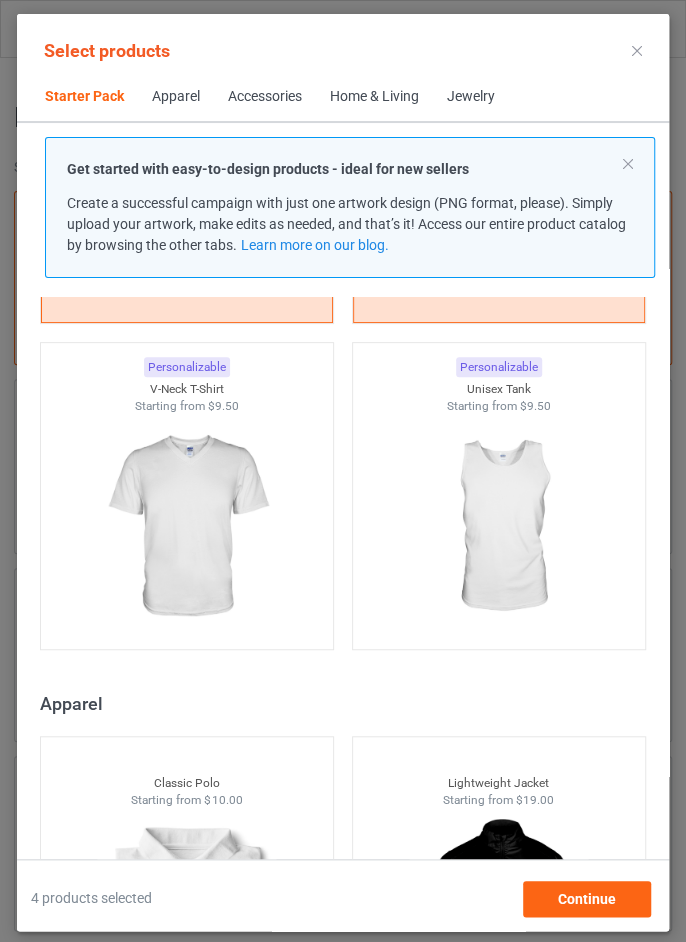 scroll, scrollTop: 684, scrollLeft: 0, axis: vertical 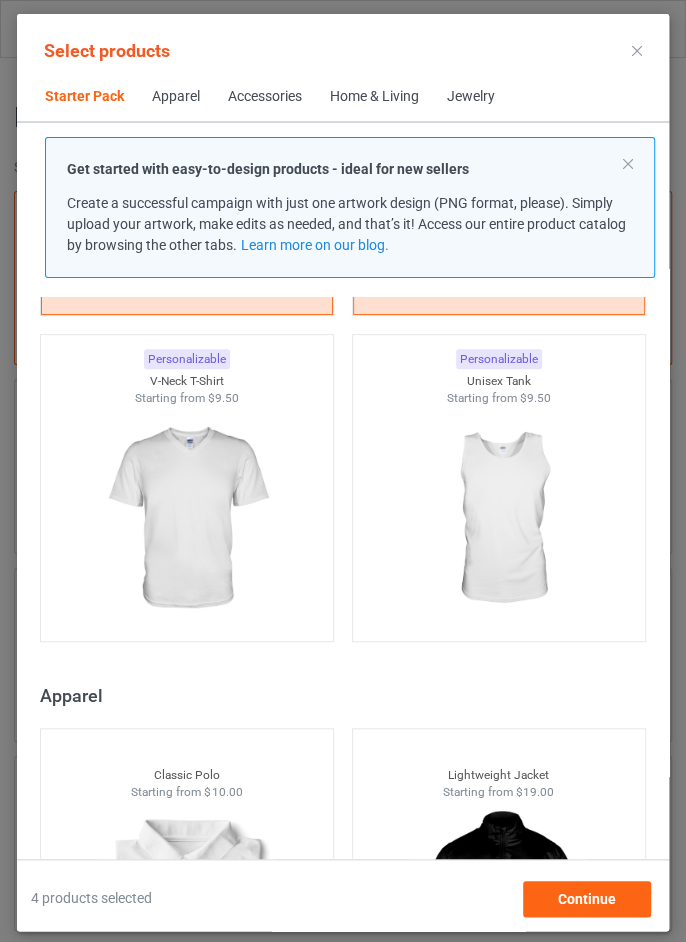 click at bounding box center (186, 519) 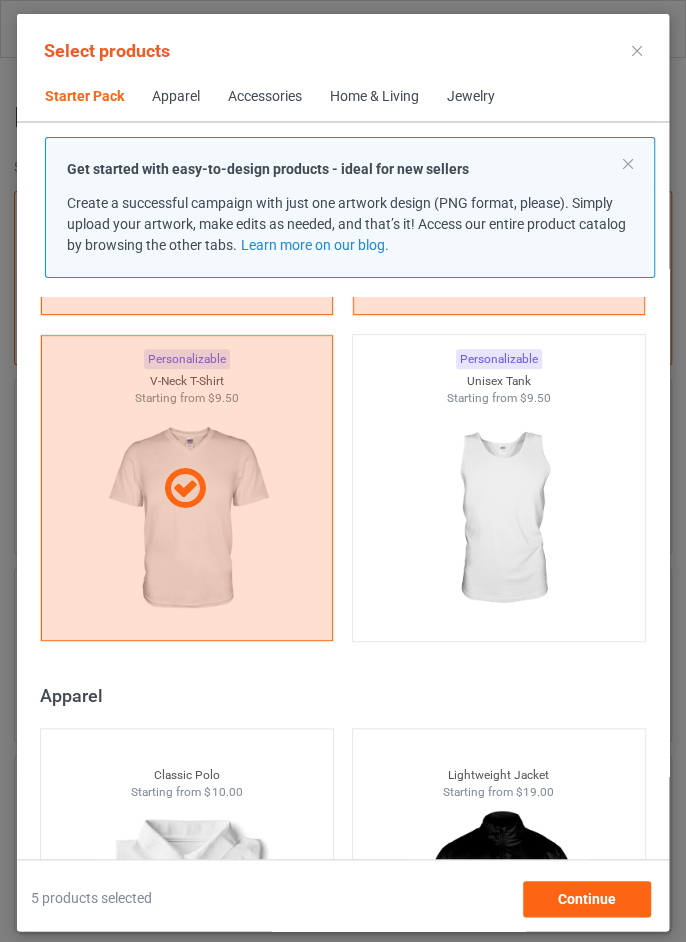 click at bounding box center [498, 519] 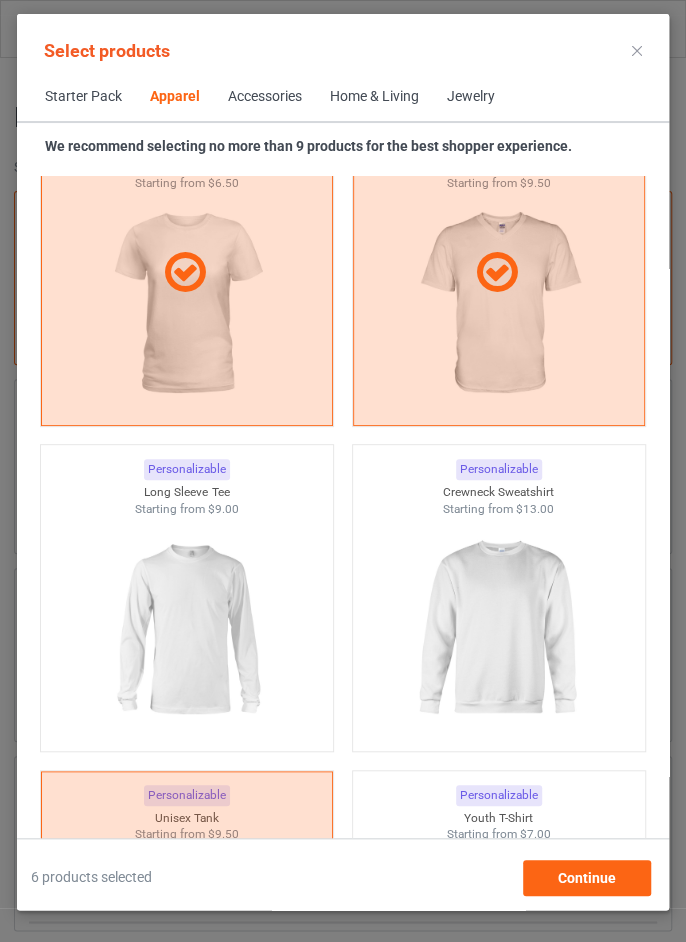scroll, scrollTop: 2165, scrollLeft: 0, axis: vertical 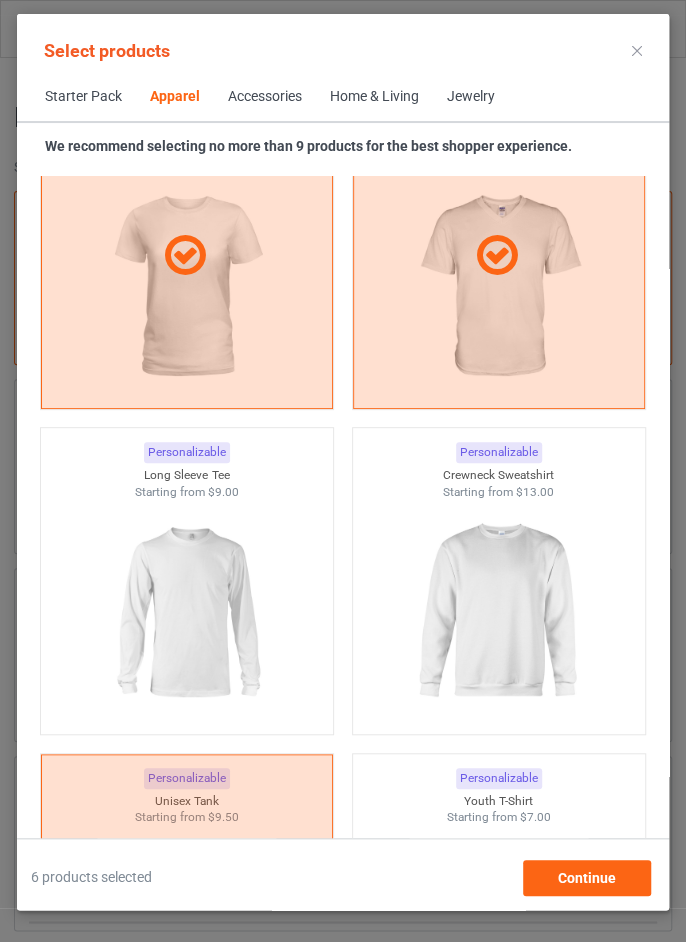 click at bounding box center (498, 612) 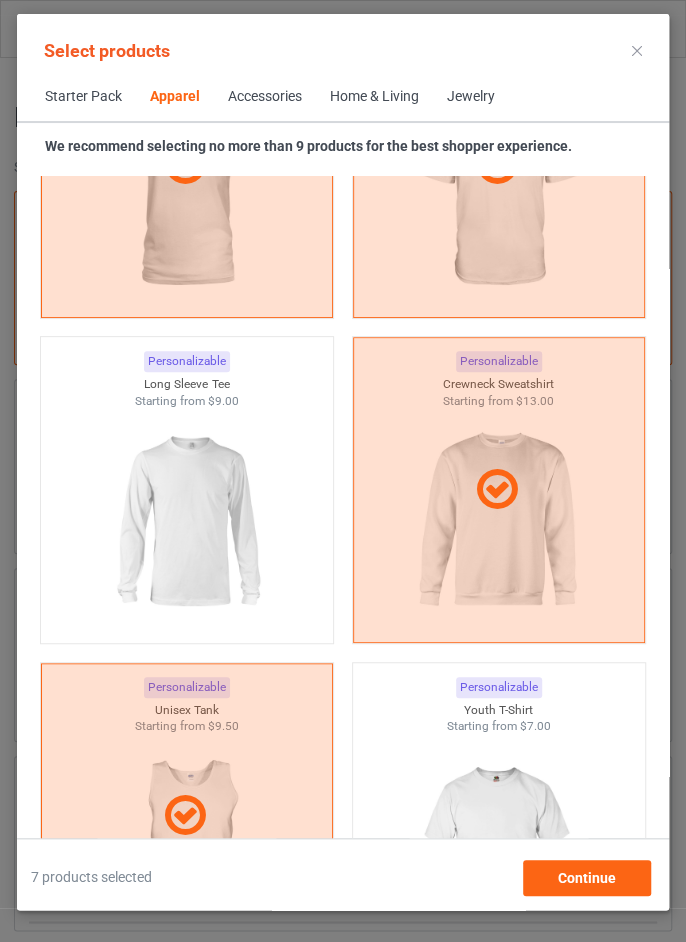 scroll, scrollTop: 2268, scrollLeft: 0, axis: vertical 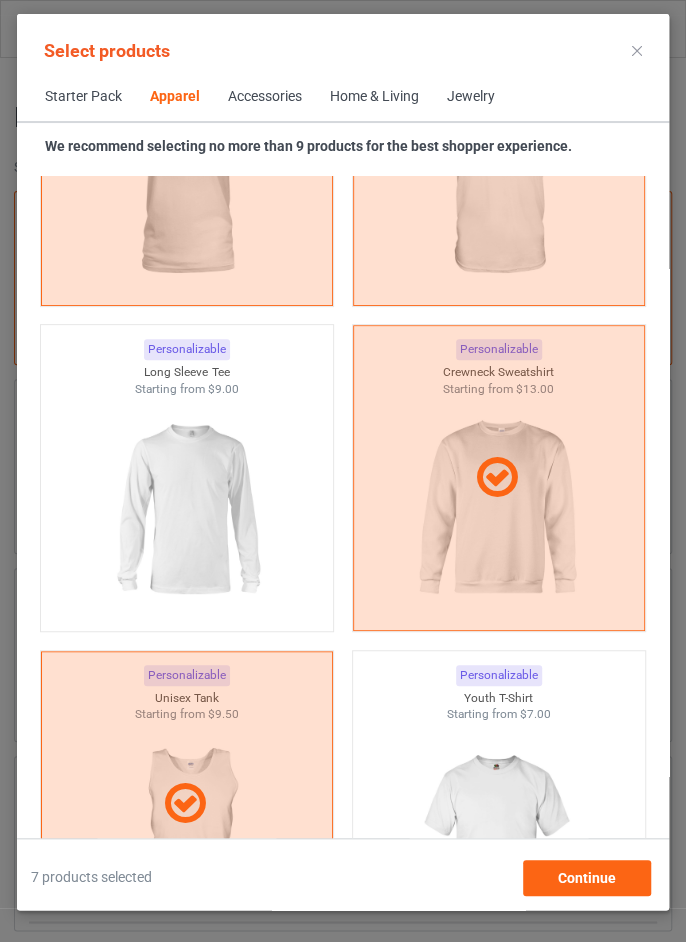 click at bounding box center (186, 509) 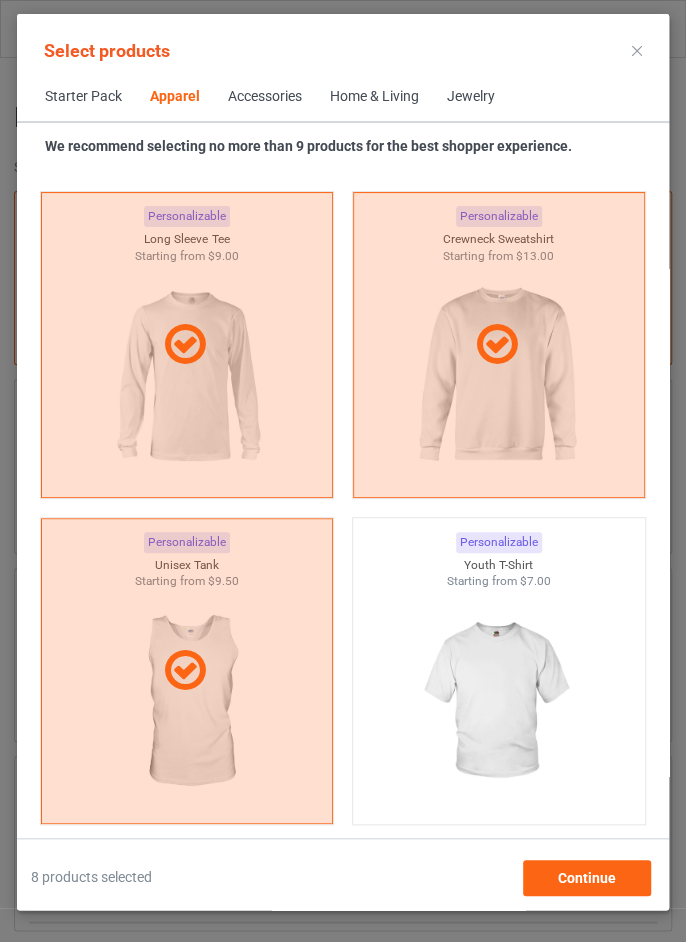 scroll, scrollTop: 2424, scrollLeft: 0, axis: vertical 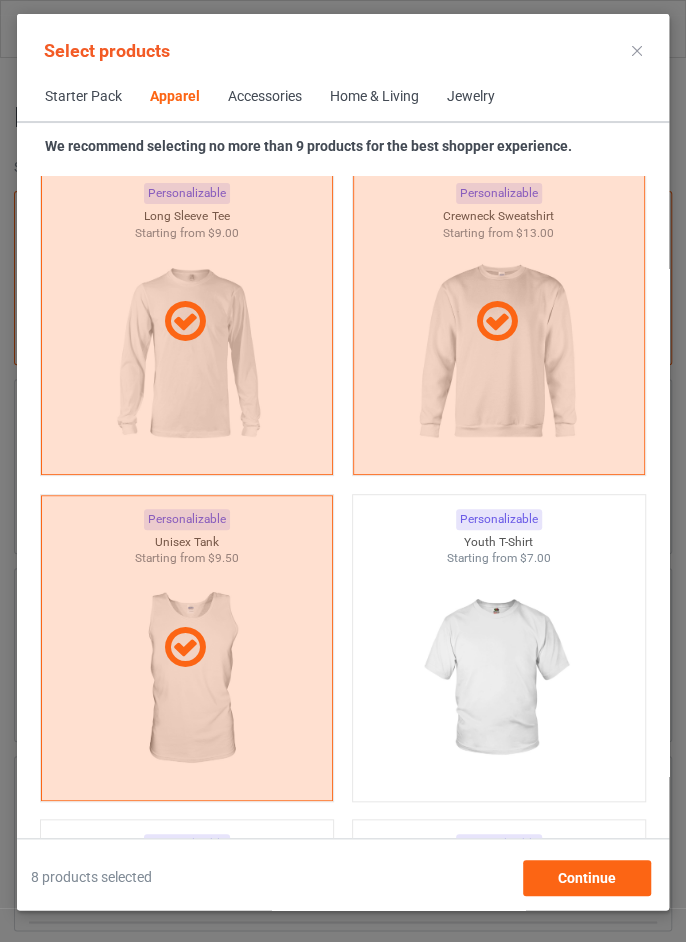 click at bounding box center (498, 679) 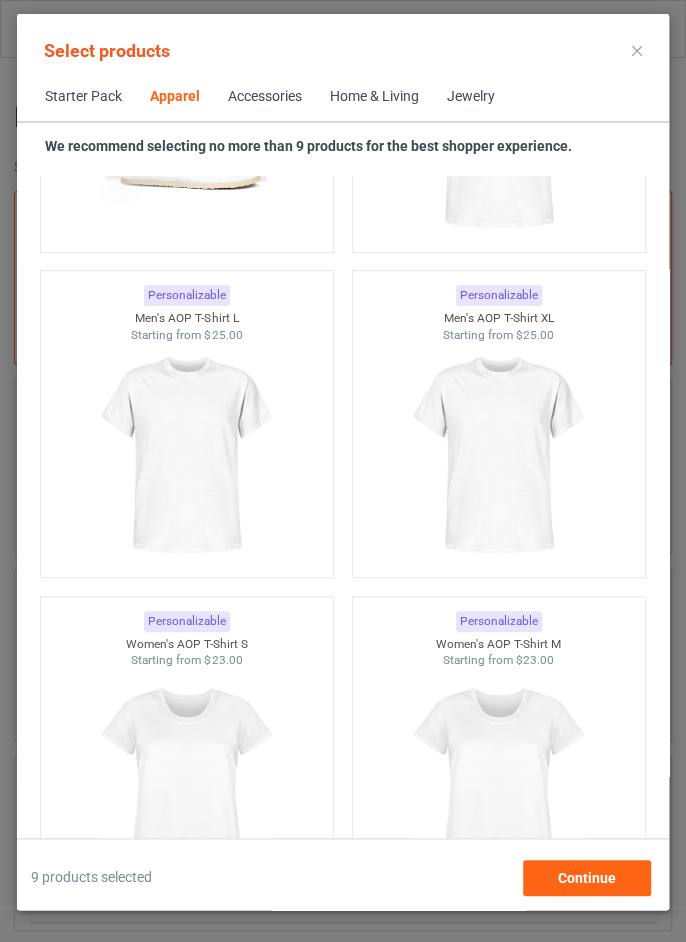 scroll, scrollTop: 6184, scrollLeft: 0, axis: vertical 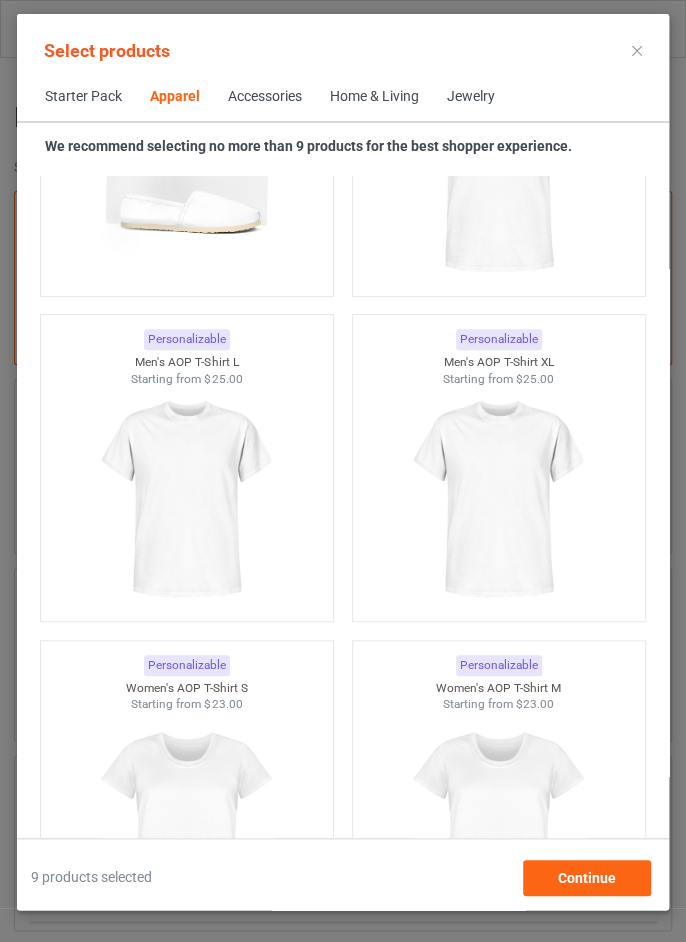 click at bounding box center [498, 499] 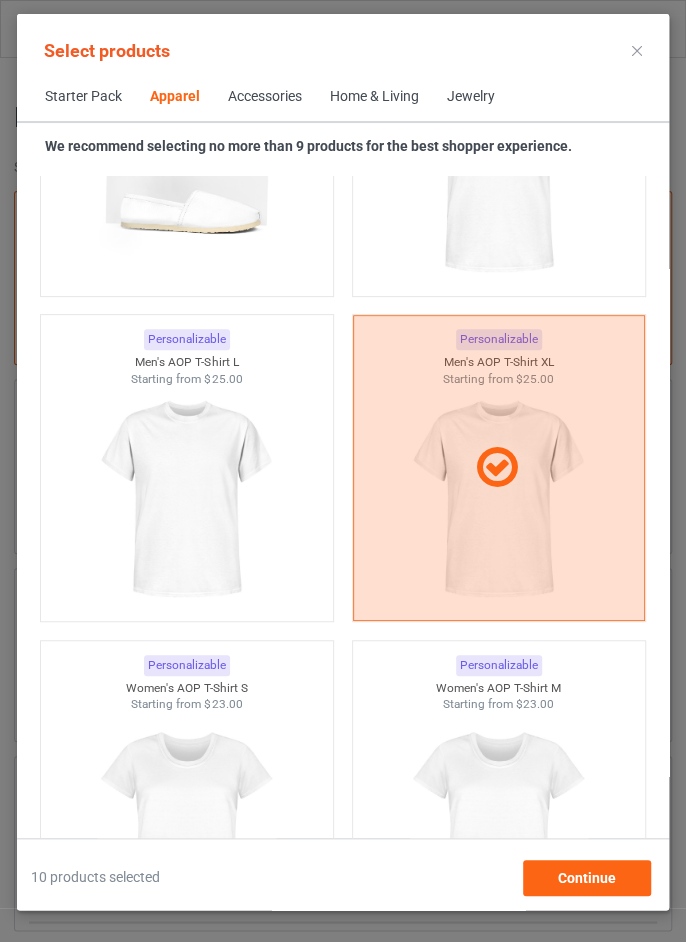 click at bounding box center (186, 499) 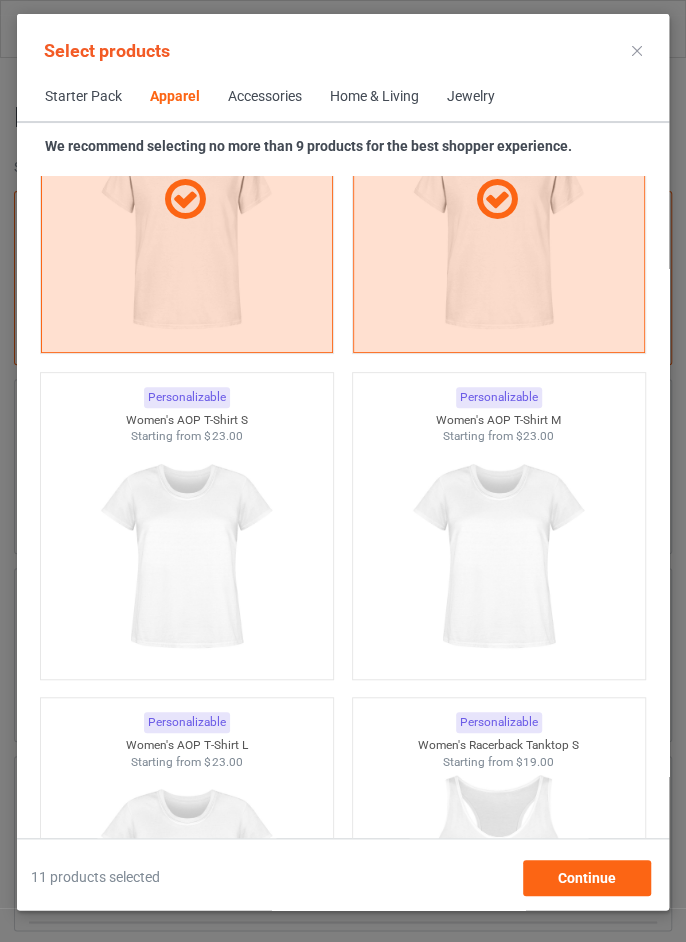 scroll, scrollTop: 6453, scrollLeft: 0, axis: vertical 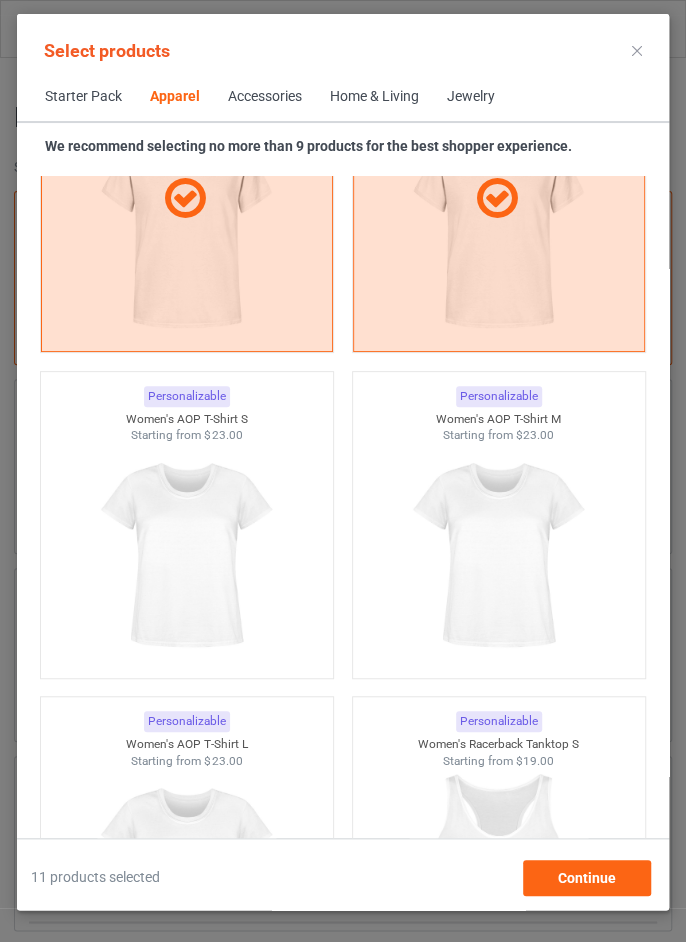 click at bounding box center [186, 556] 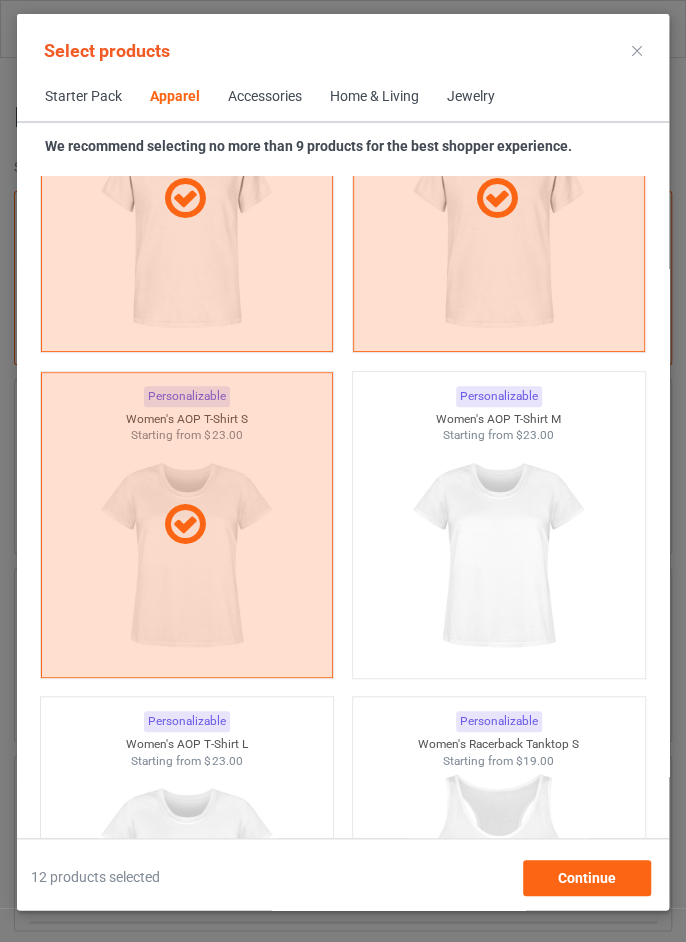 click at bounding box center (498, 556) 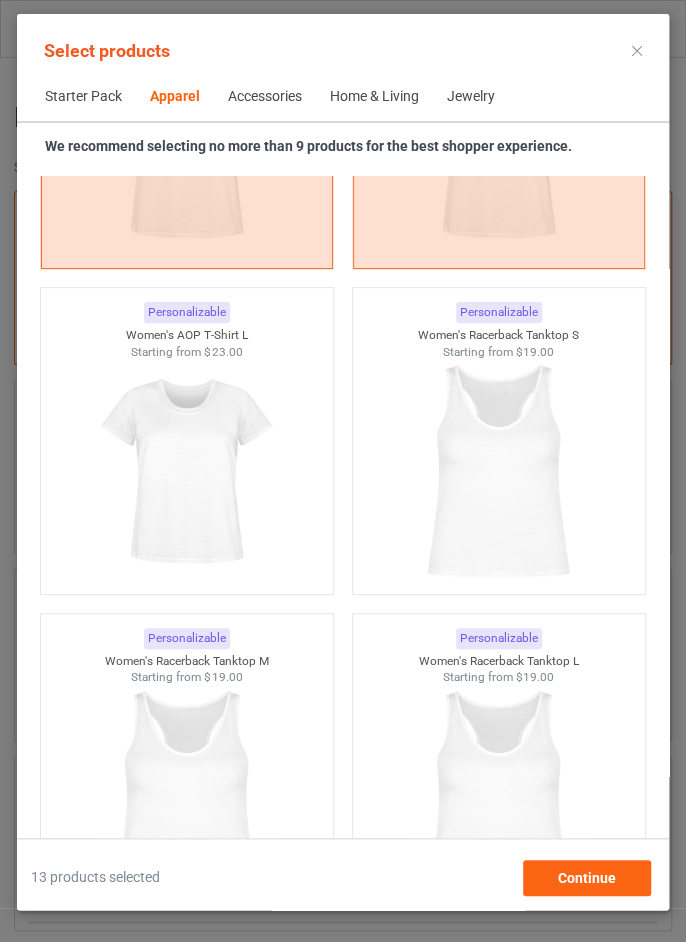 scroll, scrollTop: 6875, scrollLeft: 0, axis: vertical 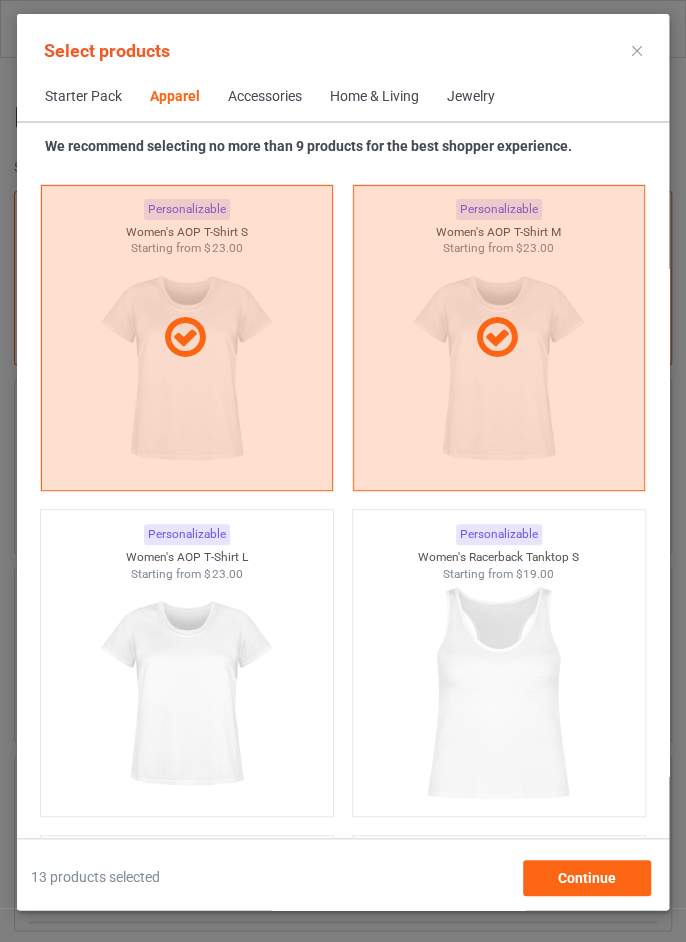 click at bounding box center [186, 694] 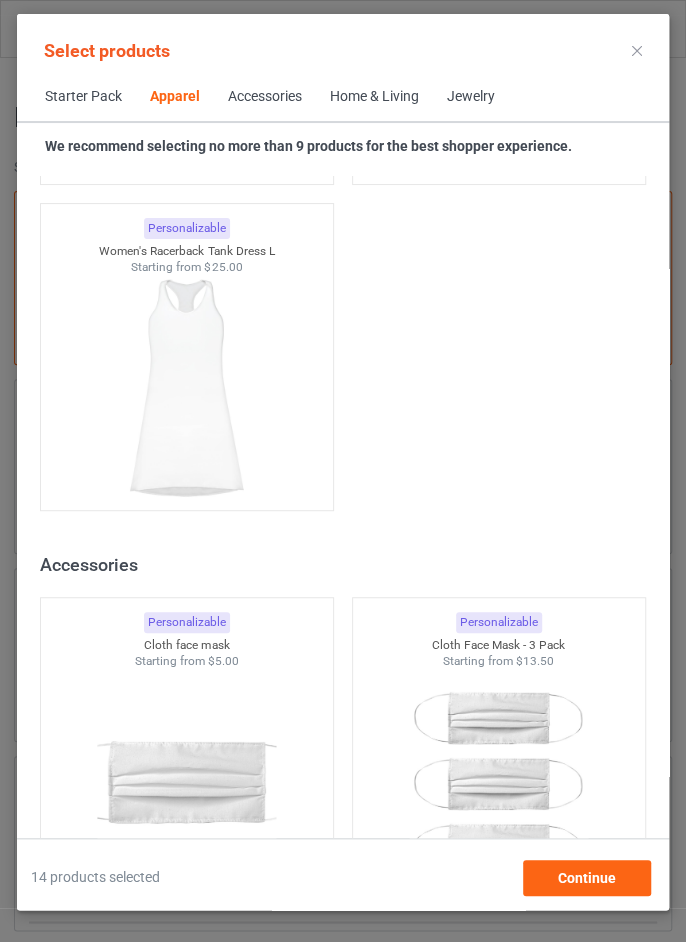 scroll, scrollTop: 7925, scrollLeft: 0, axis: vertical 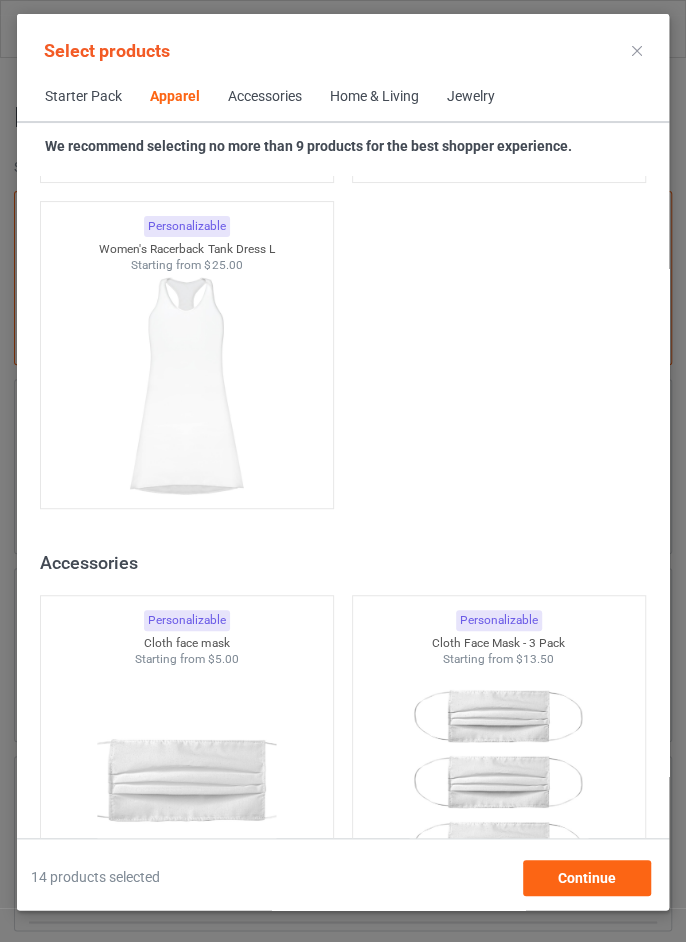 click at bounding box center [186, 386] 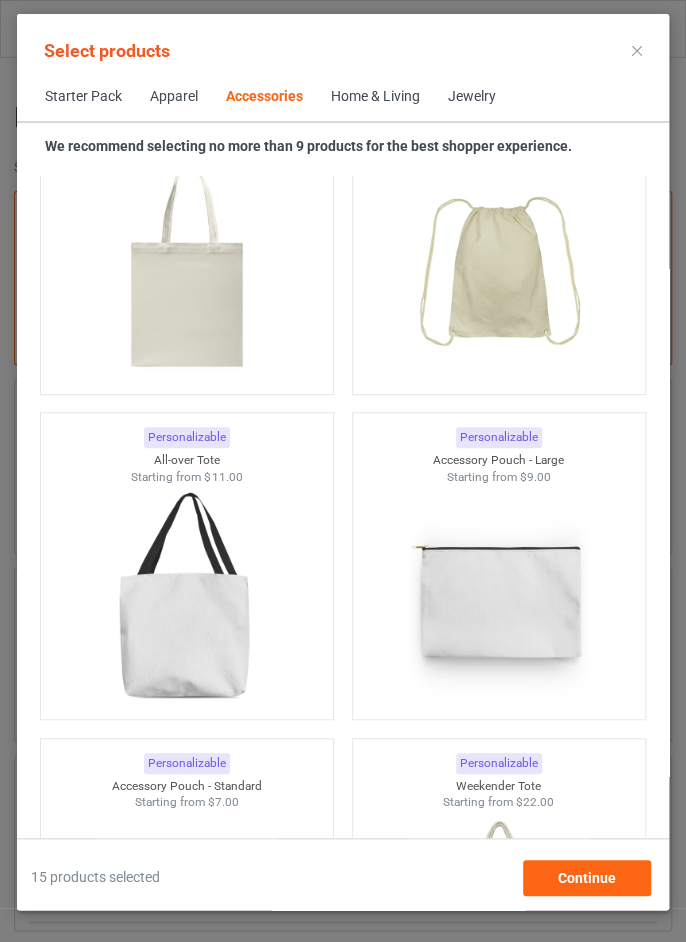 scroll, scrollTop: 11689, scrollLeft: 0, axis: vertical 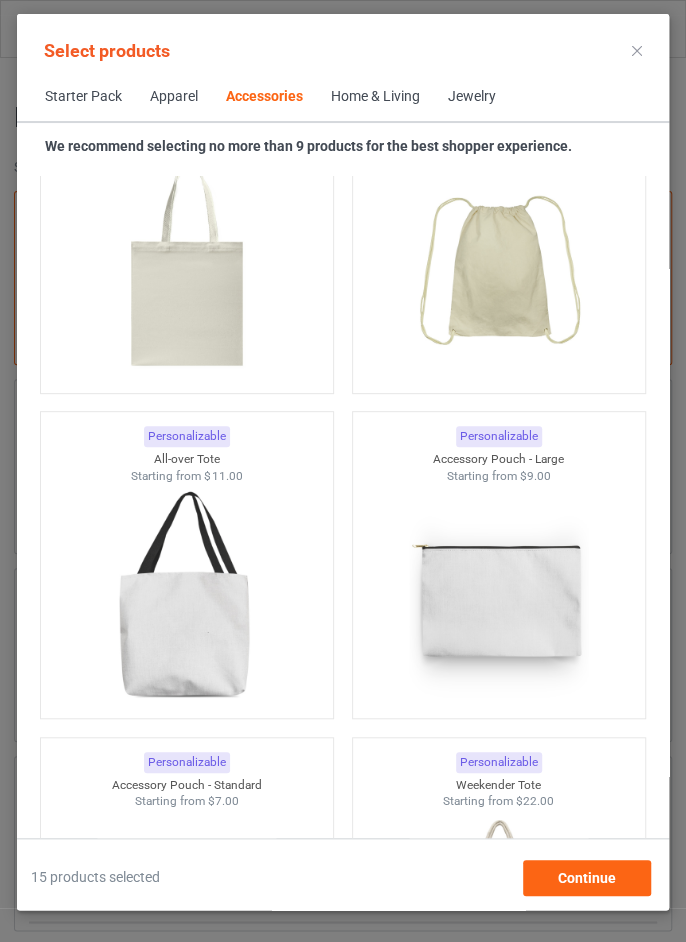 click at bounding box center [499, 596] 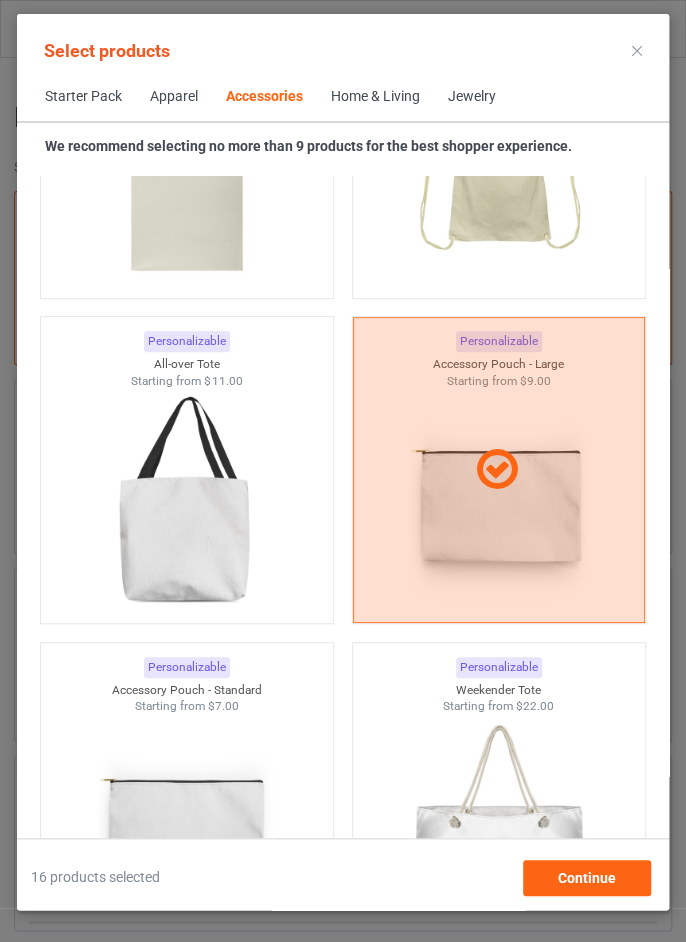 scroll, scrollTop: 11816, scrollLeft: 0, axis: vertical 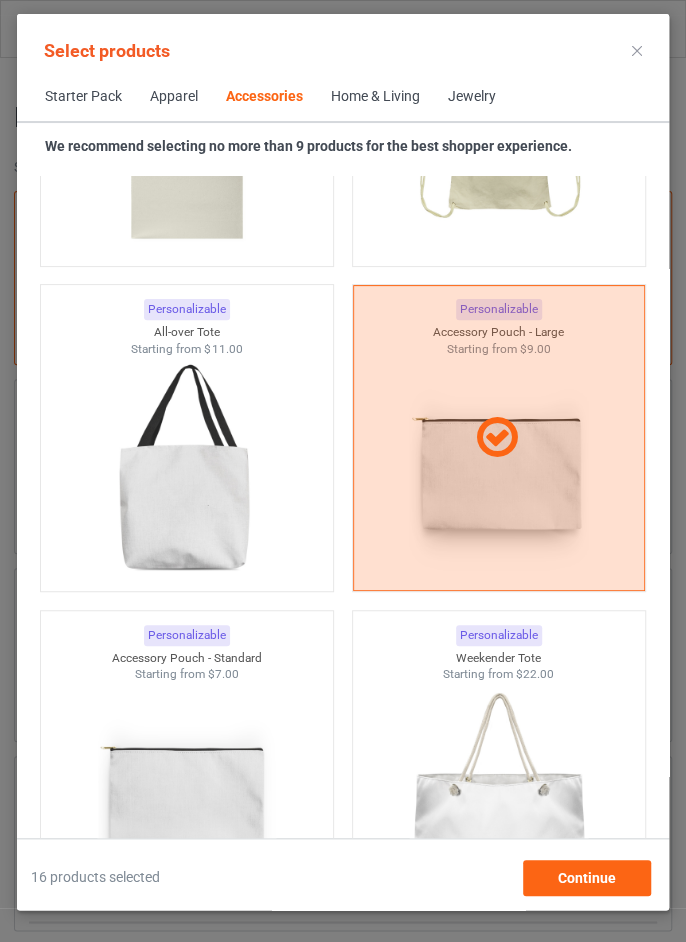 click at bounding box center [186, 469] 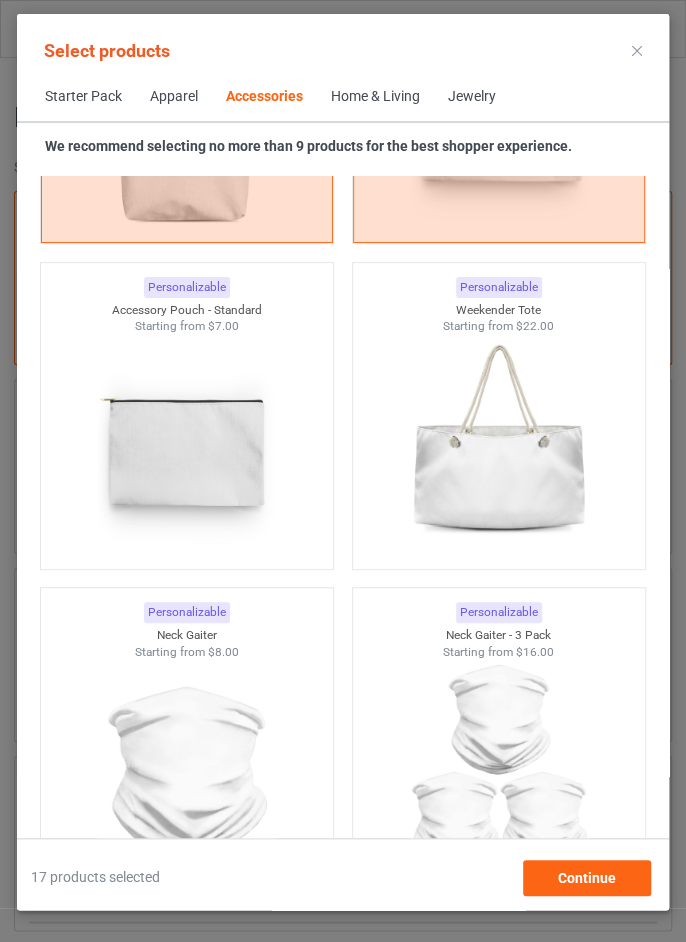 scroll, scrollTop: 12164, scrollLeft: 0, axis: vertical 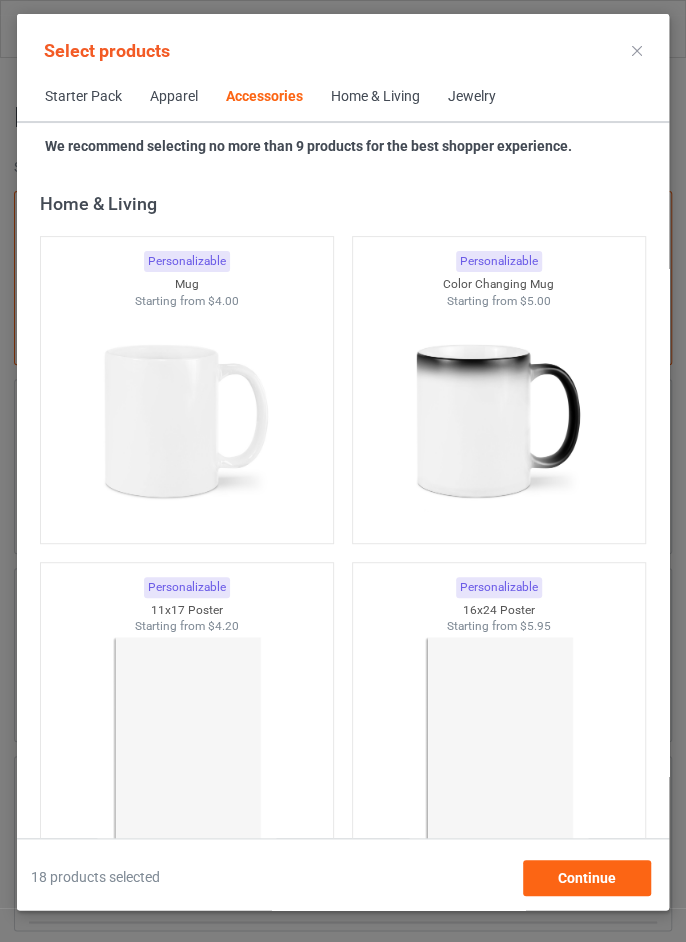 click at bounding box center (186, 421) 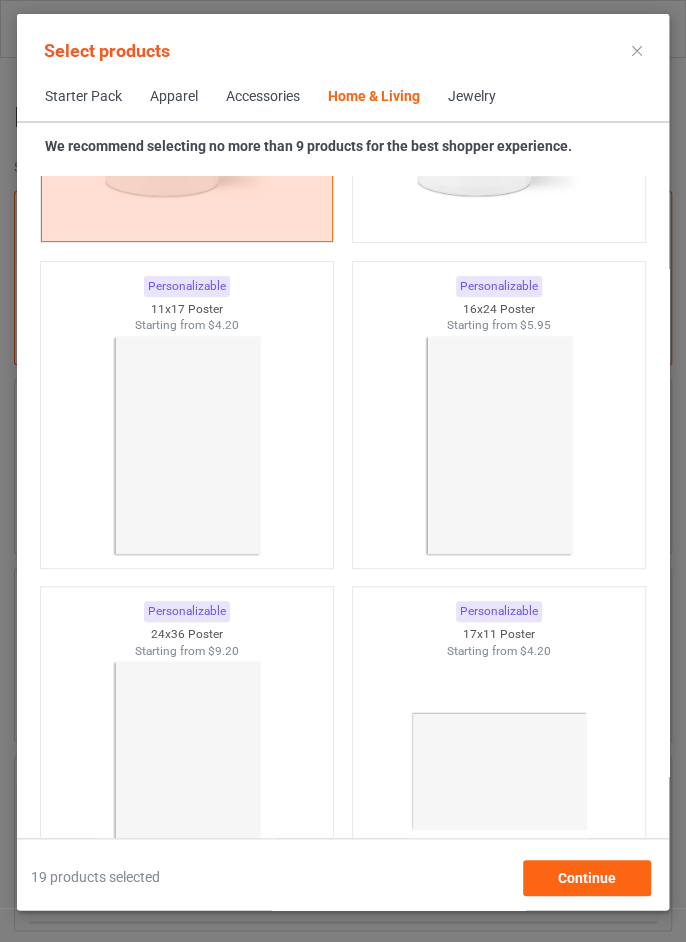 scroll, scrollTop: 17736, scrollLeft: 0, axis: vertical 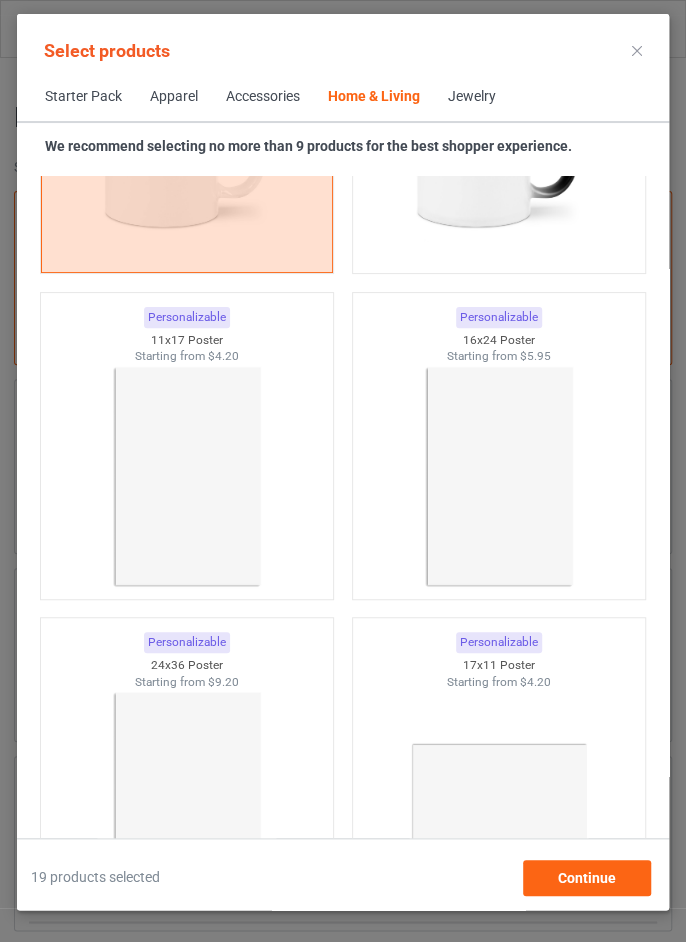 click at bounding box center (498, 477) 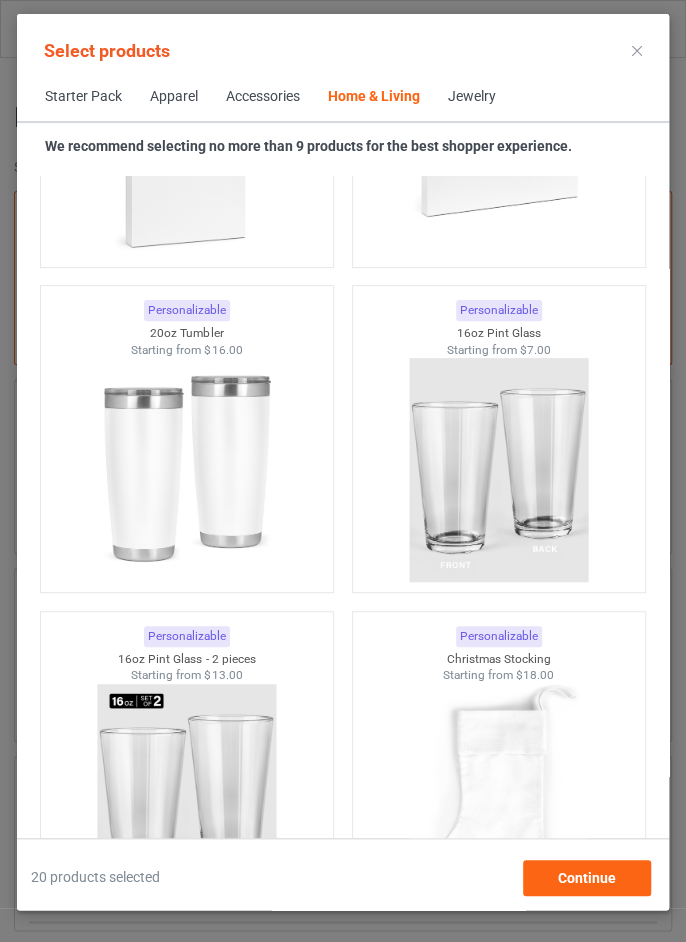 scroll, scrollTop: 29131, scrollLeft: 0, axis: vertical 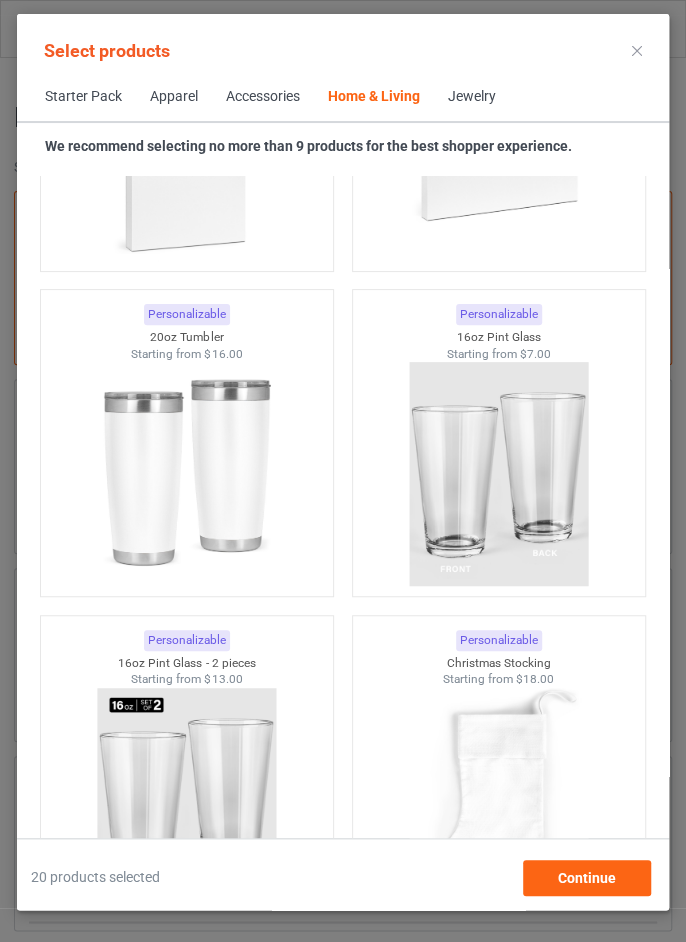 click at bounding box center [186, 474] 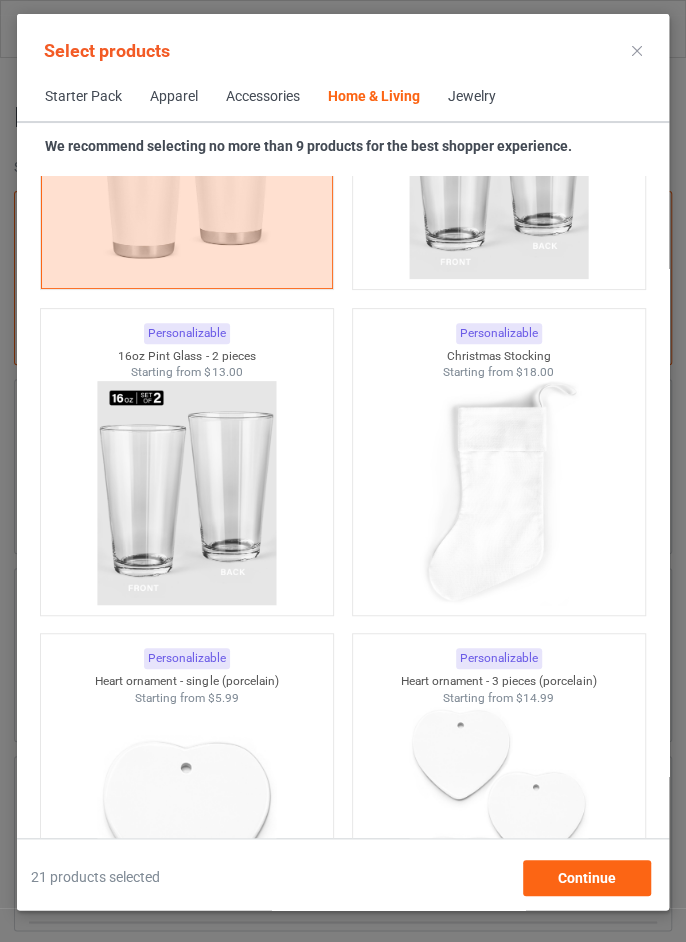 scroll, scrollTop: 29428, scrollLeft: 0, axis: vertical 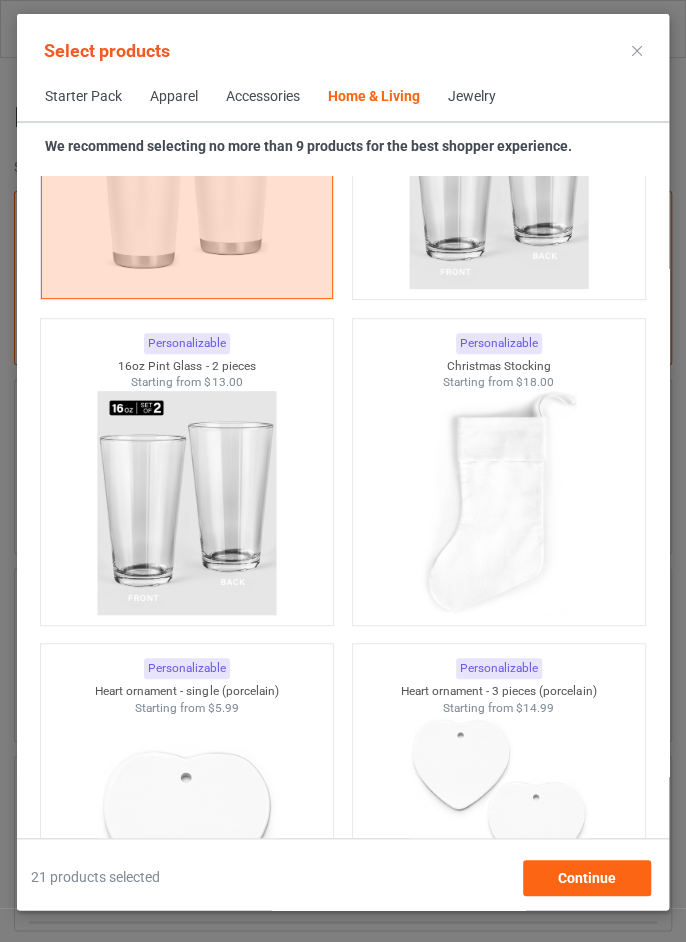 click at bounding box center [186, 503] 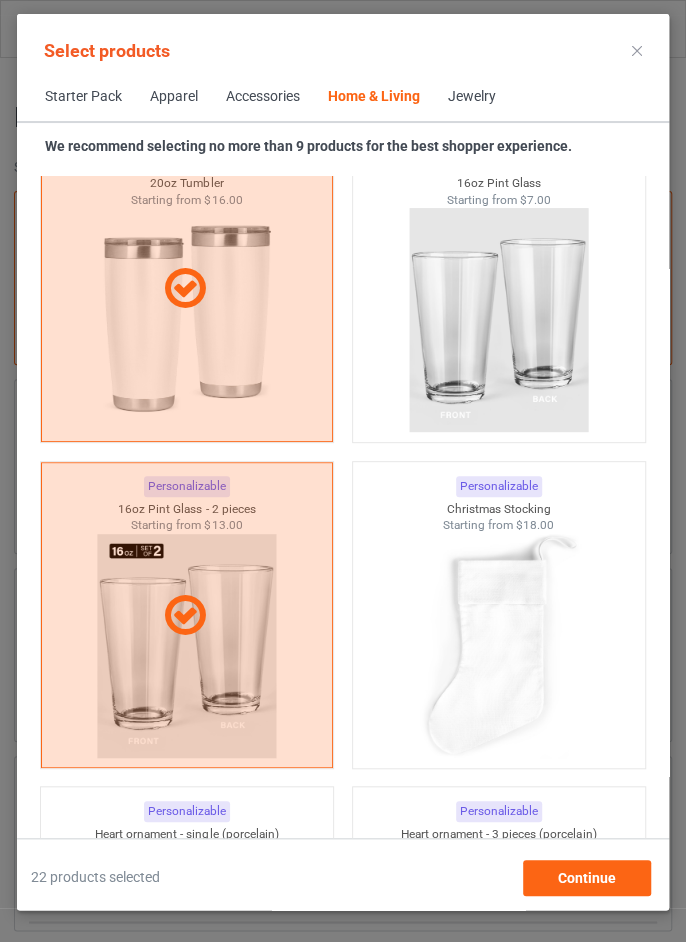 click at bounding box center [498, 320] 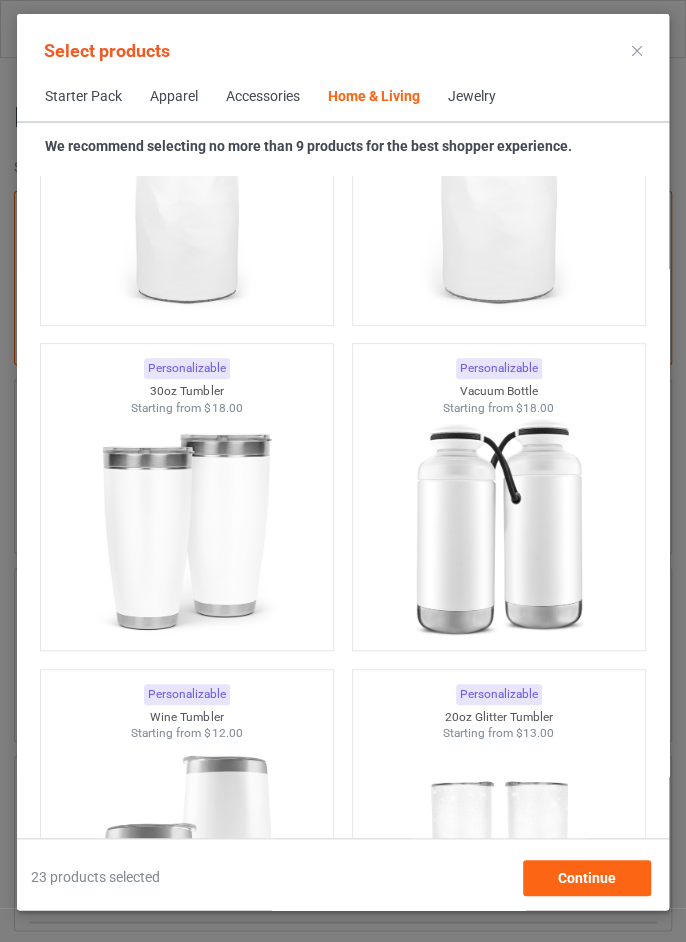 scroll, scrollTop: 33080, scrollLeft: 0, axis: vertical 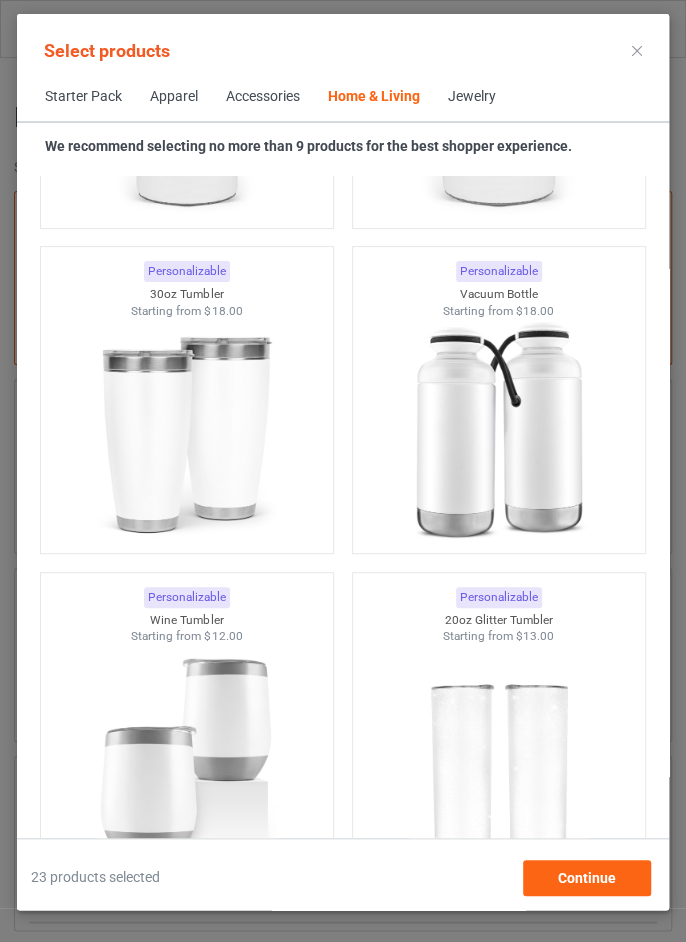 click at bounding box center (499, 431) 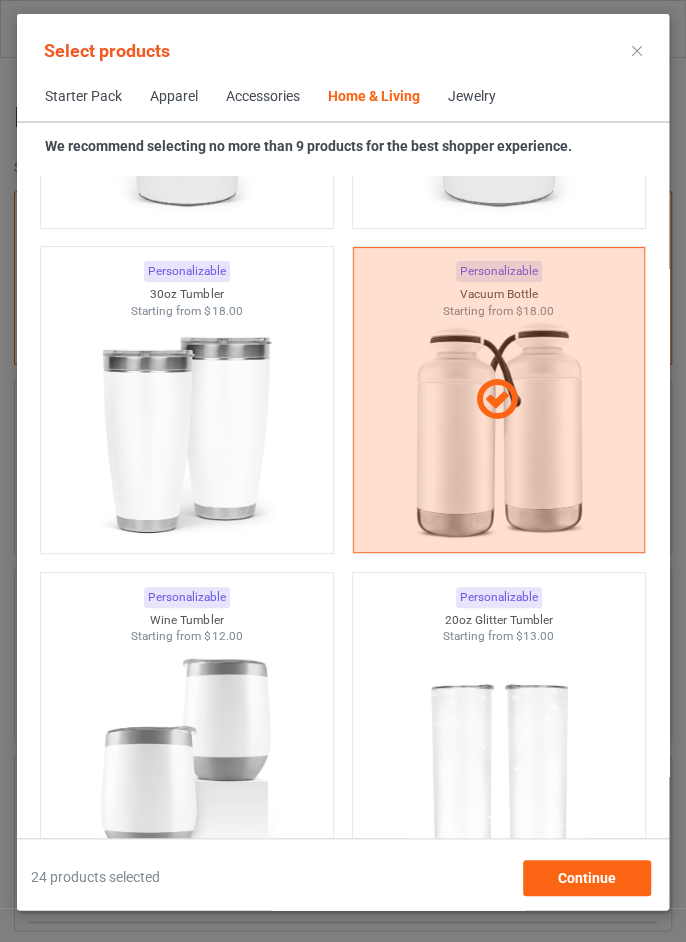 click at bounding box center [186, 431] 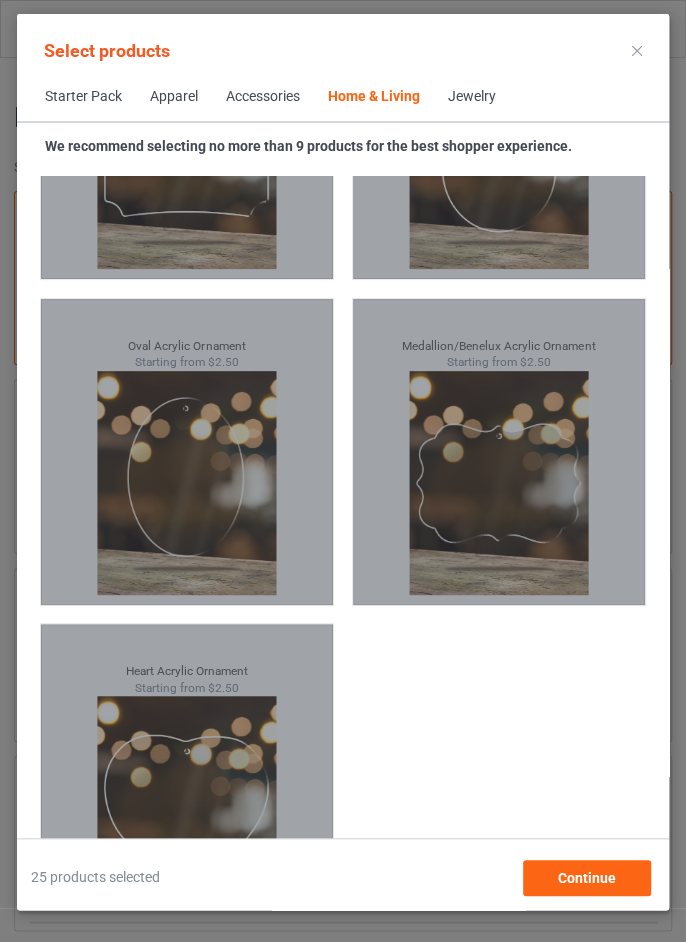 scroll, scrollTop: 42474, scrollLeft: 0, axis: vertical 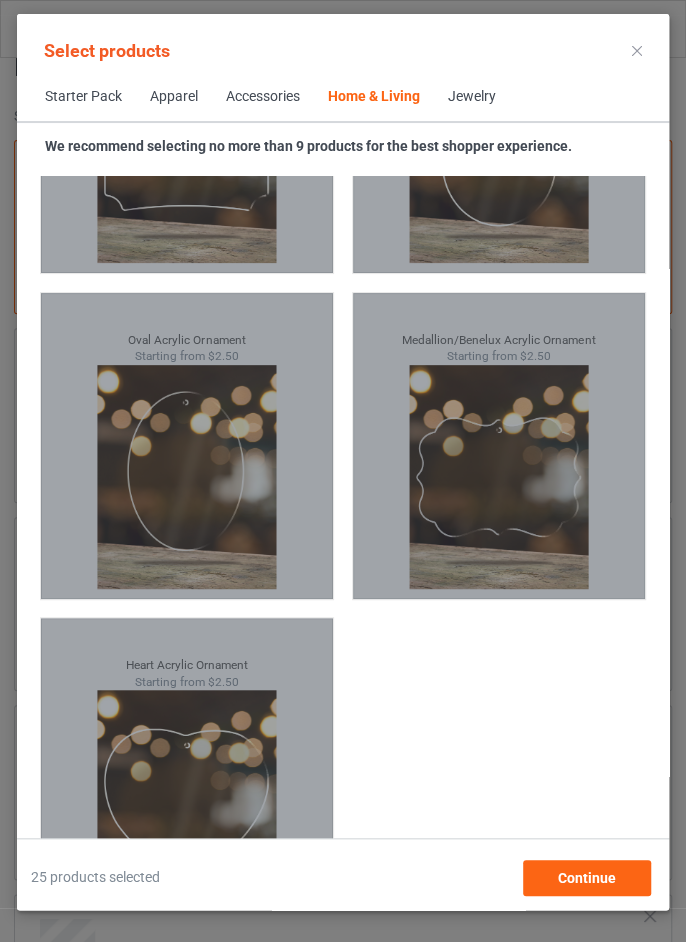 click on "Personalizable Mug Starting from $4.00 Personalizable Color Changing Mug Starting from $5.00 You can only add up to 25 products per campaign. Personalizable 11x17 Poster Starting from $4.20 You can only add up to 25 products per campaign. Personalizable 16x24 Poster Starting from $5.95 Personalizable 24x36 Poster Starting from $9.20 You can only add up to 25 products per campaign. Personalizable 17x11 Poster Starting from $4.20 You can only add up to 25 products per campaign. Personalizable 24x16 Poster Starting from $5.95 You can only add up to 25 products per campaign. Personalizable 36x24 Poster Starting from $9.20 You can only add up to 25 products per campaign. Personalizable Large Fleece Blanket - 60" x 80" Starting from $28.00 You can only add up to 25 products per campaign. Personalizable Fleece Blanket - 50" x 60" Starting from $18.00 You can only add up to 25 products per campaign. Personalizable Small Fleece Blanket - 30" x 40" Starting from $11.00 25 $23.00" at bounding box center [343, -11923] 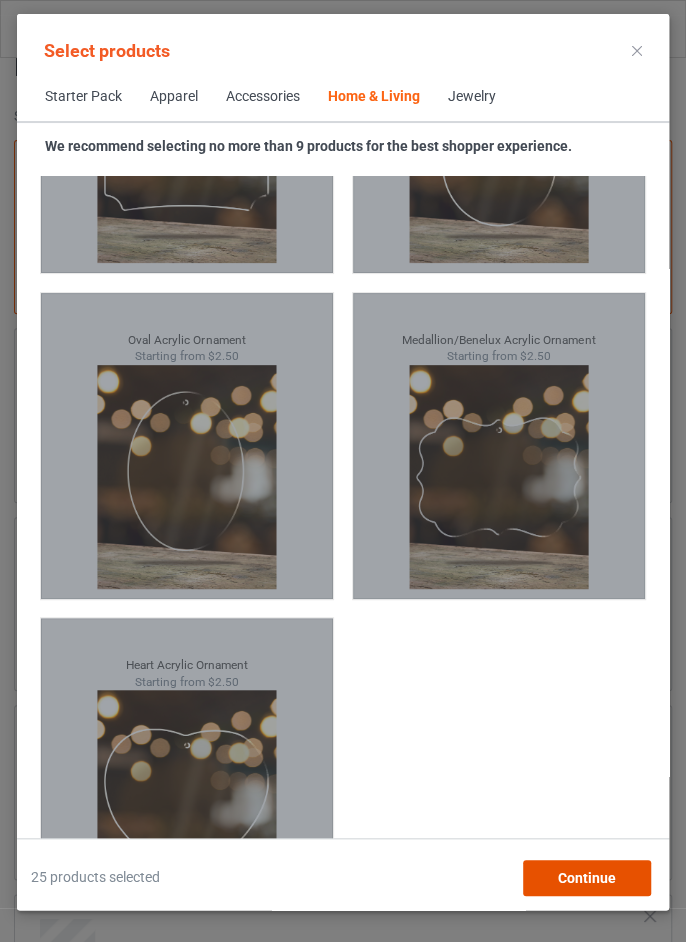 click on "Continue" at bounding box center [587, 878] 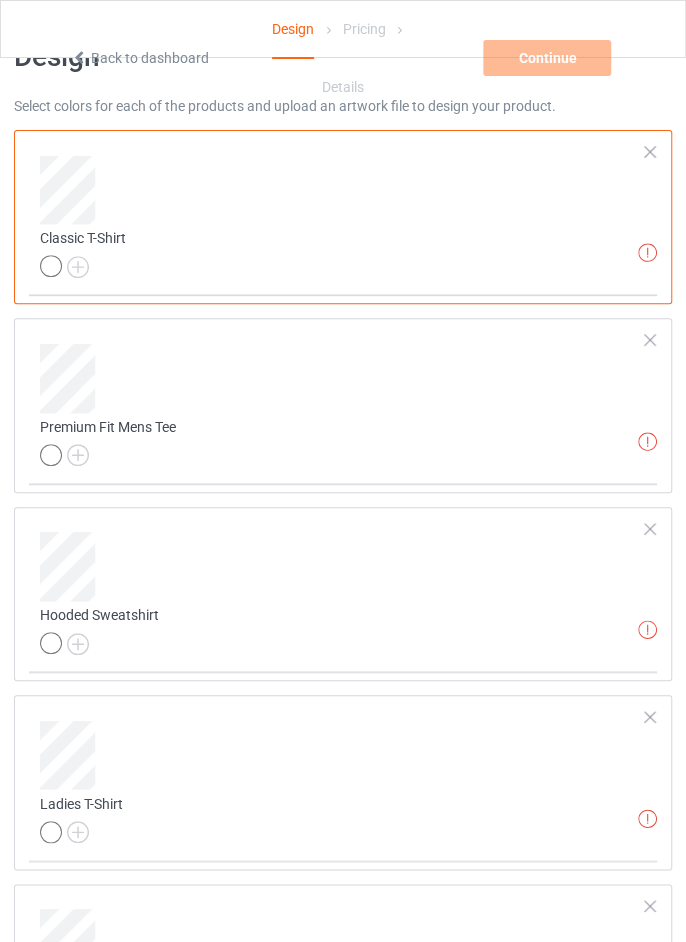 scroll, scrollTop: 0, scrollLeft: 0, axis: both 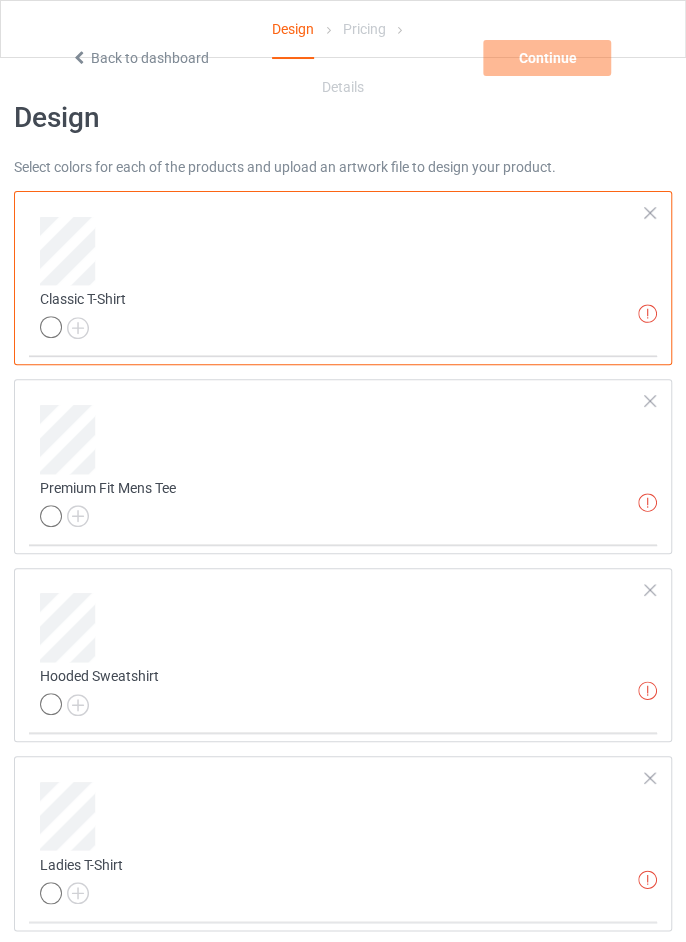 click at bounding box center (54, 330) 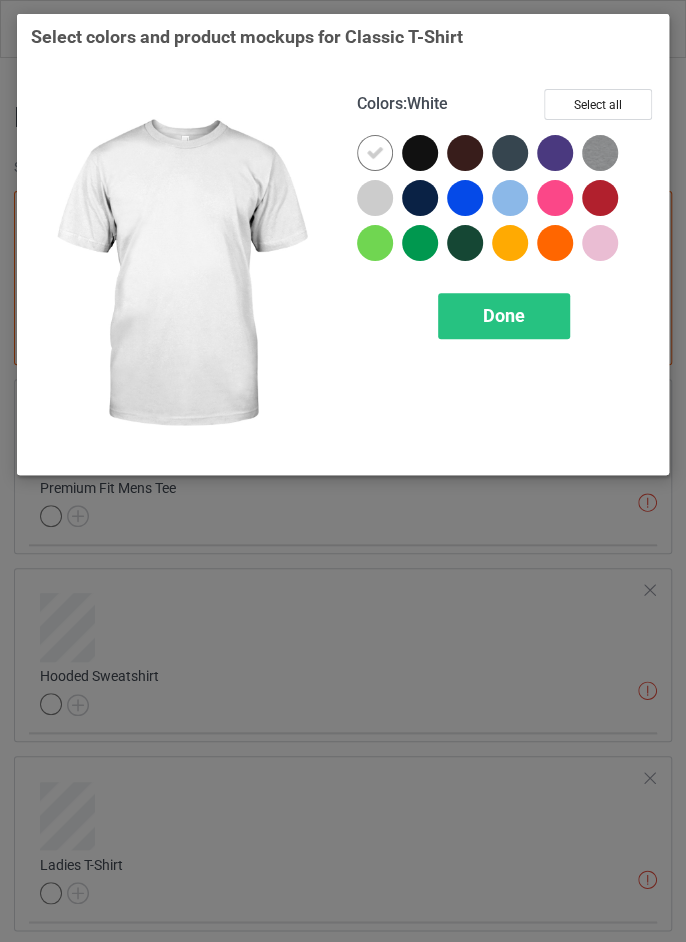 click on "Select colors and product mockups for Classic T-Shirt Colors : White Select all Done" at bounding box center [343, 471] 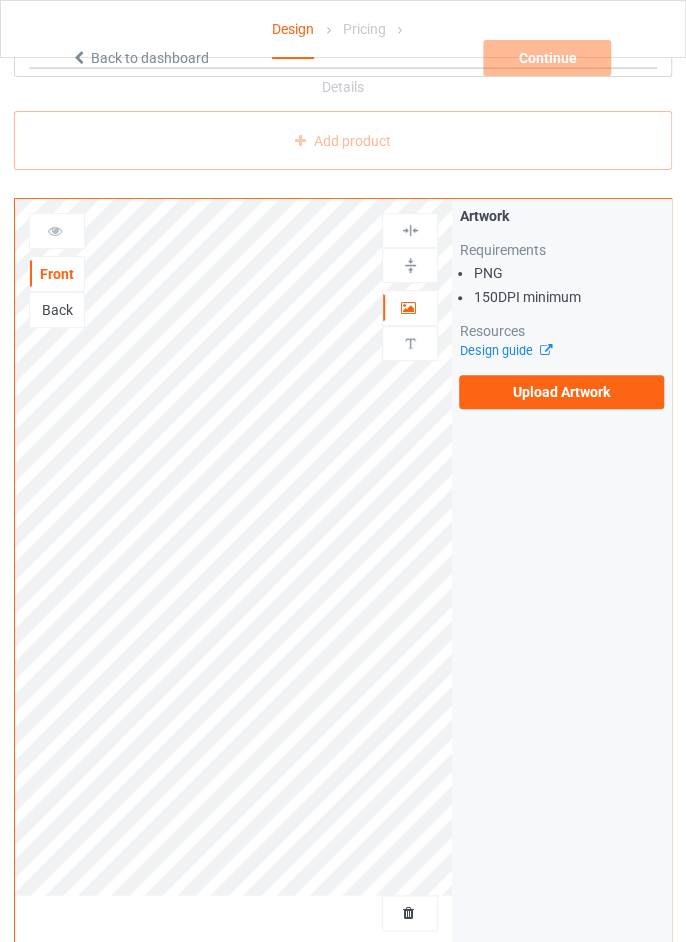 scroll, scrollTop: 4790, scrollLeft: 0, axis: vertical 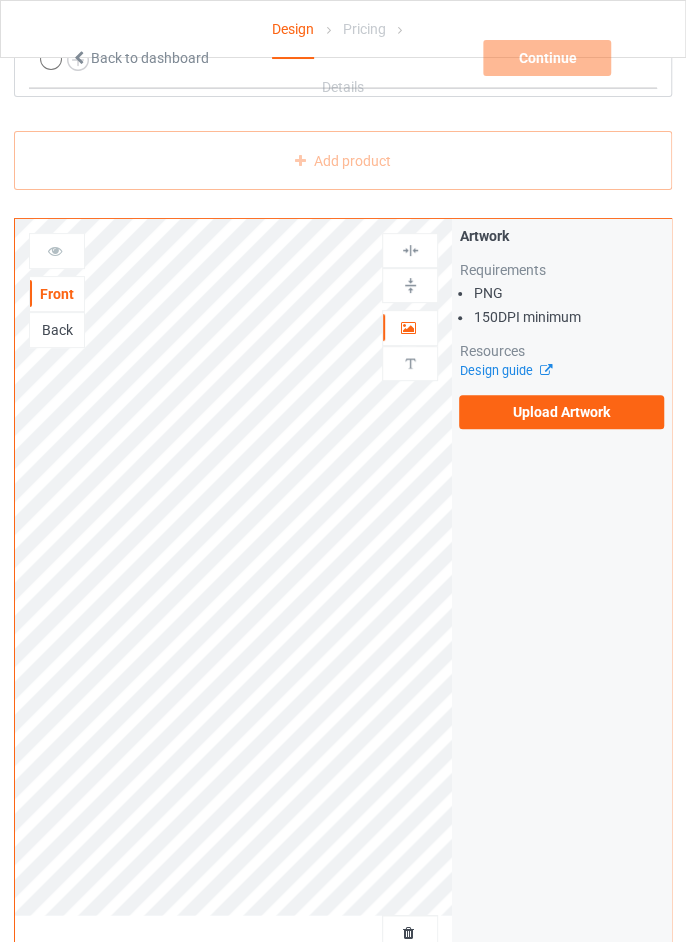 click on "Upload Artwork" at bounding box center (561, 412) 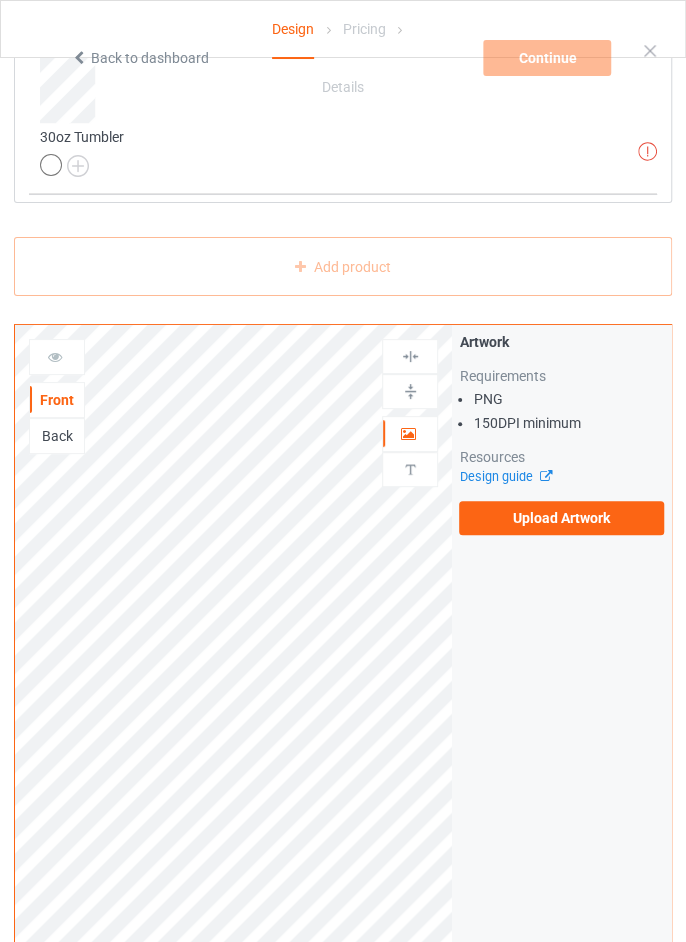 scroll, scrollTop: 4692, scrollLeft: 0, axis: vertical 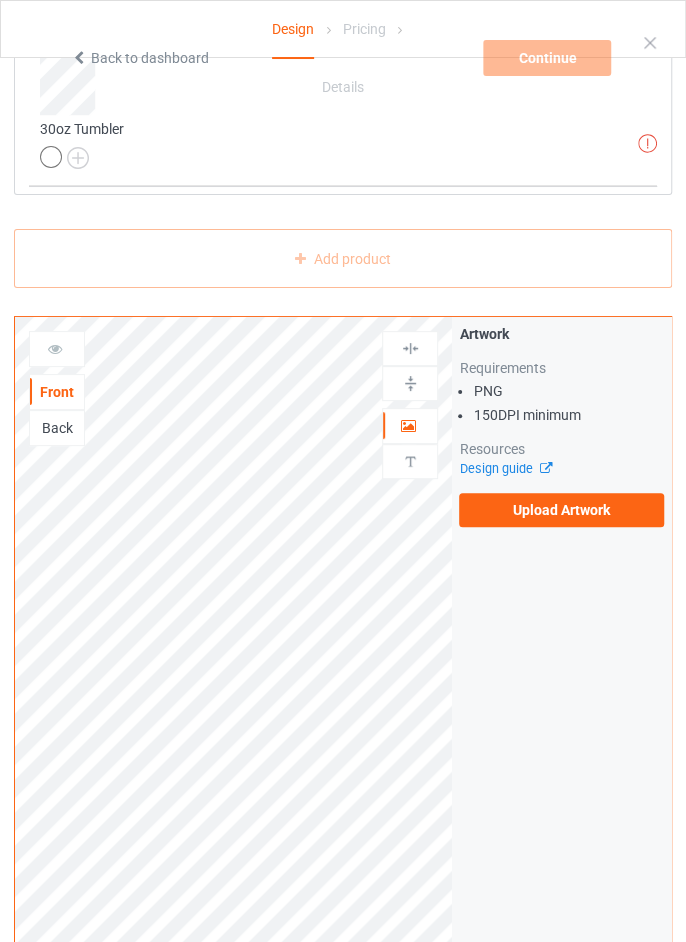 click on "Upload Artwork" at bounding box center (561, 510) 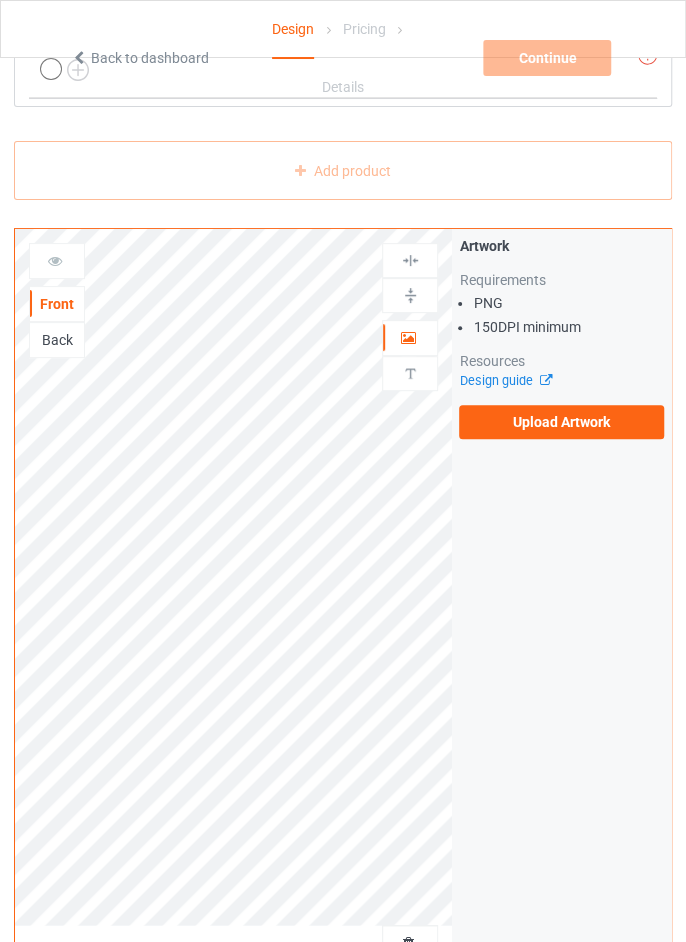 scroll, scrollTop: 4788, scrollLeft: 0, axis: vertical 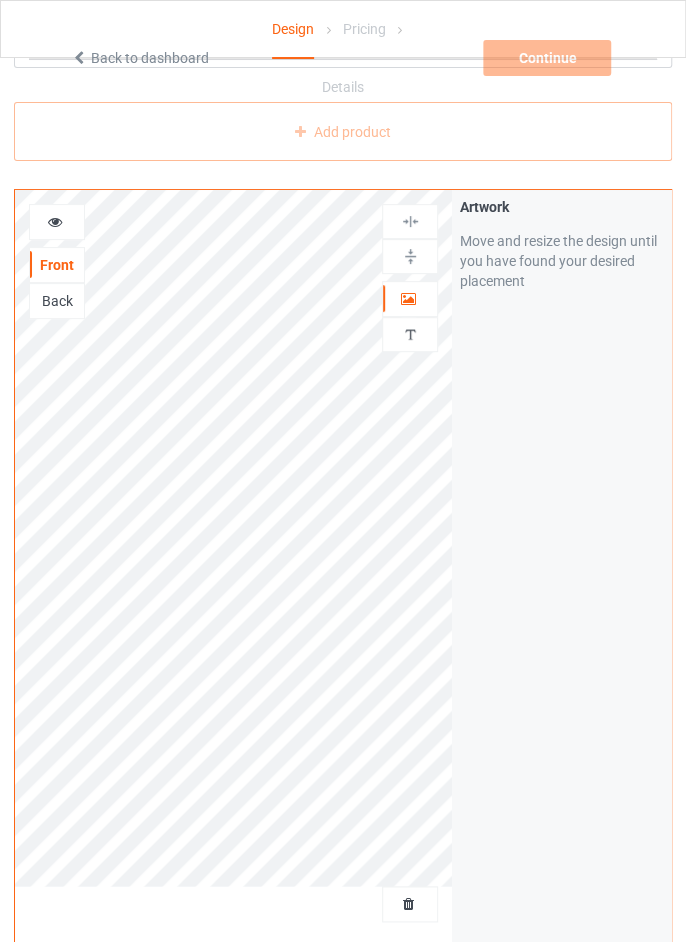 click at bounding box center [410, 221] 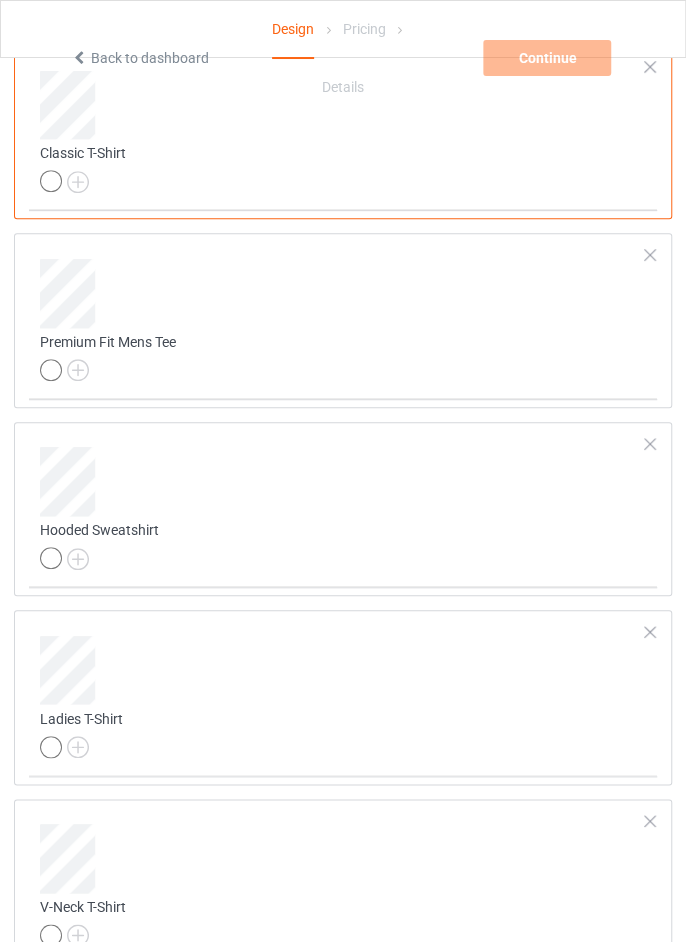 scroll, scrollTop: 0, scrollLeft: 0, axis: both 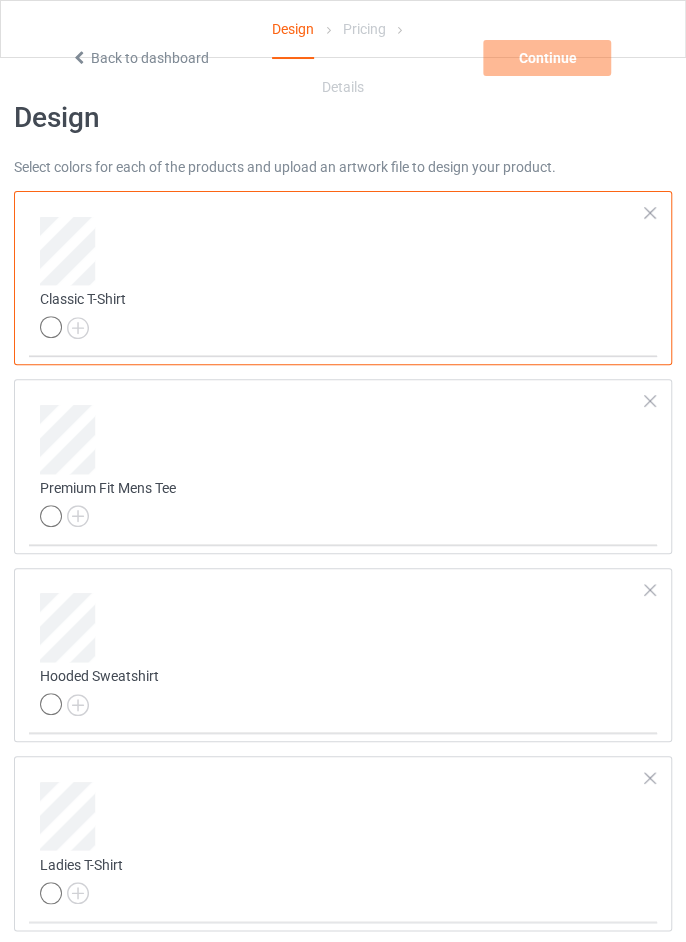 click at bounding box center [343, 251] 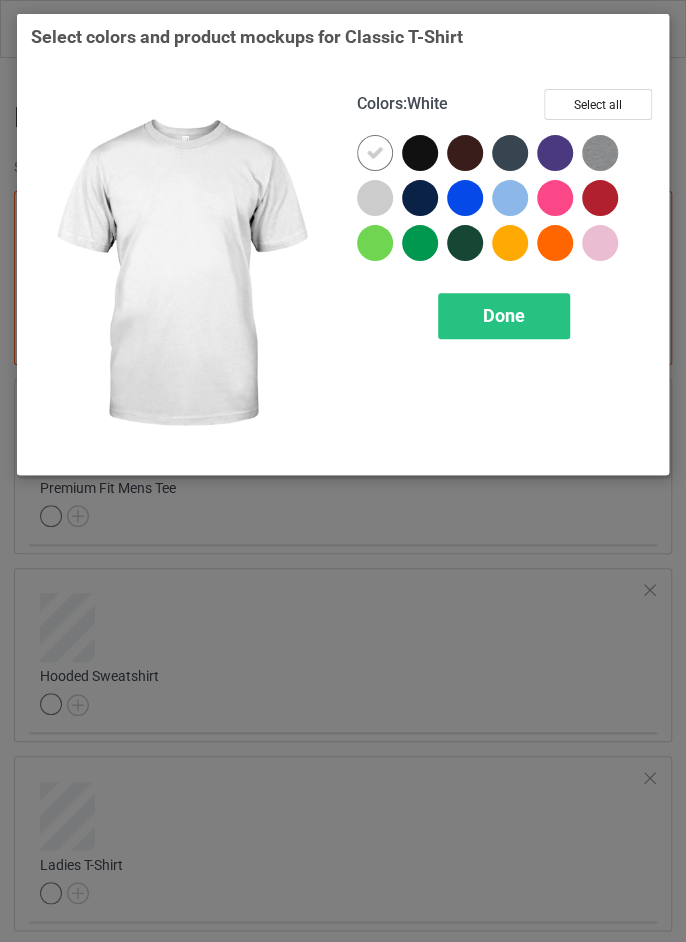 click on "Select colors and product mockups for Classic T-Shirt Colors : White Select all Done" at bounding box center (343, 471) 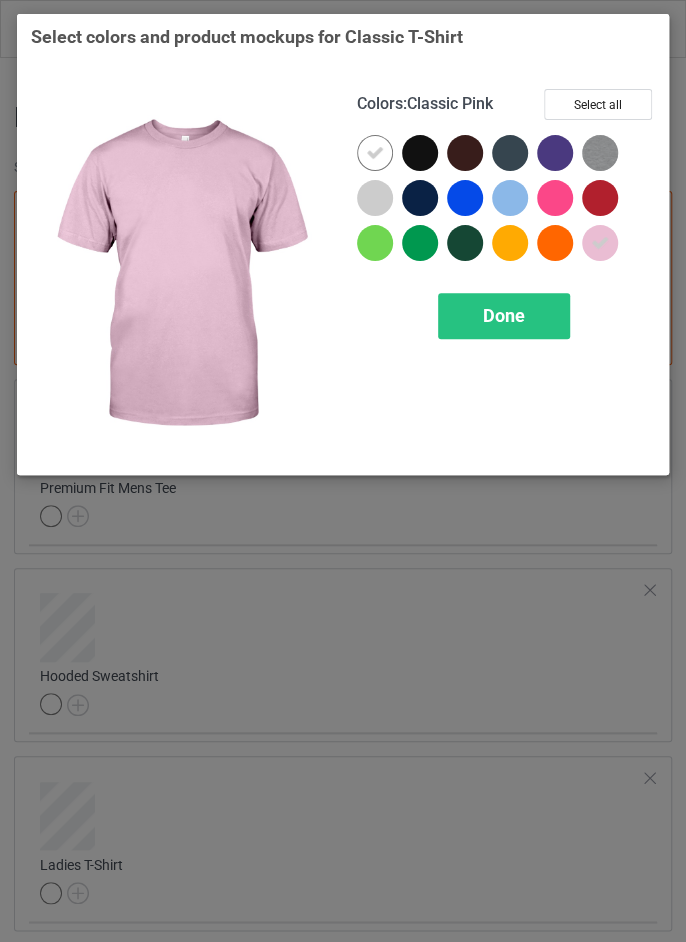click at bounding box center [375, 243] 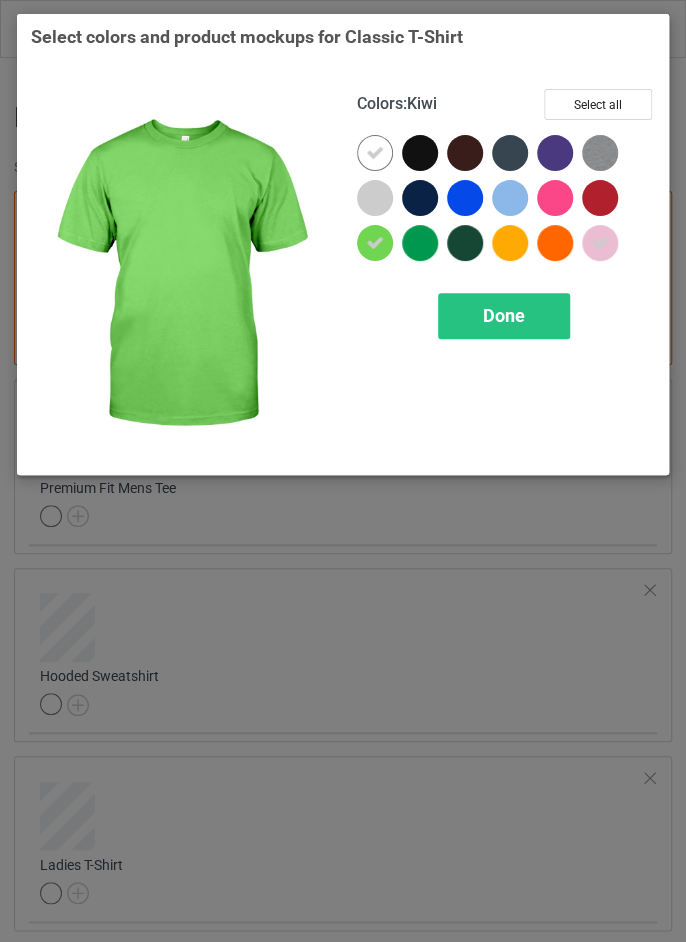 click at bounding box center [420, 243] 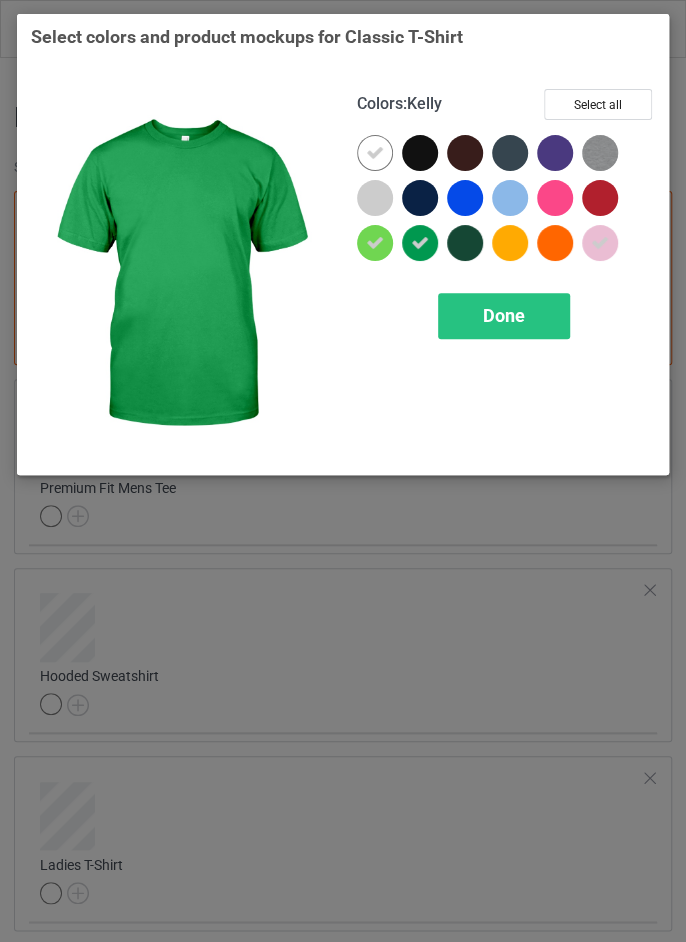 click at bounding box center (510, 243) 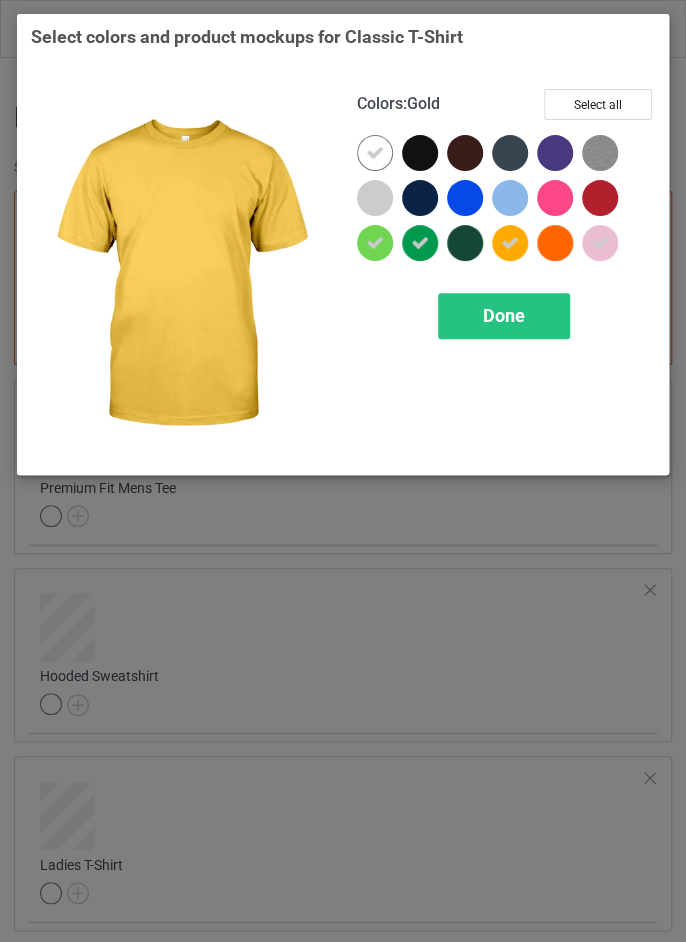 click at bounding box center [465, 198] 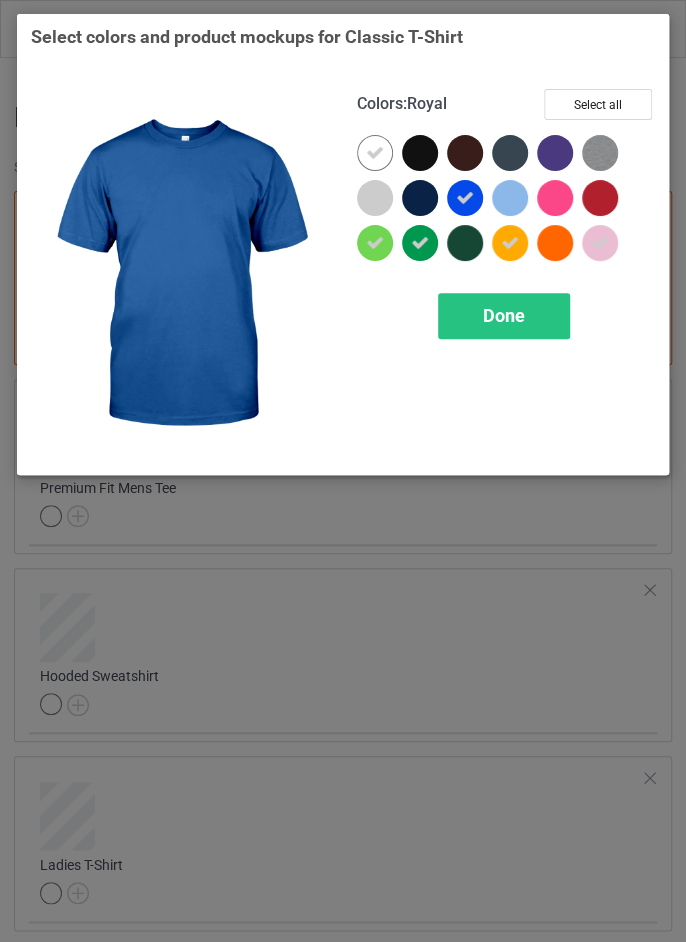 click at bounding box center [420, 153] 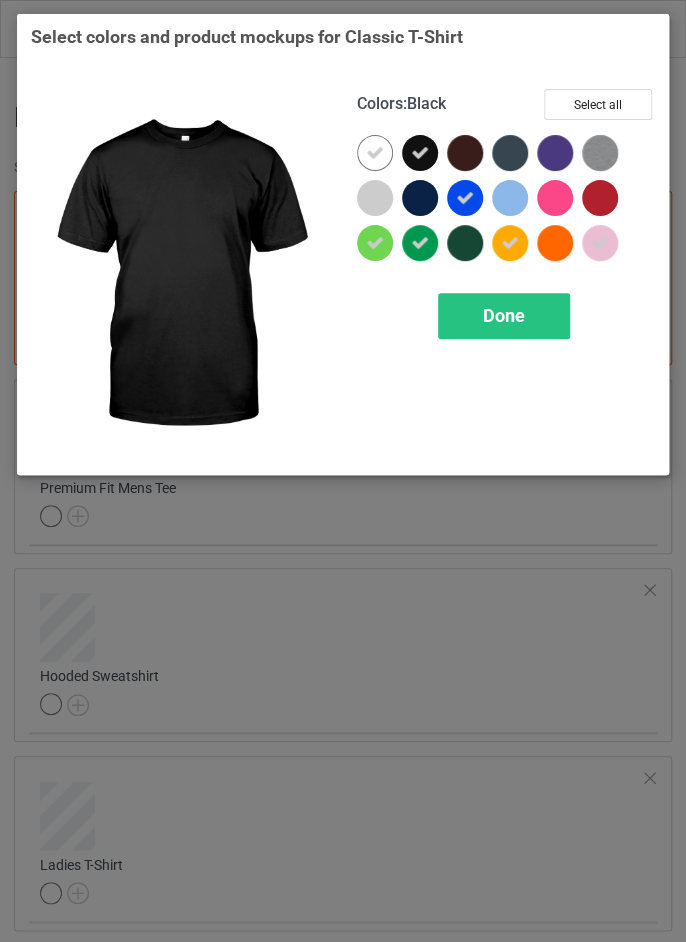 click at bounding box center (465, 153) 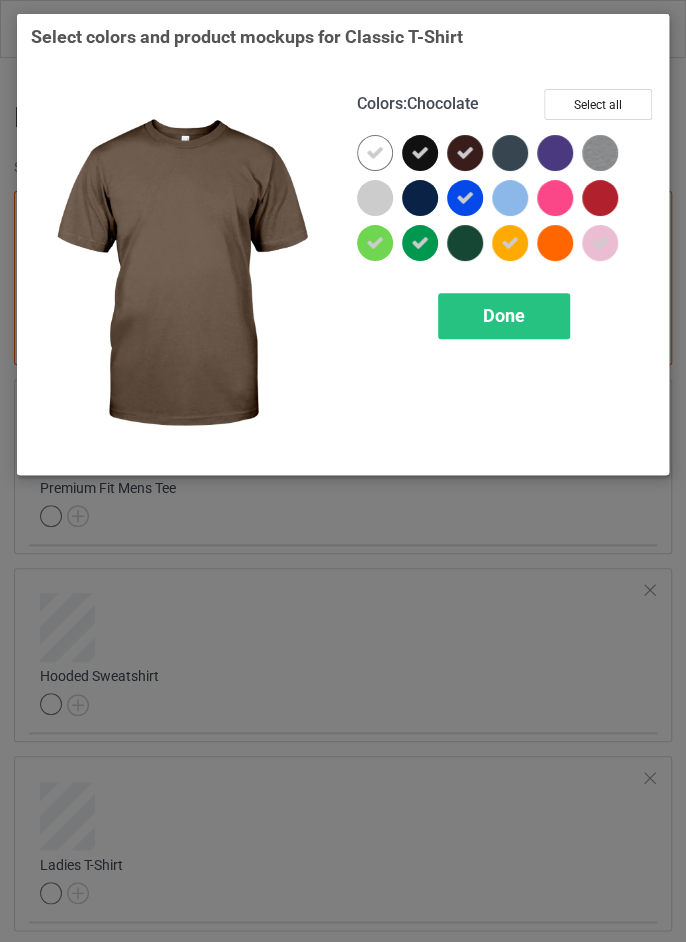 click at bounding box center (510, 153) 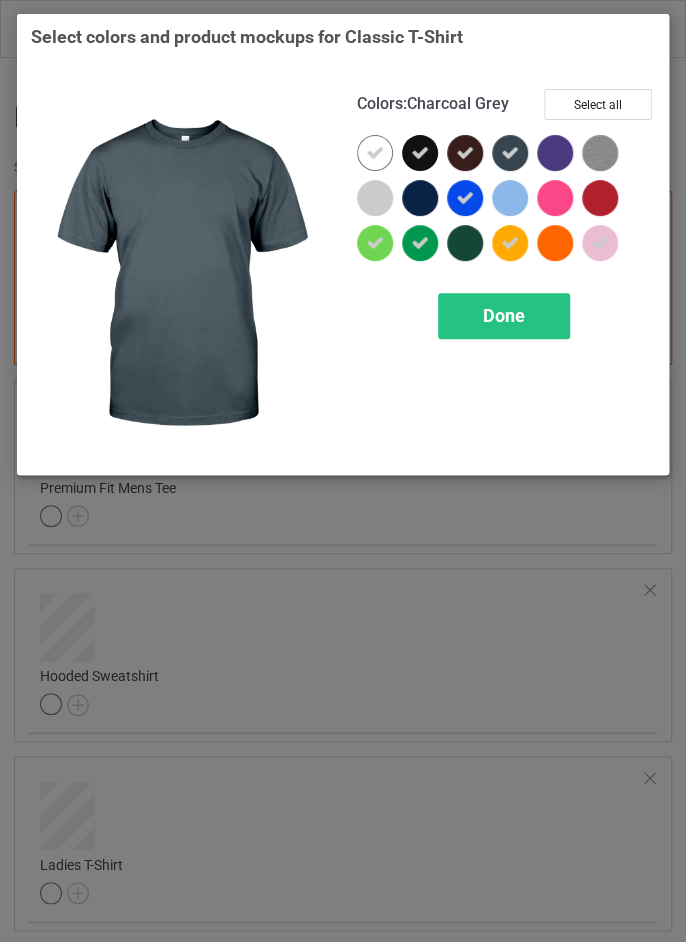 click at bounding box center [555, 153] 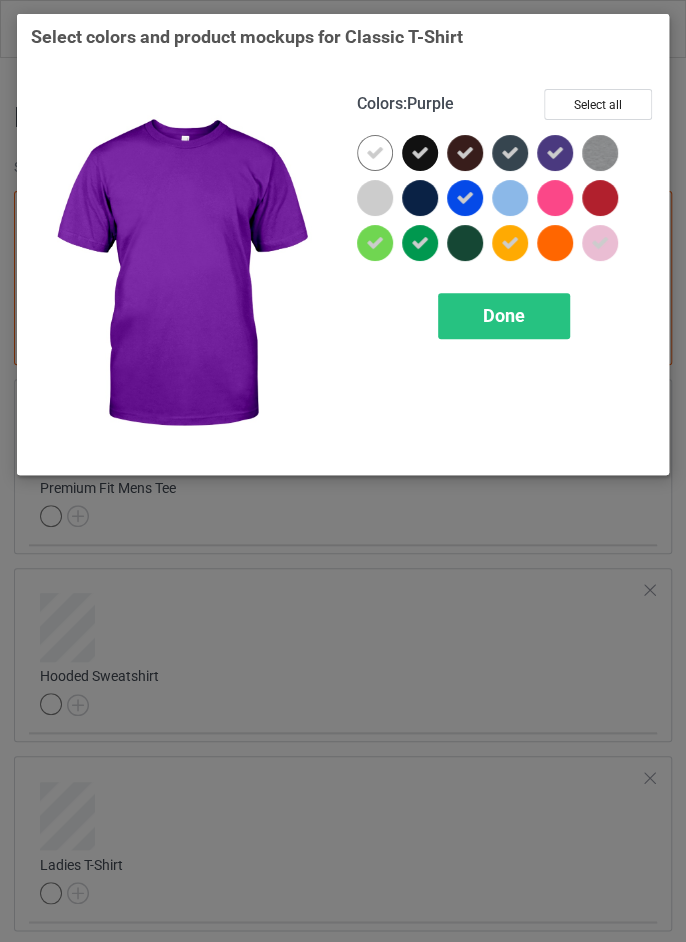click at bounding box center (510, 198) 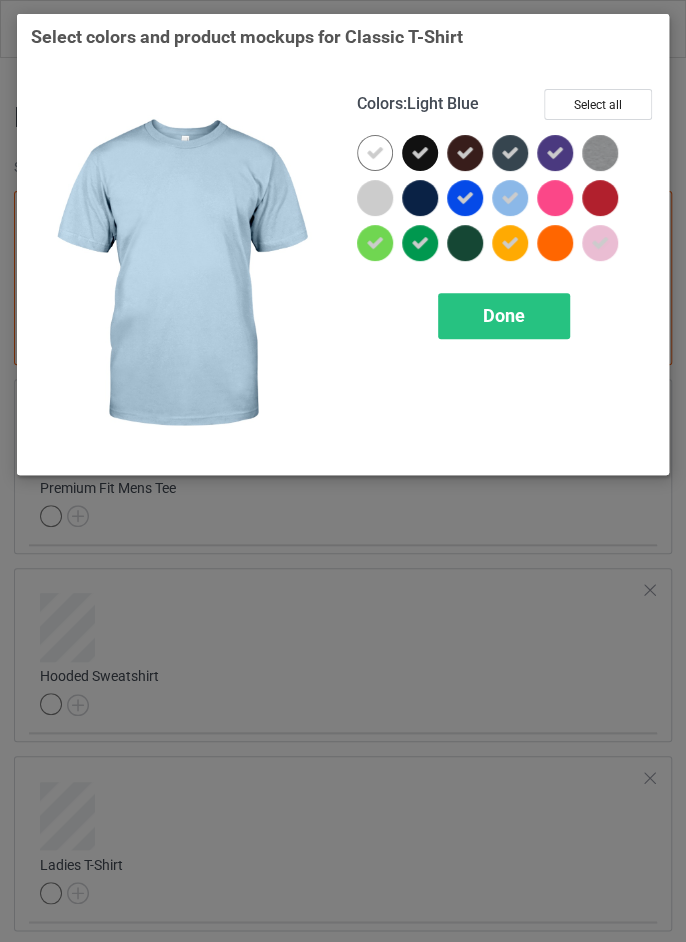 click at bounding box center [600, 198] 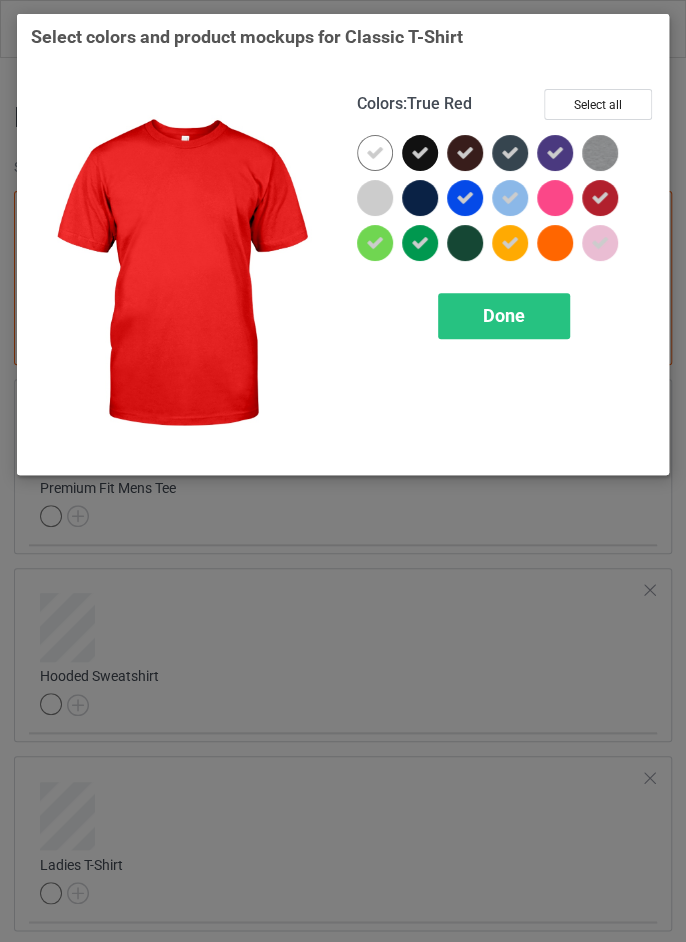 click at bounding box center [555, 198] 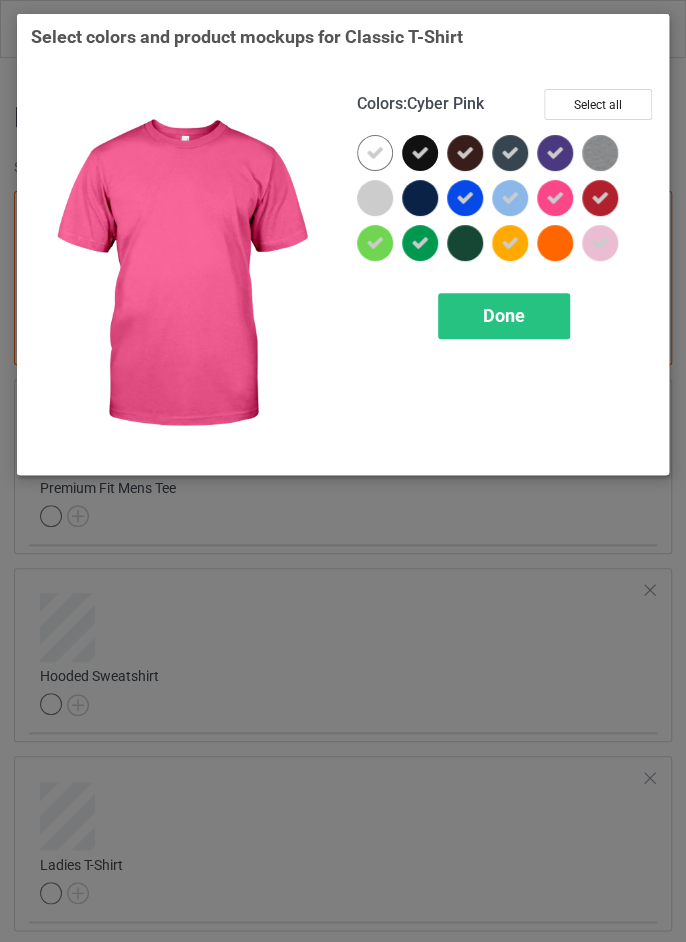 click at bounding box center (600, 153) 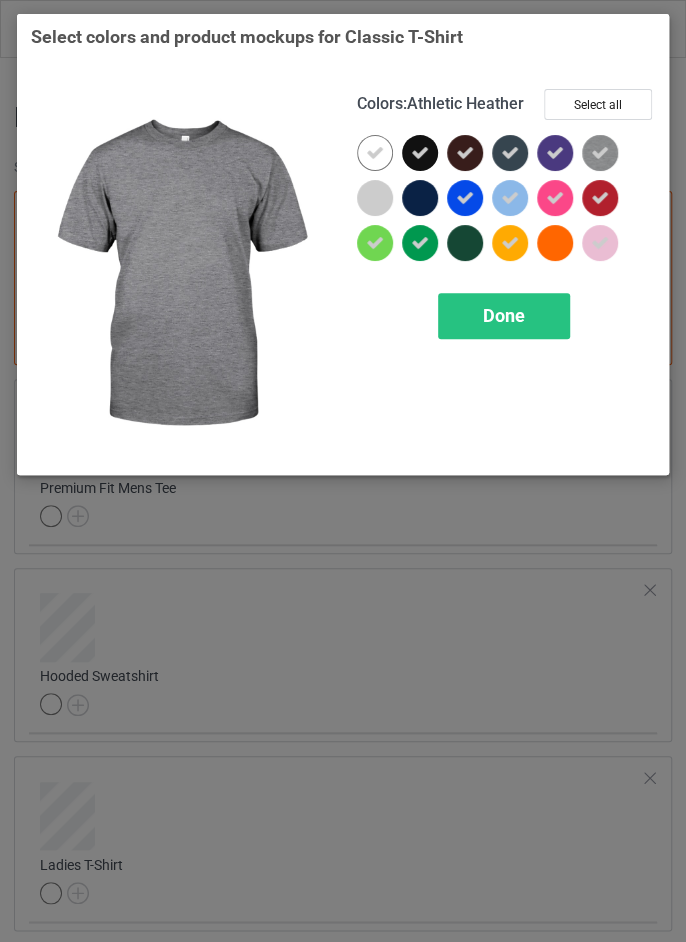 click at bounding box center [375, 198] 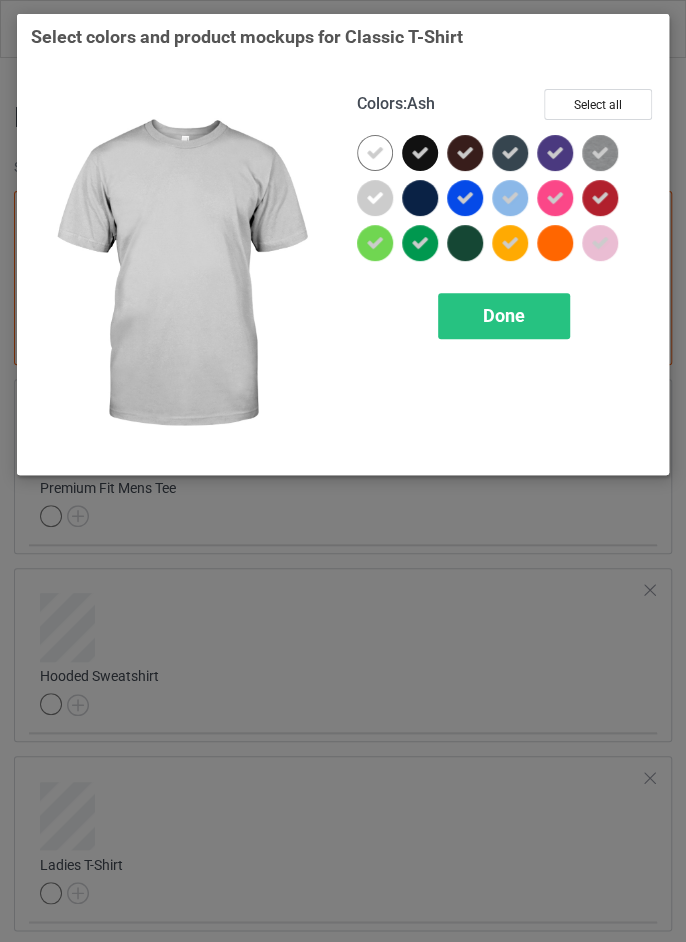 click at bounding box center (420, 198) 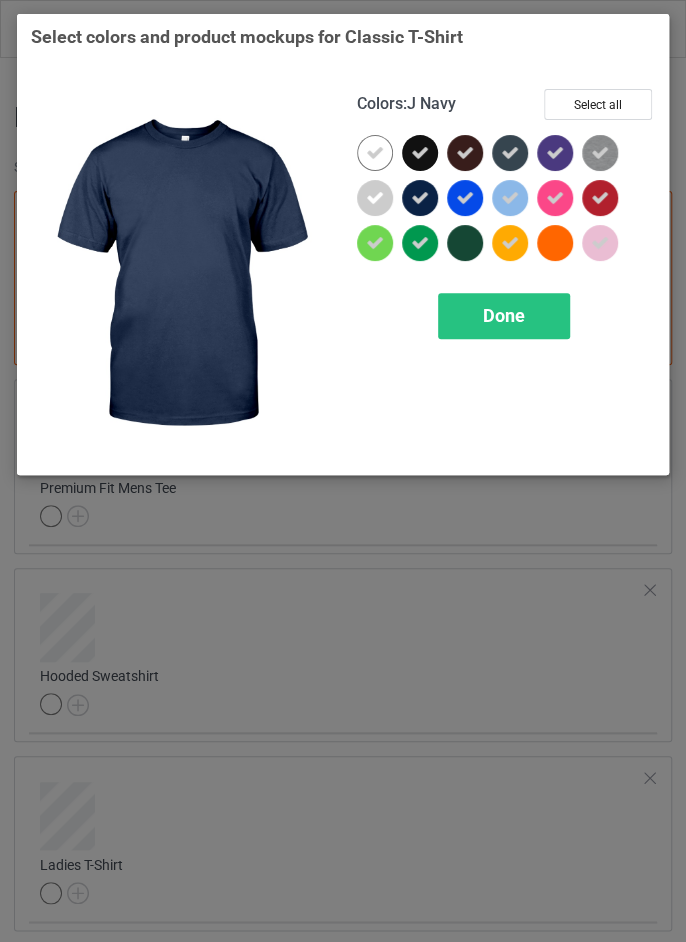 click at bounding box center (465, 243) 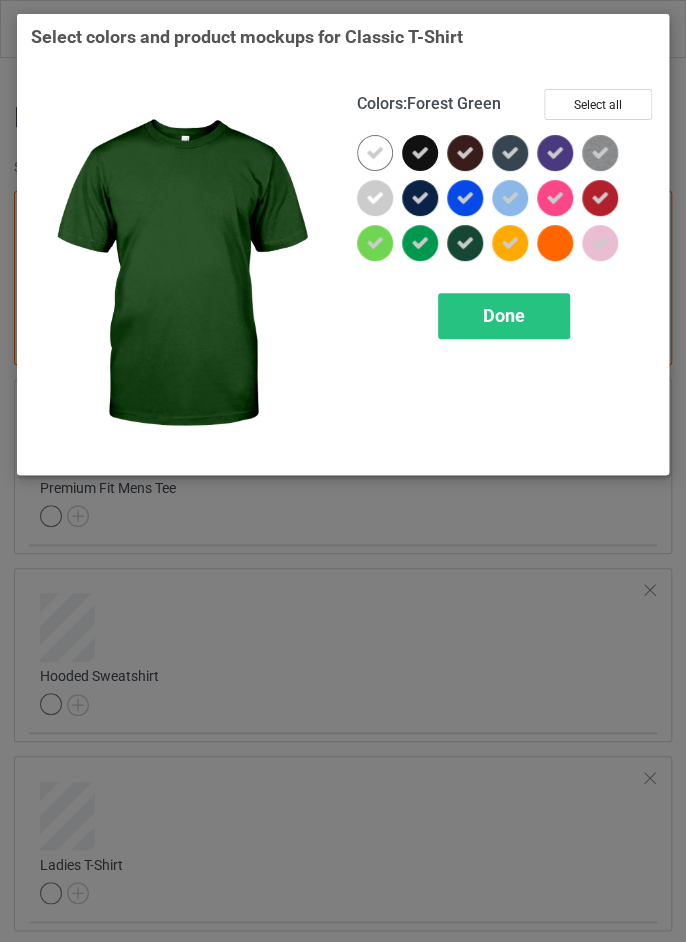 click on "Done" at bounding box center (504, 316) 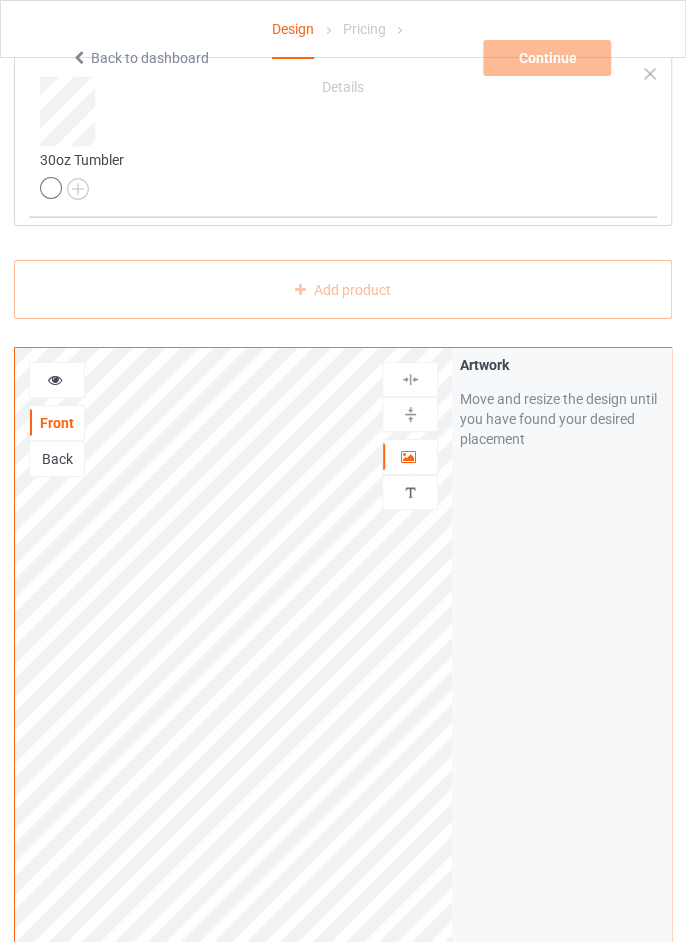 scroll, scrollTop: 4656, scrollLeft: 0, axis: vertical 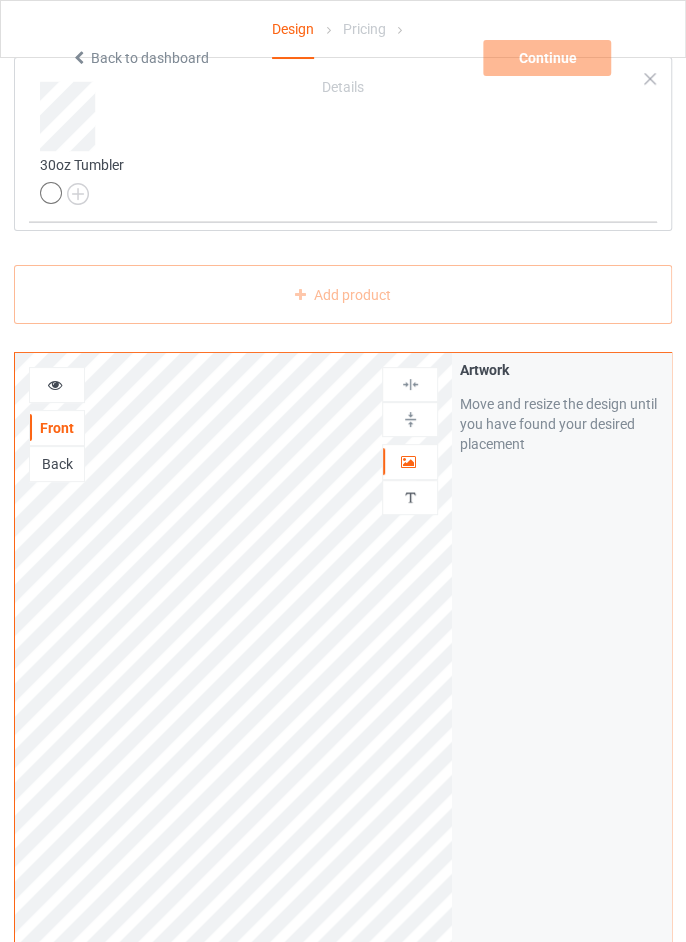 click at bounding box center (410, 419) 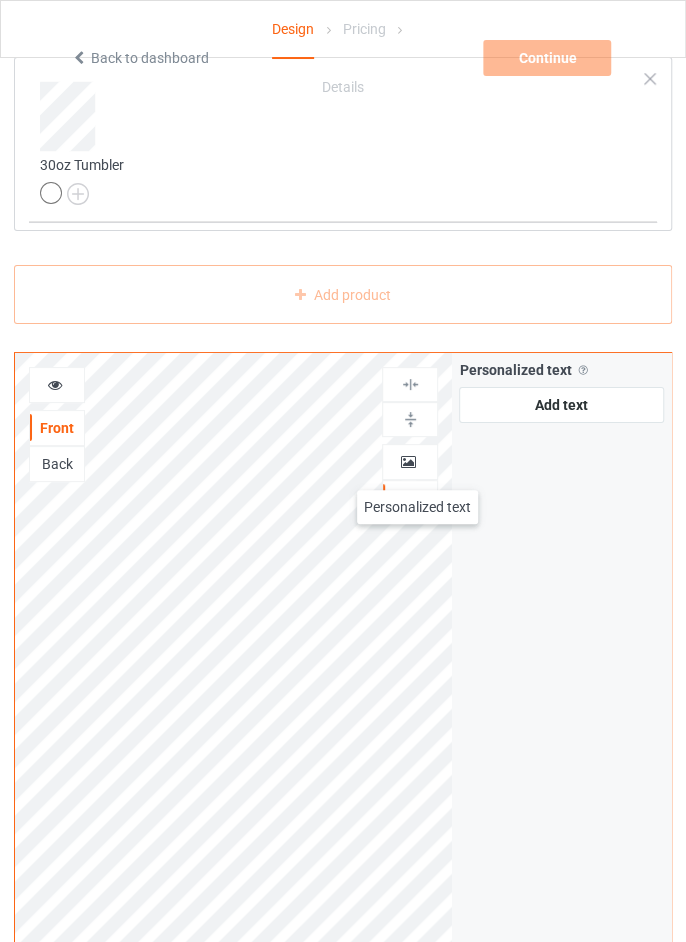 click at bounding box center [410, 419] 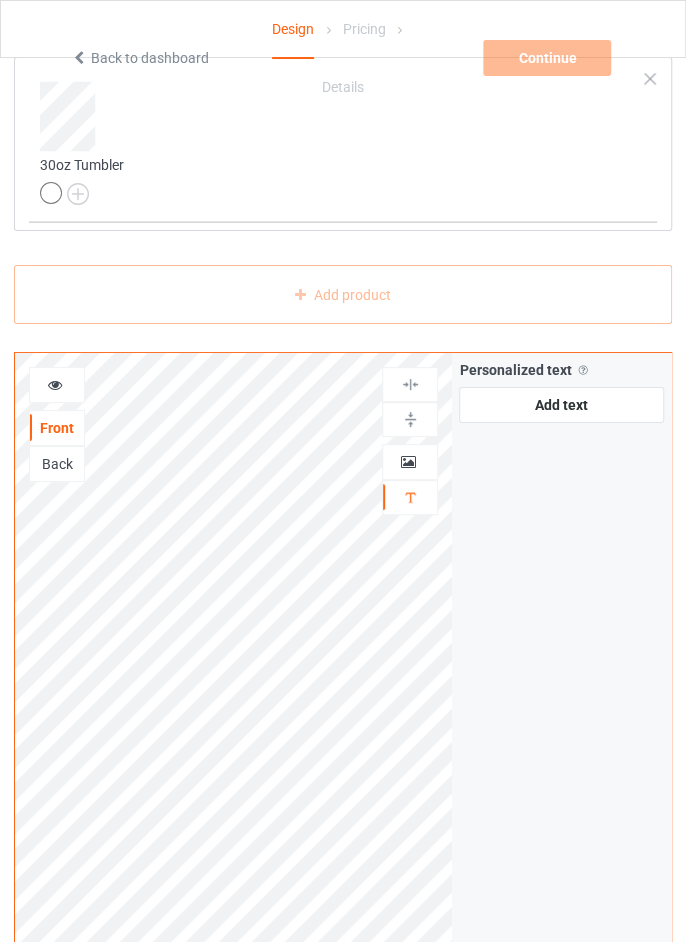 click at bounding box center (410, 384) 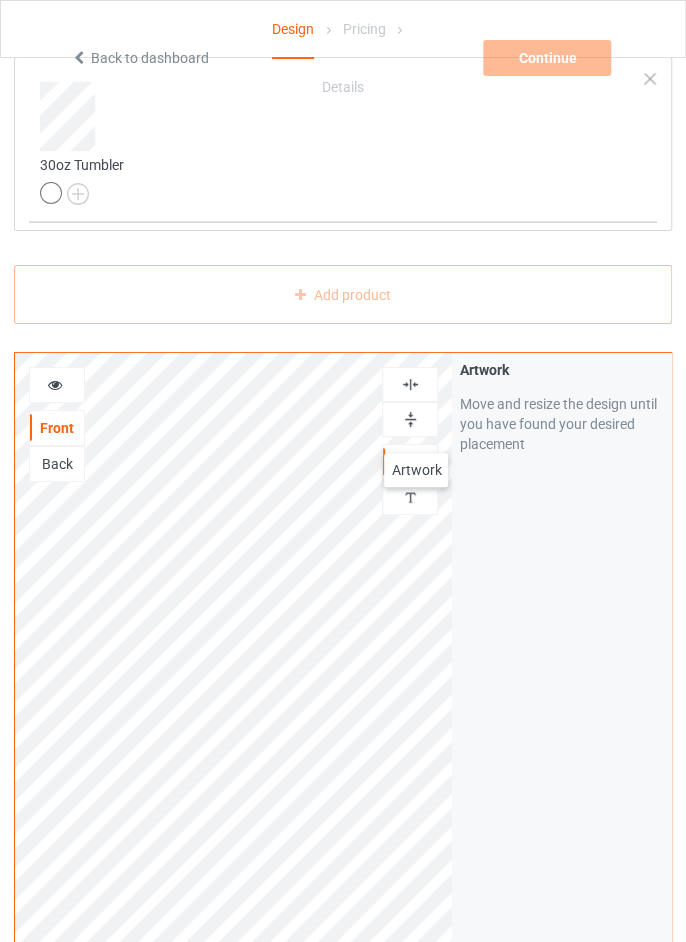 click on "Design Select colors for each of the products and upload an artwork file to design your product. Classic T-Shirt Premium Fit Mens Tee Hooded Sweatshirt Ladies T-Shirt V-Neck T-Shirt Unisex Tank Crewneck Sweatshirt Long Sleeve Tee Youth T-Shirt Missing artwork on 4 side(s) Men's AOP T-Shirt XL Missing artwork on 4 side(s) Men's AOP T-Shirt L Missing artwork on 4 side(s) Women's AOP T-Shirt S Missing artwork on 4 side(s) Women's AOP T-Shirt M Missing artwork on 4 side(s) Women's AOP T-Shirt L Missing artwork on 1 side(s) Women's Racerback Tank Dress L Missing artwork on 1 side(s) Accessory Pouch - Large Missing artwork on 1 side(s) All-over Tote Missing artwork on 1 side(s) Accessory Pouch - Standard Mug 16x24 Poster Missing artworks 20oz Tumbler 16oz Pint Glass - 2 pieces 16oz Pint Glass Vacuum Bottle 30oz Tumbler You can only add up to 25 products per campaign. Add product Front Back Artwork Personalized text Artwork Move and resize the design until you have found your desired placement" at bounding box center (343, -1564) 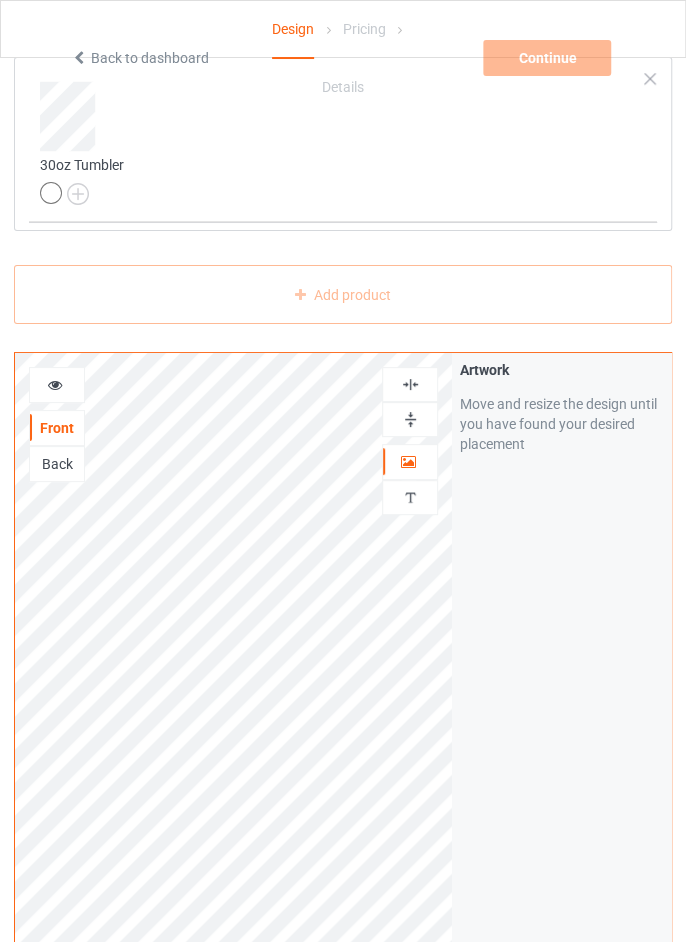 click on "Artwork Move and resize the design until you have found your desired placement" at bounding box center [561, 733] 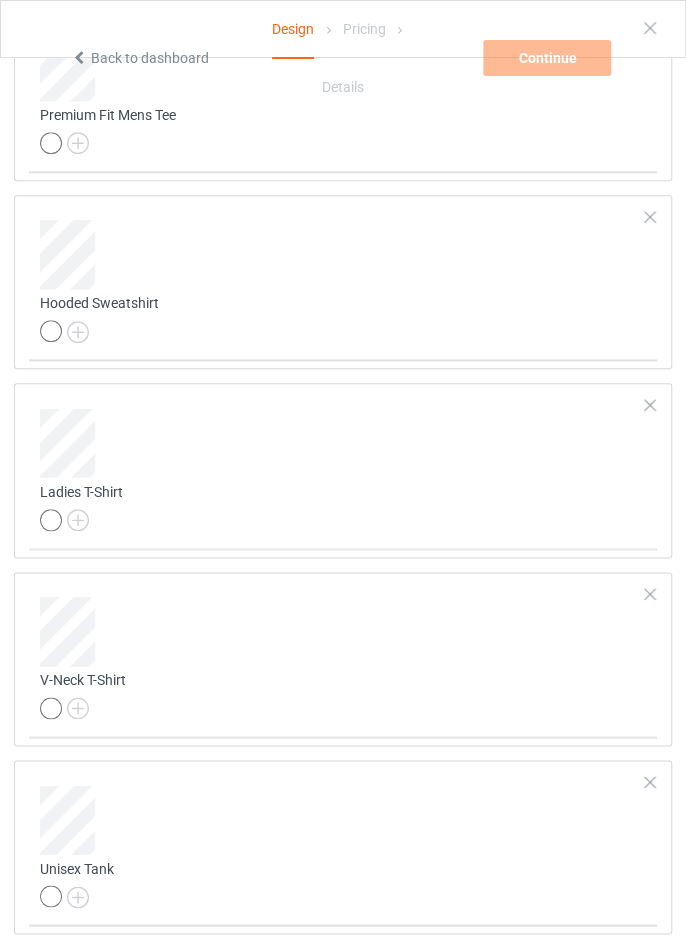 scroll, scrollTop: 0, scrollLeft: 0, axis: both 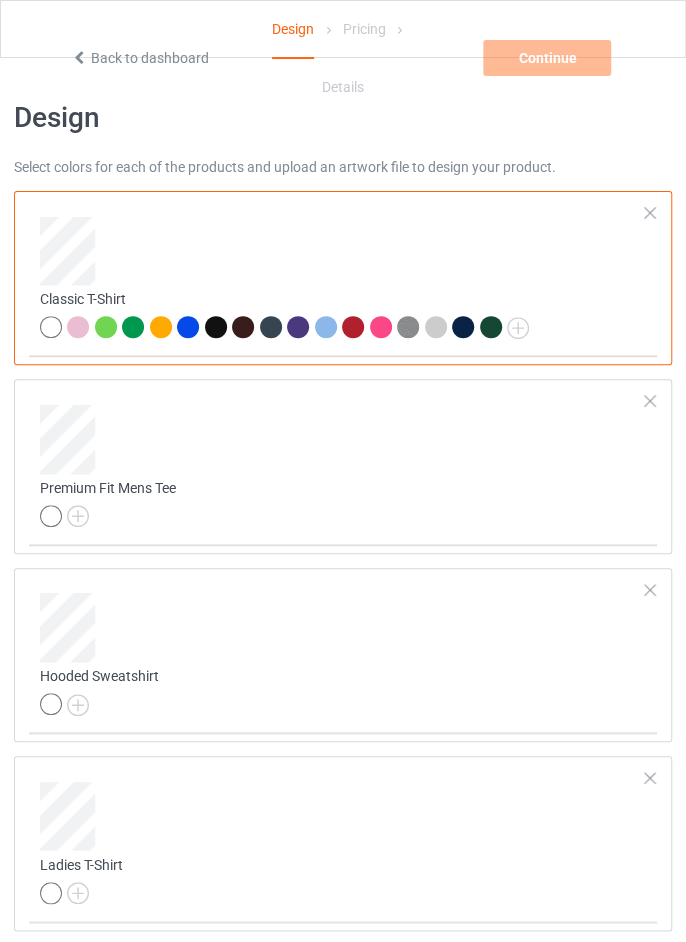click at bounding box center (343, 439) 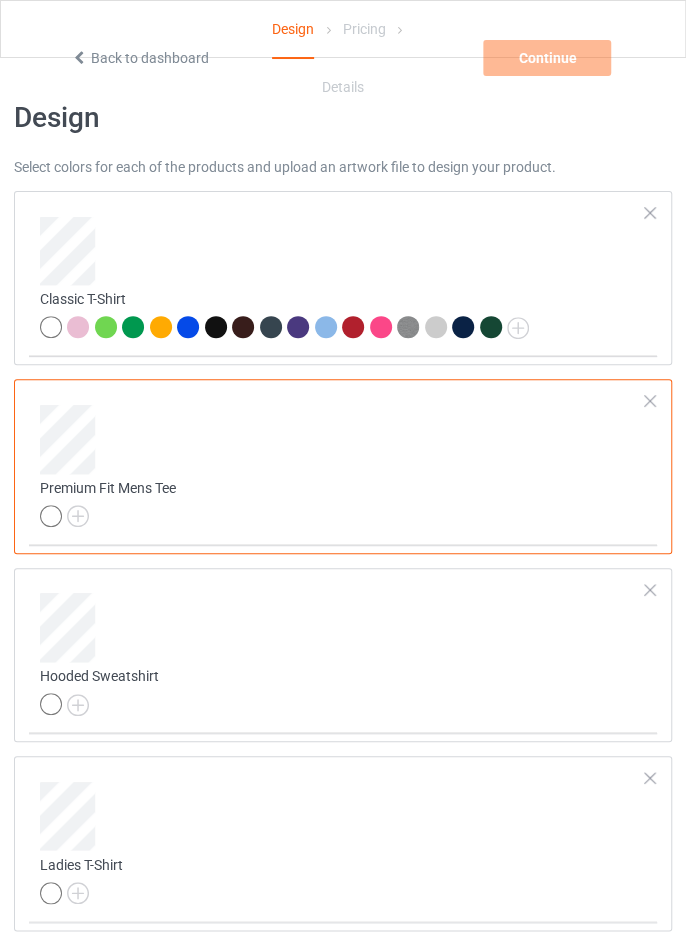 click at bounding box center (0, 0) 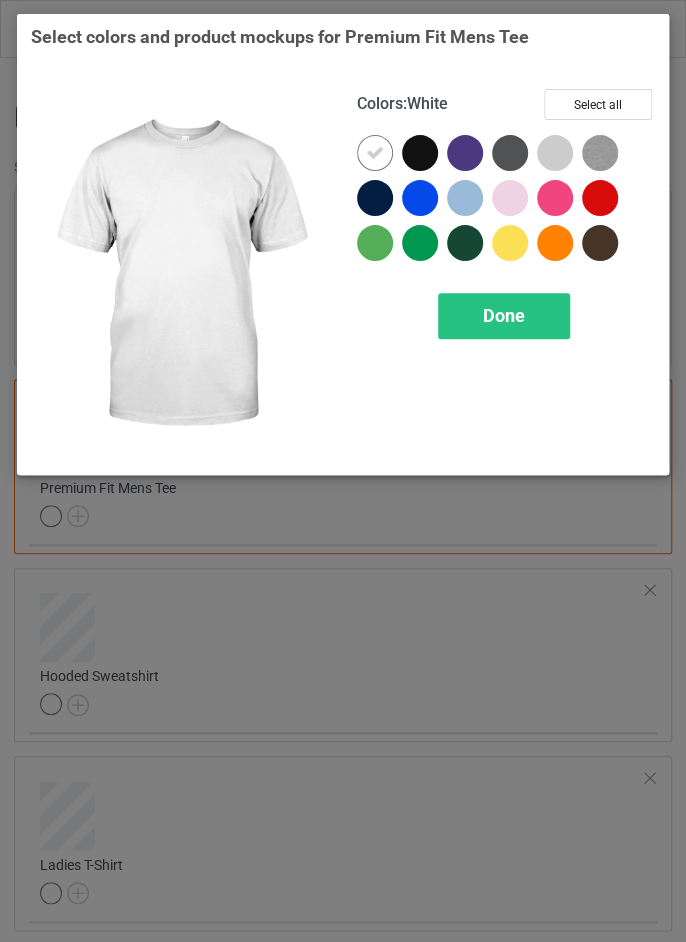 click at bounding box center (420, 153) 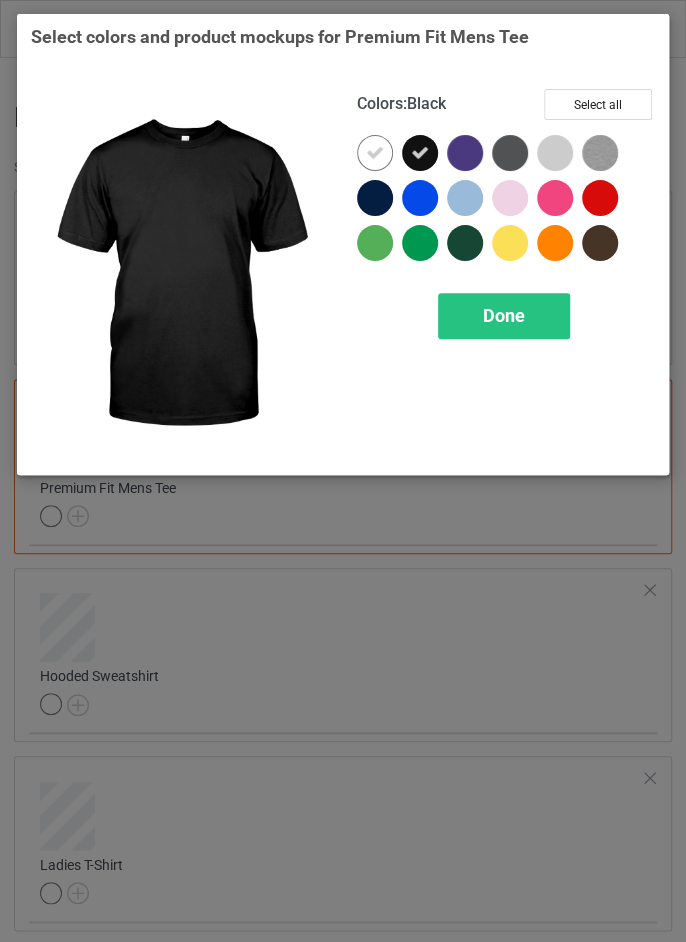 click at bounding box center [469, 157] 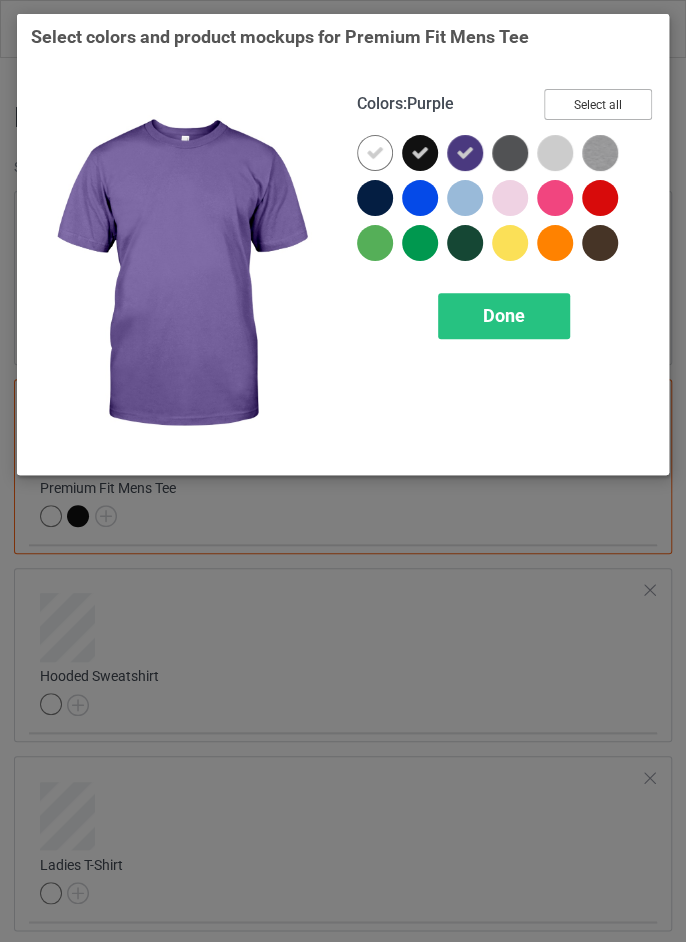 click on "Select all" at bounding box center (598, 104) 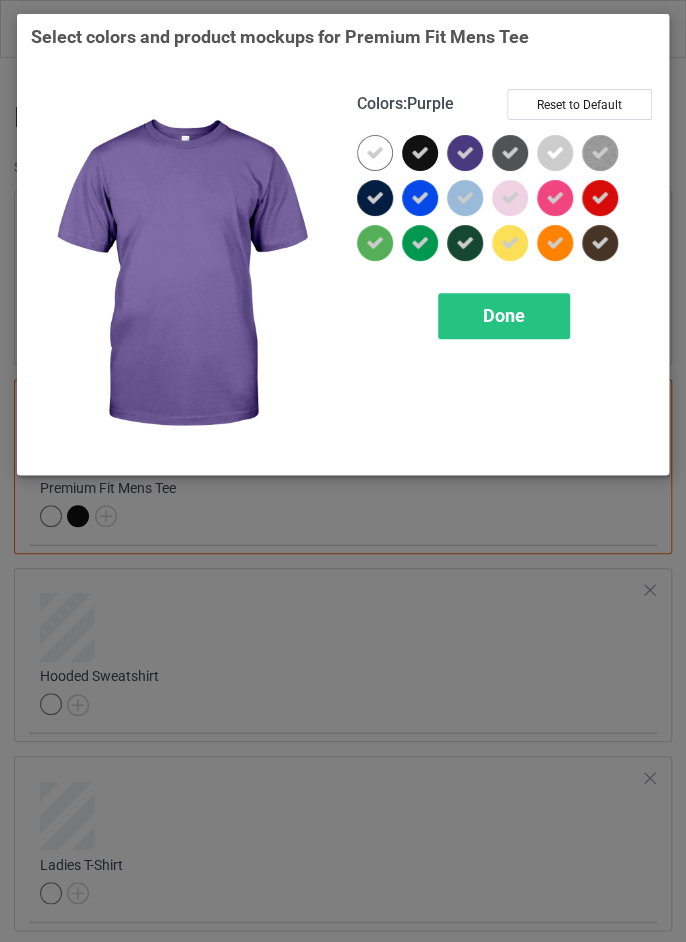 click on "Done" at bounding box center (504, 316) 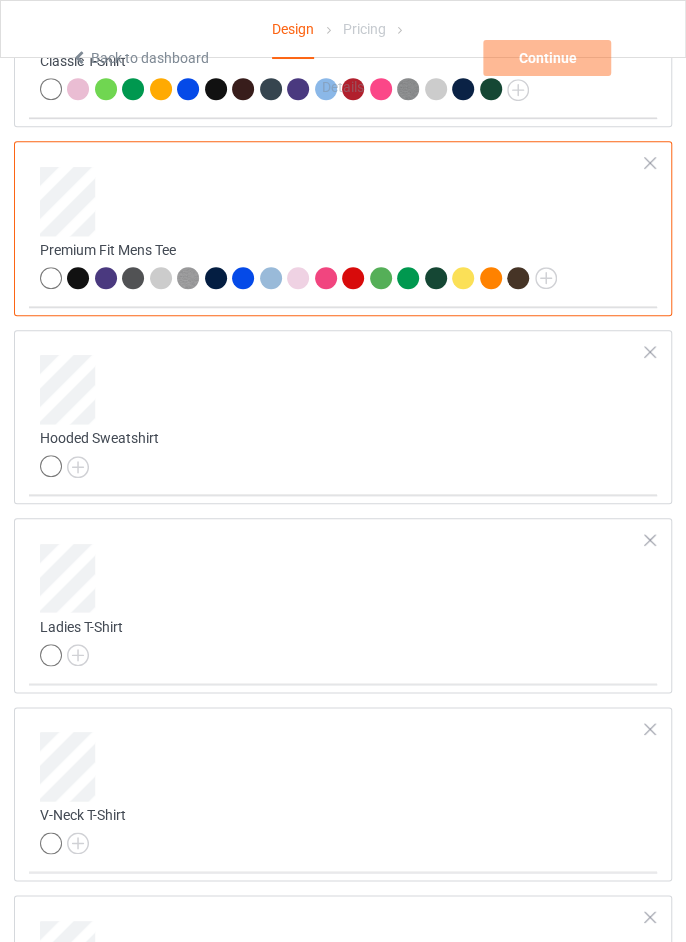 scroll, scrollTop: 112, scrollLeft: 0, axis: vertical 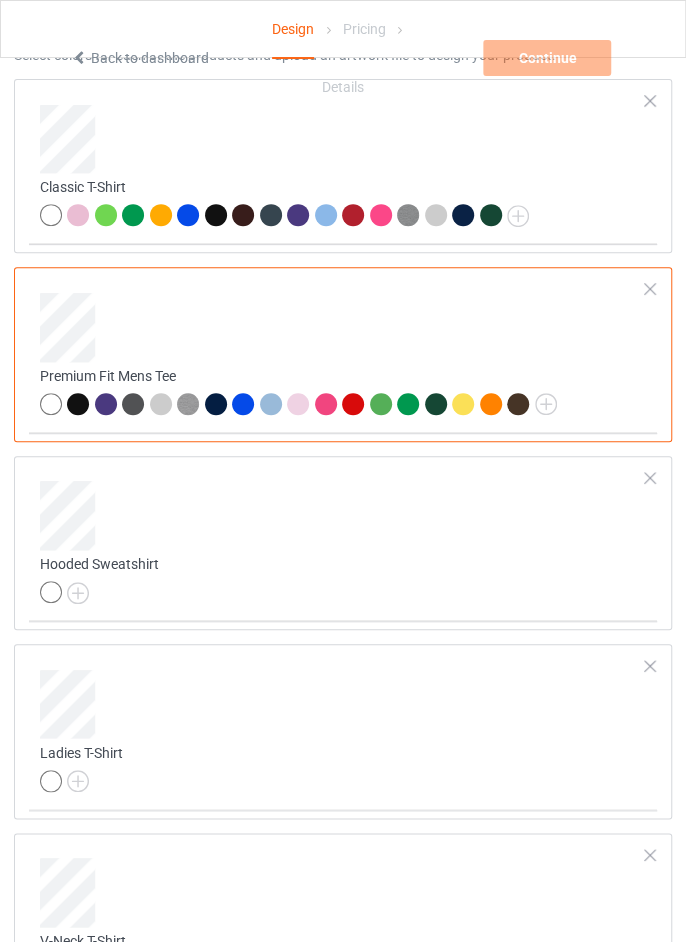 click at bounding box center [343, 515] 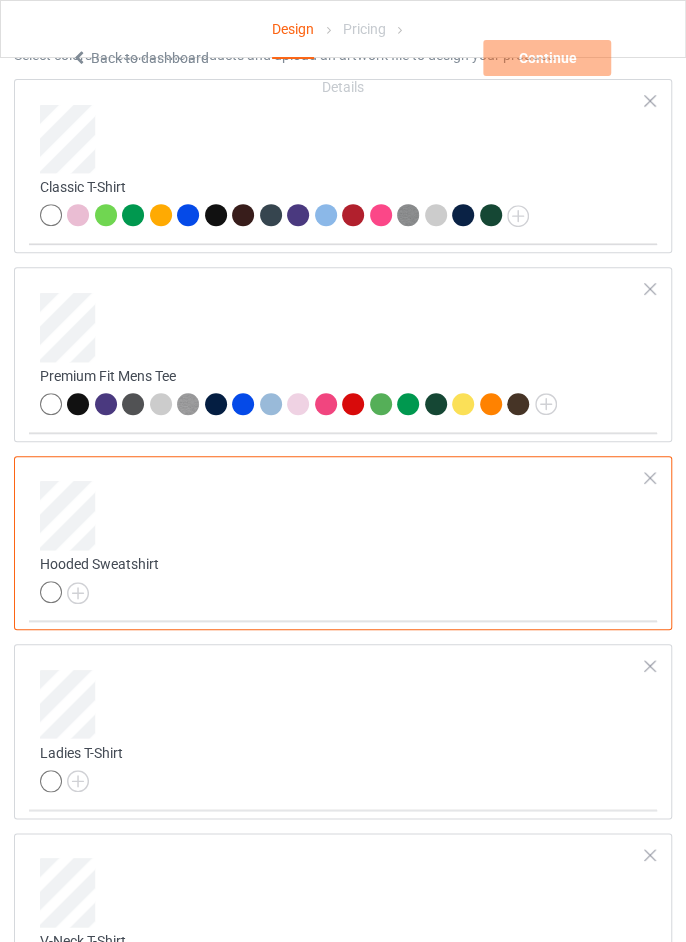 click at bounding box center (0, 0) 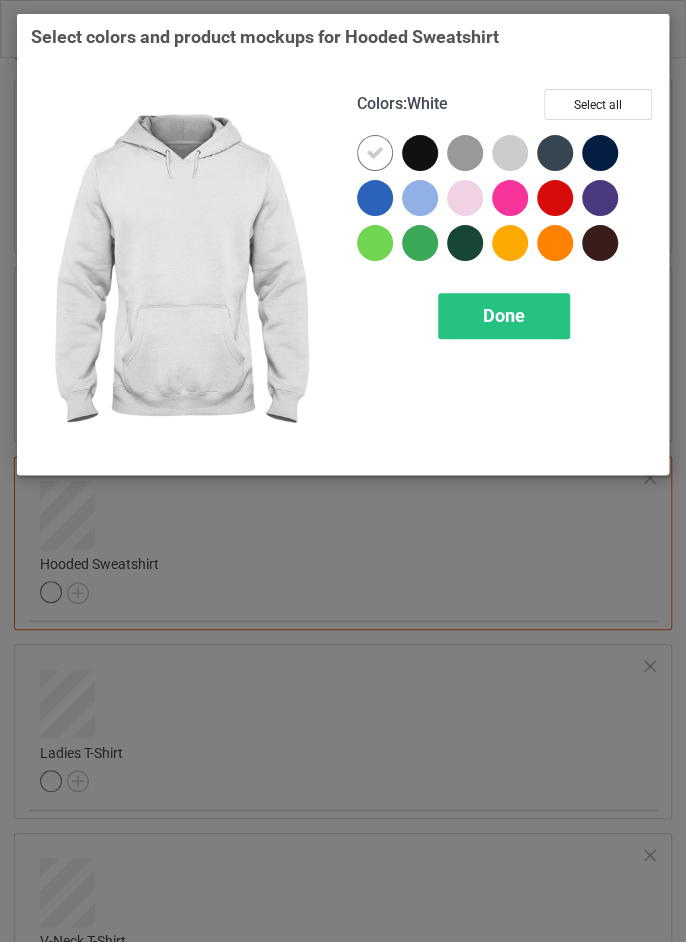click on "Done" at bounding box center [504, 316] 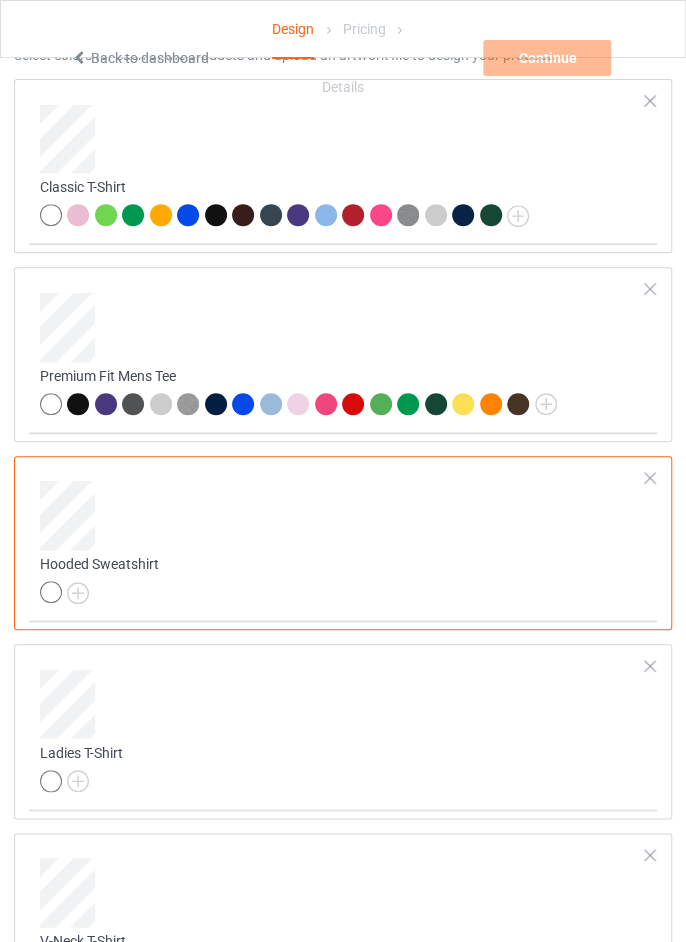 click at bounding box center [0, 0] 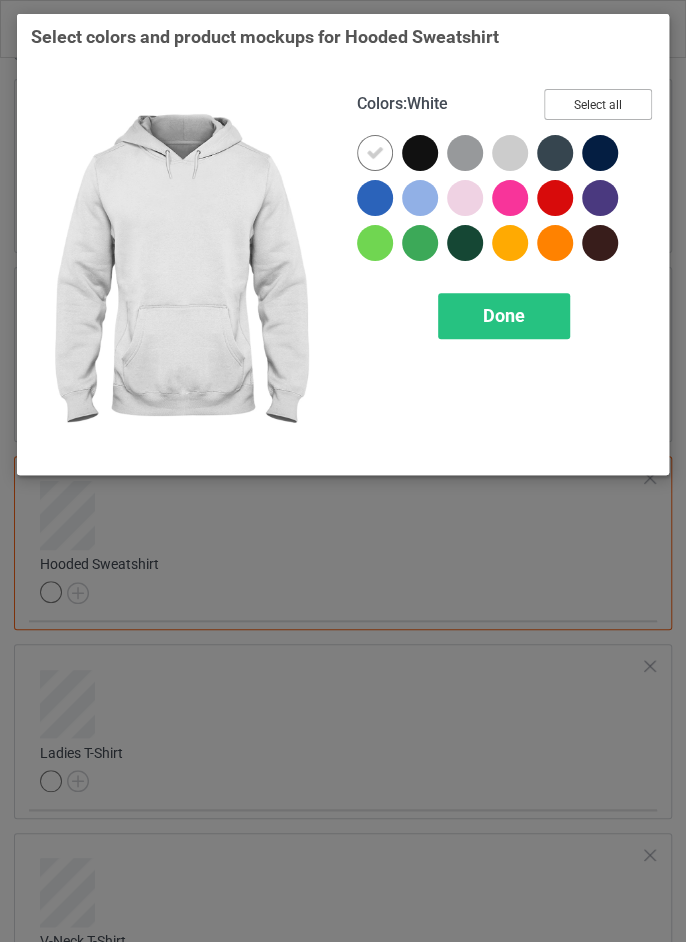 click on "Select all" at bounding box center (598, 104) 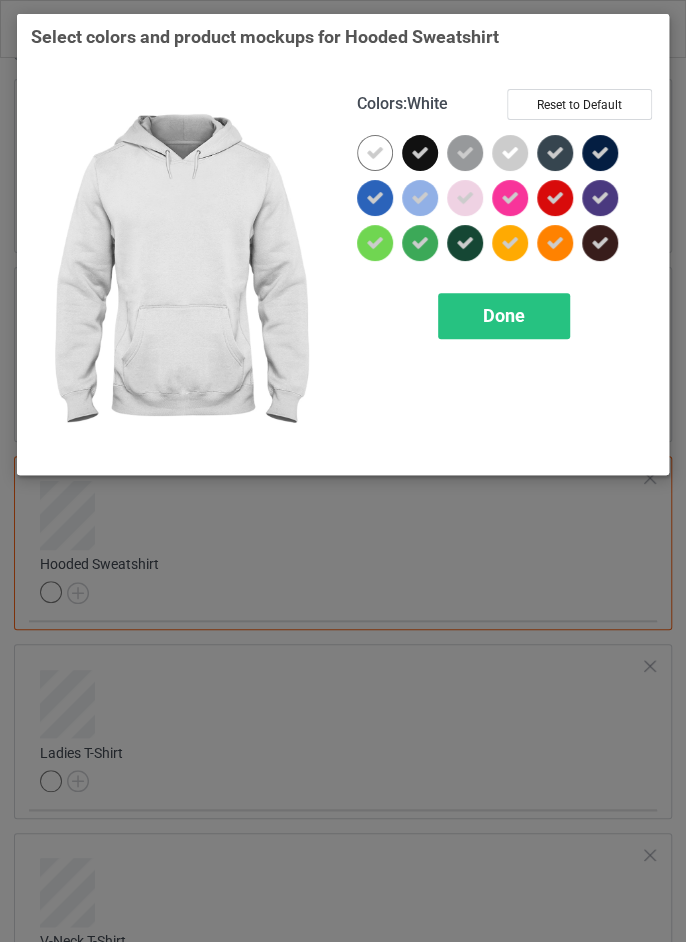 click on "Done" at bounding box center (504, 316) 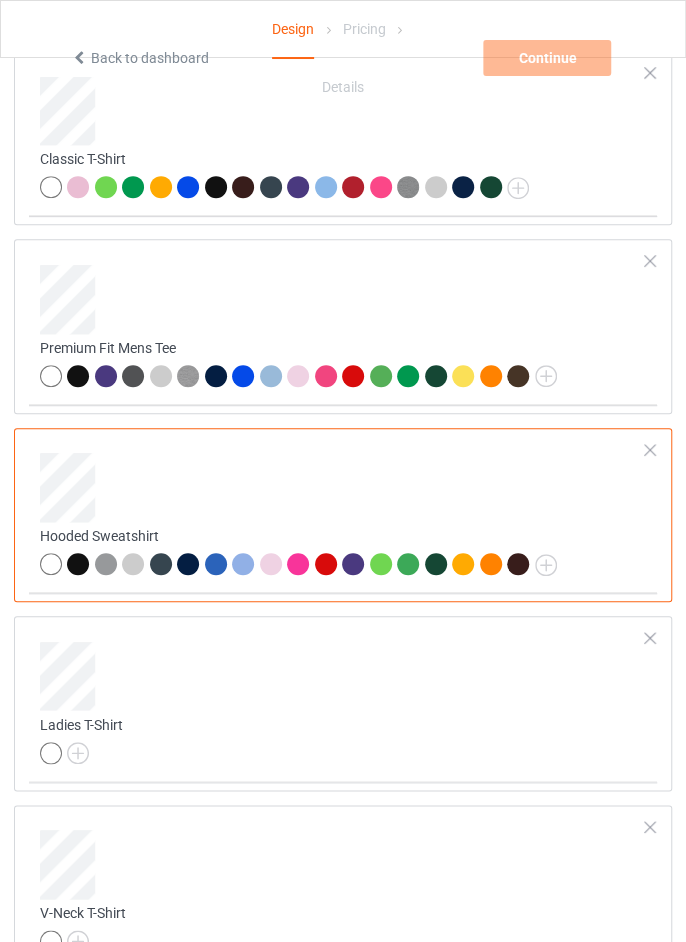 scroll, scrollTop: 144, scrollLeft: 0, axis: vertical 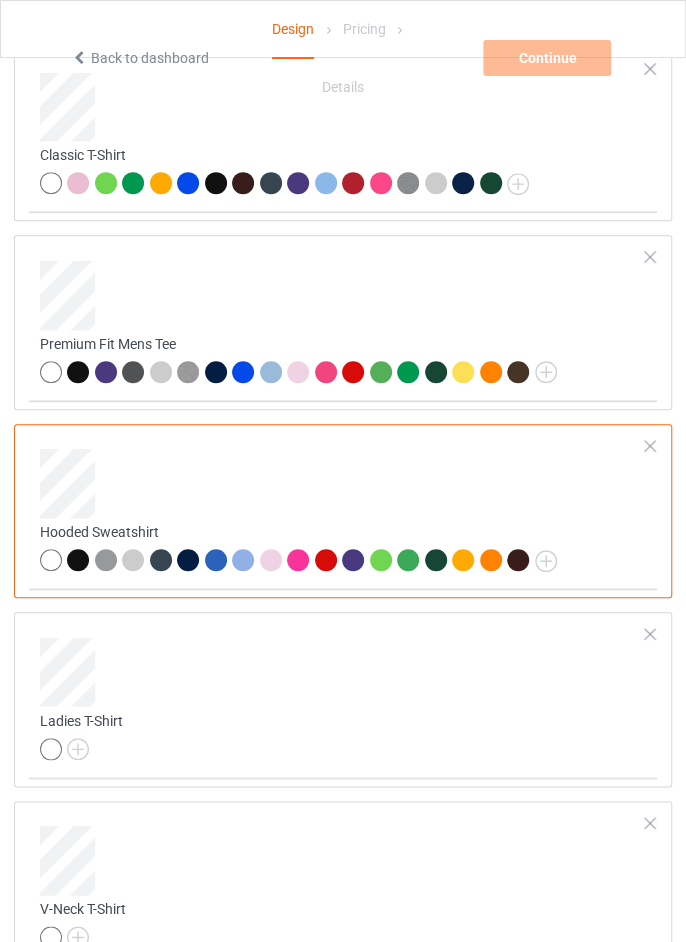 click on "Ladies T-Shirt" at bounding box center [343, 737] 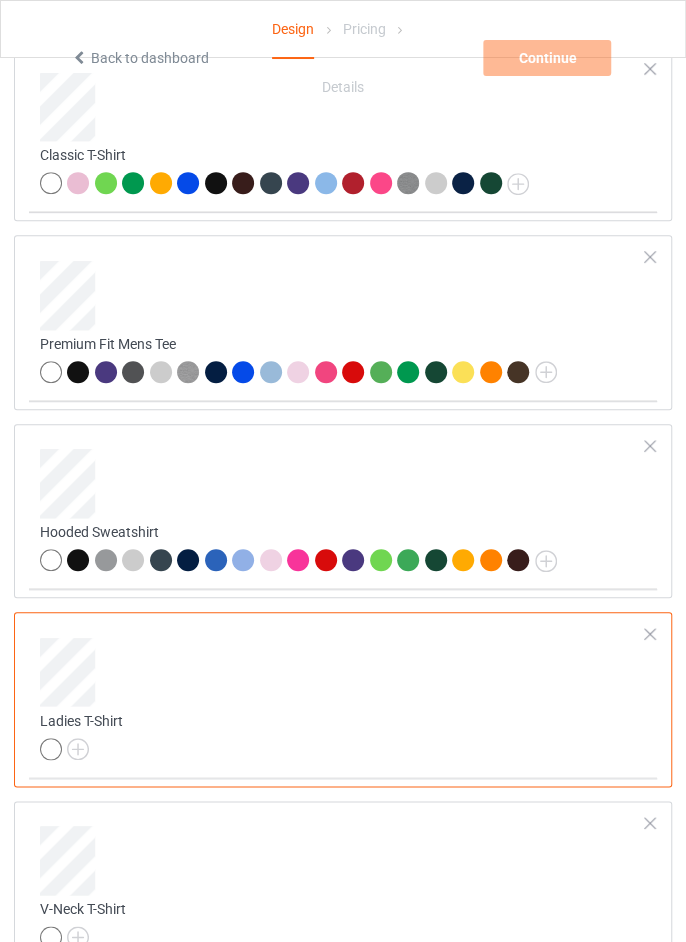 click at bounding box center (78, 560) 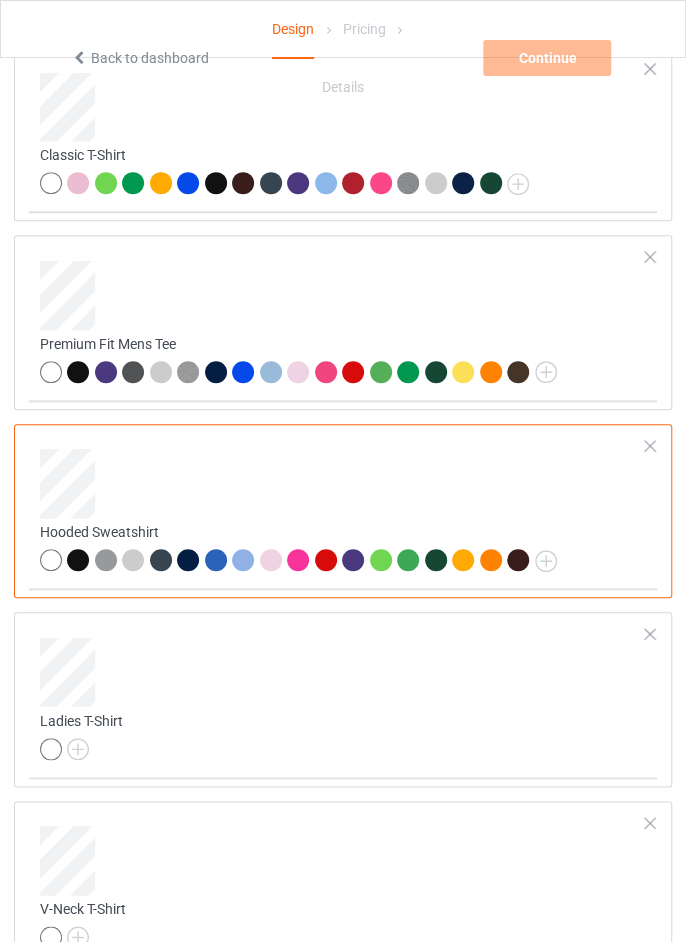 click at bounding box center [0, 0] 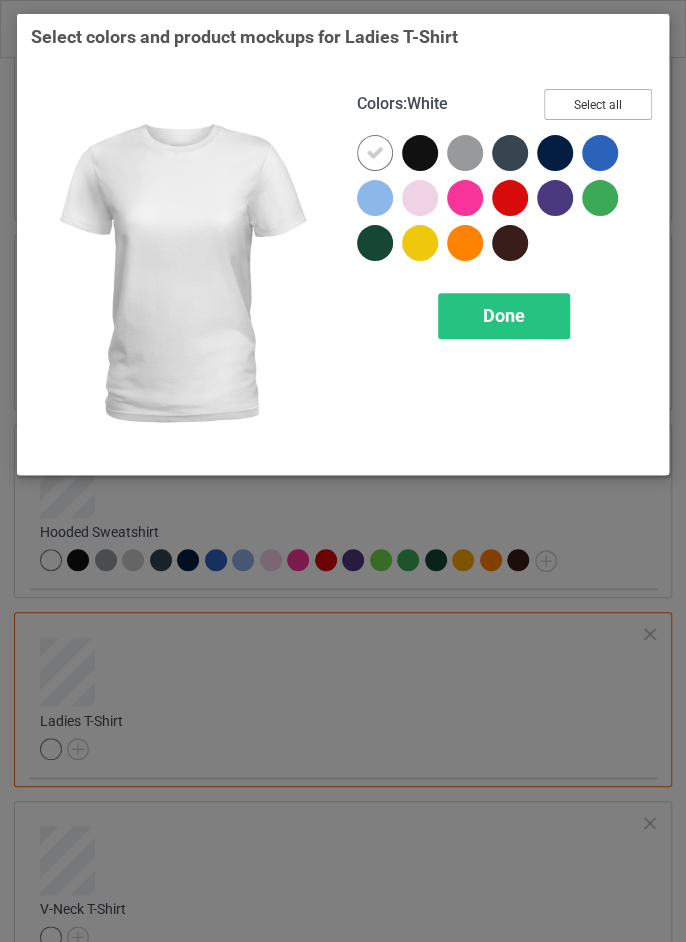 click on "Select all" at bounding box center (598, 104) 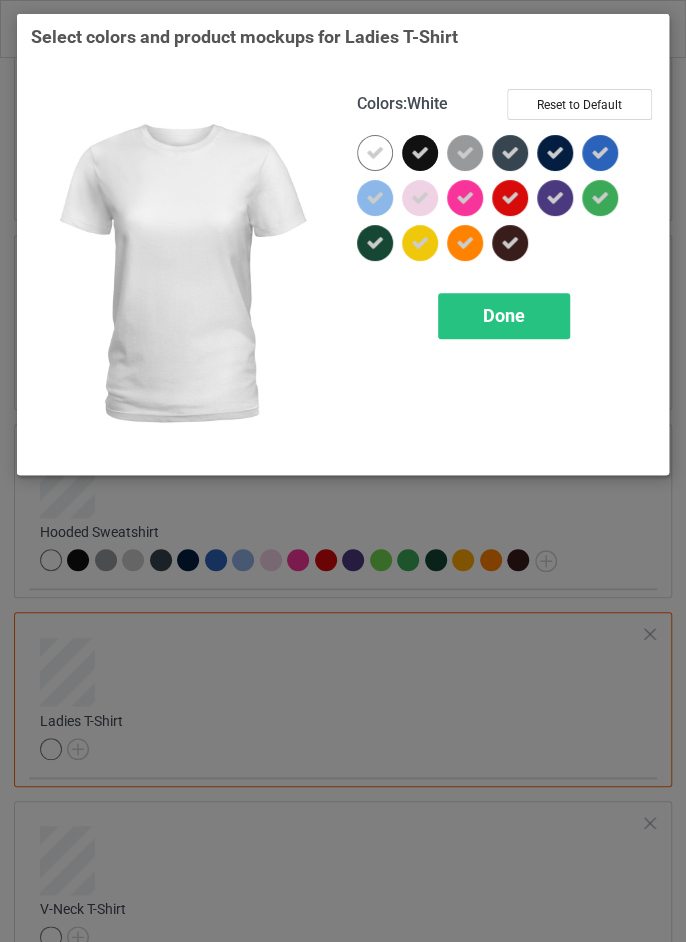 click on "Done" at bounding box center [504, 316] 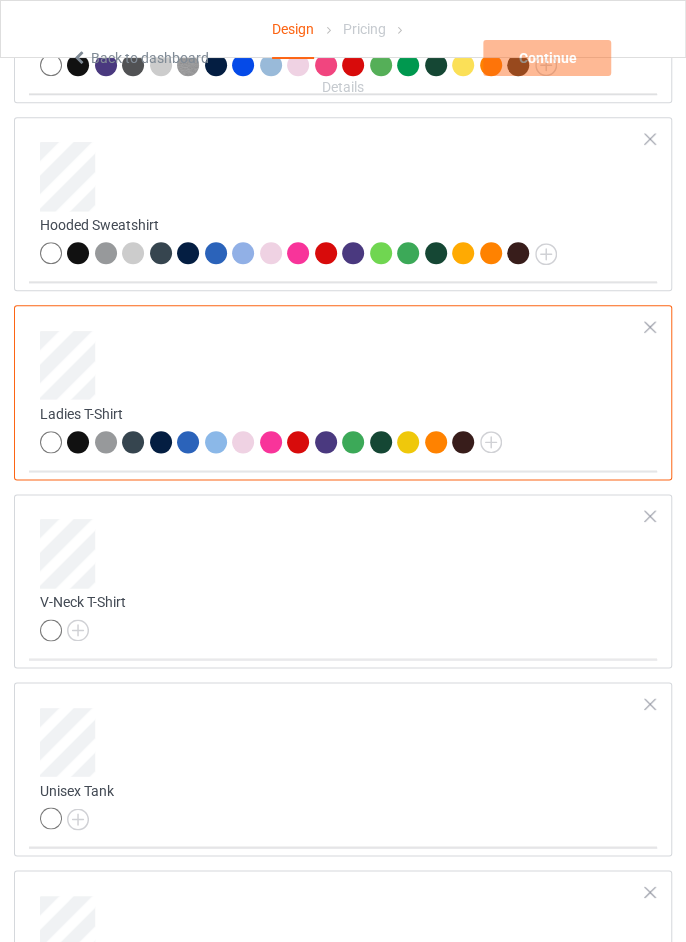 scroll, scrollTop: 460, scrollLeft: 0, axis: vertical 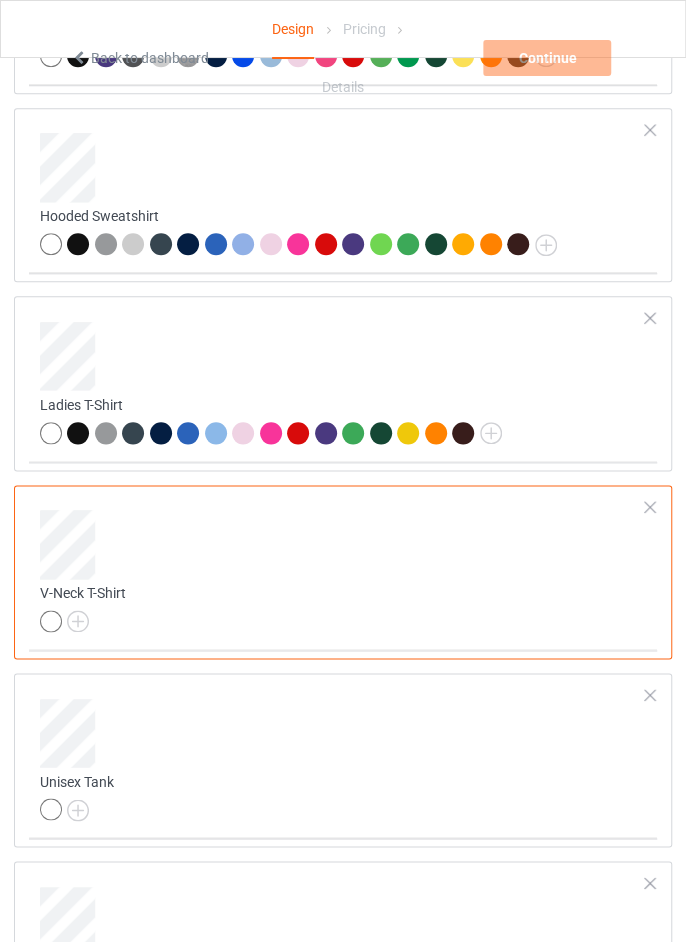 click at bounding box center (0, 0) 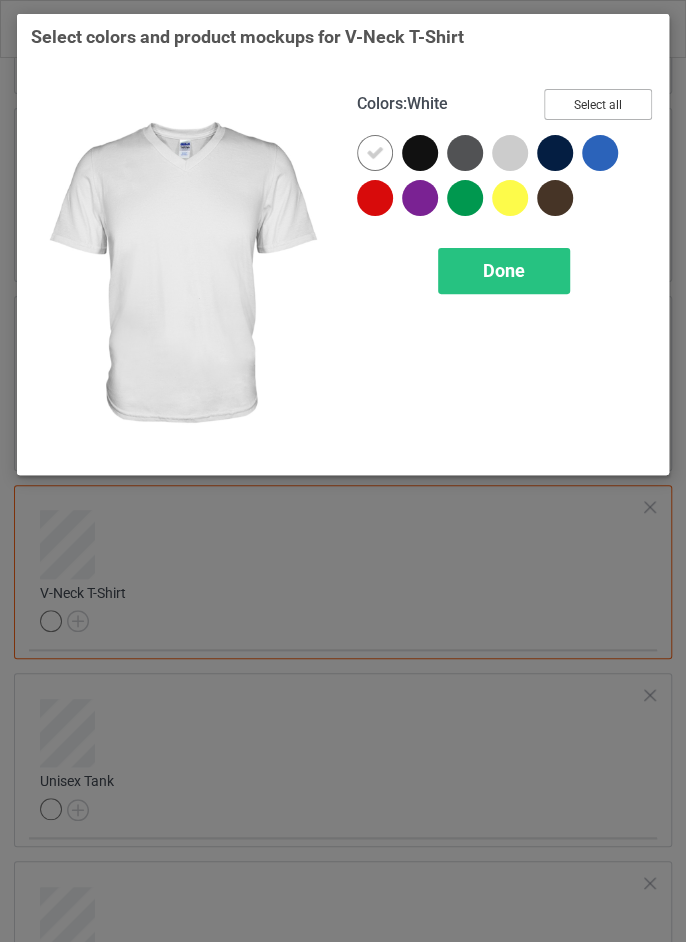 click on "Select all" at bounding box center [598, 104] 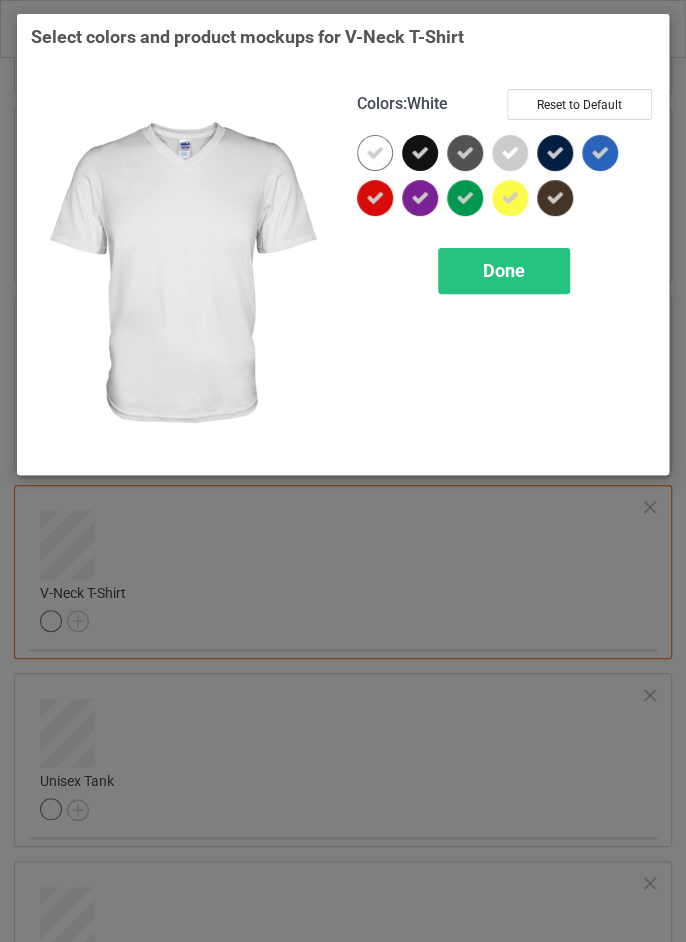 click on "Done" at bounding box center [504, 271] 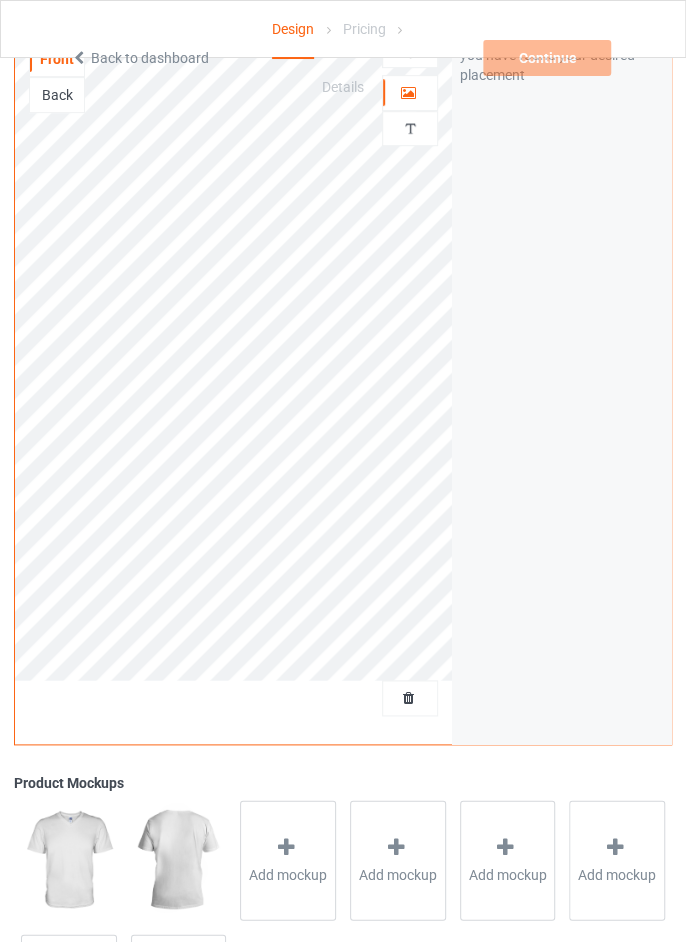 scroll, scrollTop: 5058, scrollLeft: 0, axis: vertical 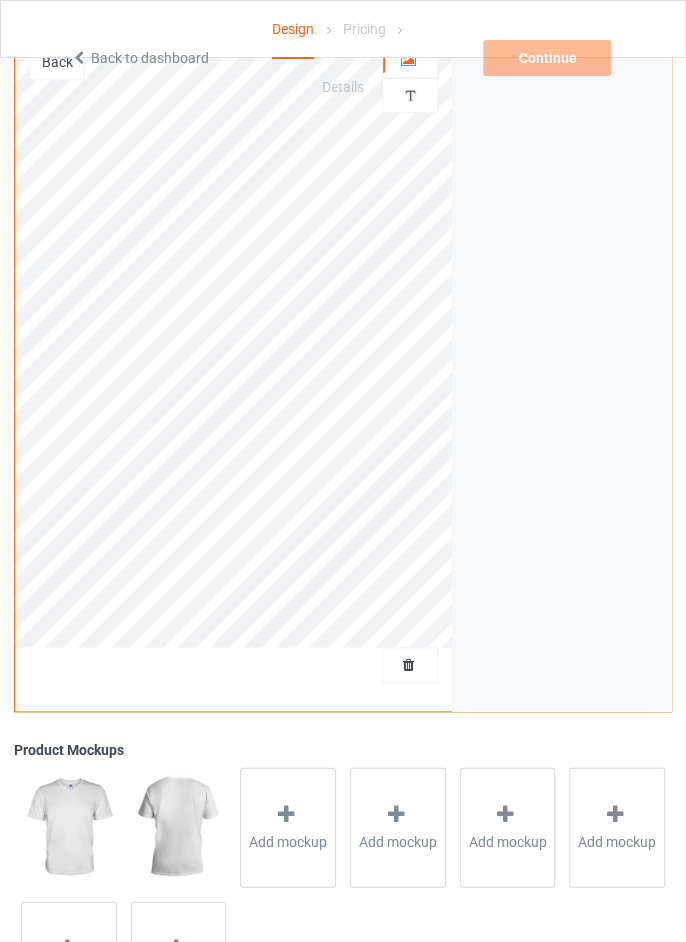 click at bounding box center (69, 827) 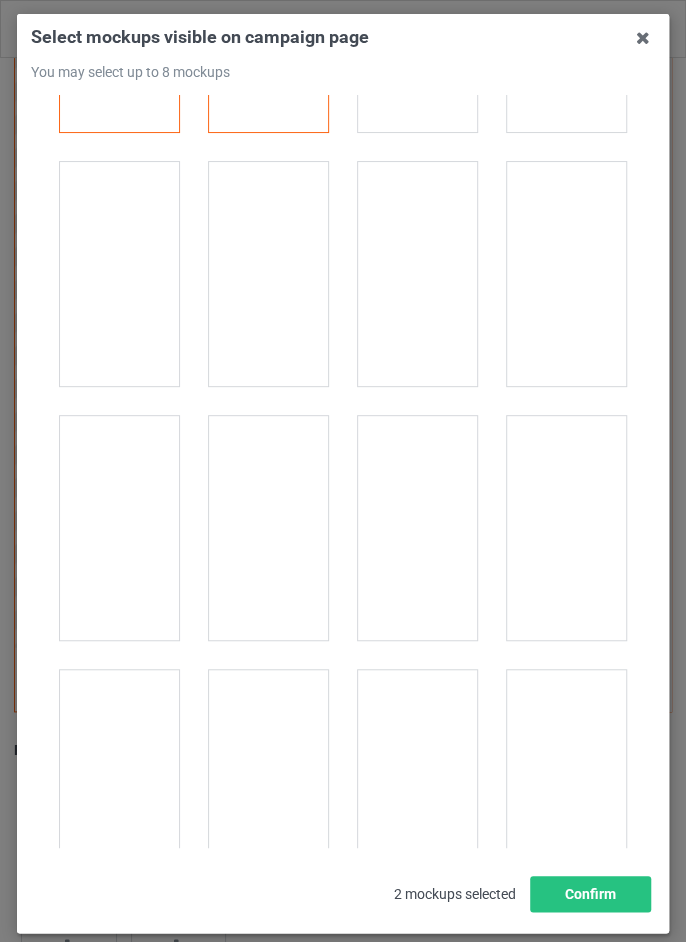 scroll, scrollTop: 0, scrollLeft: 0, axis: both 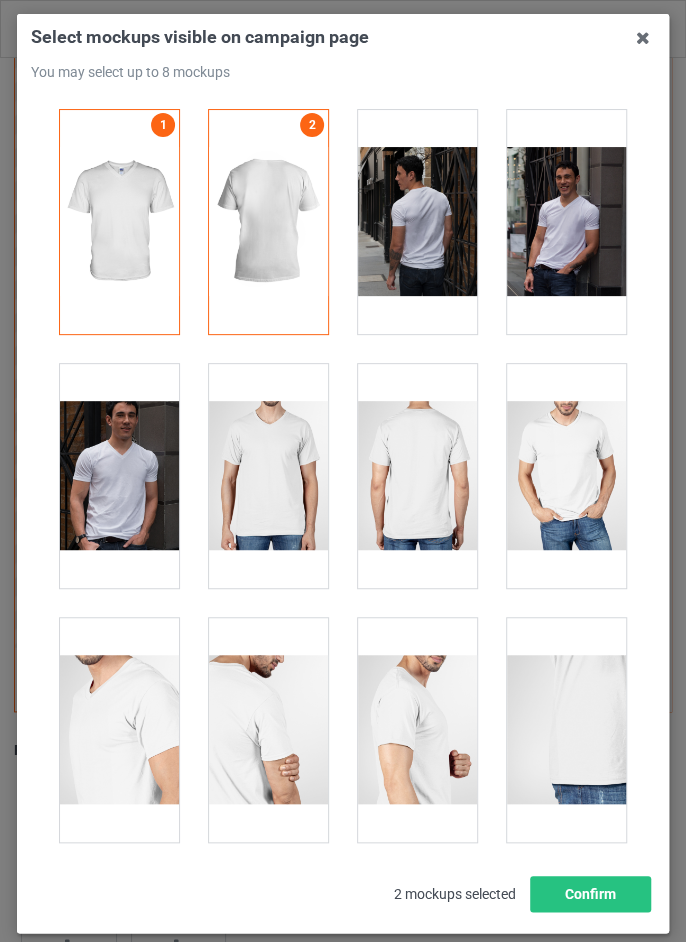 click at bounding box center [643, 37] 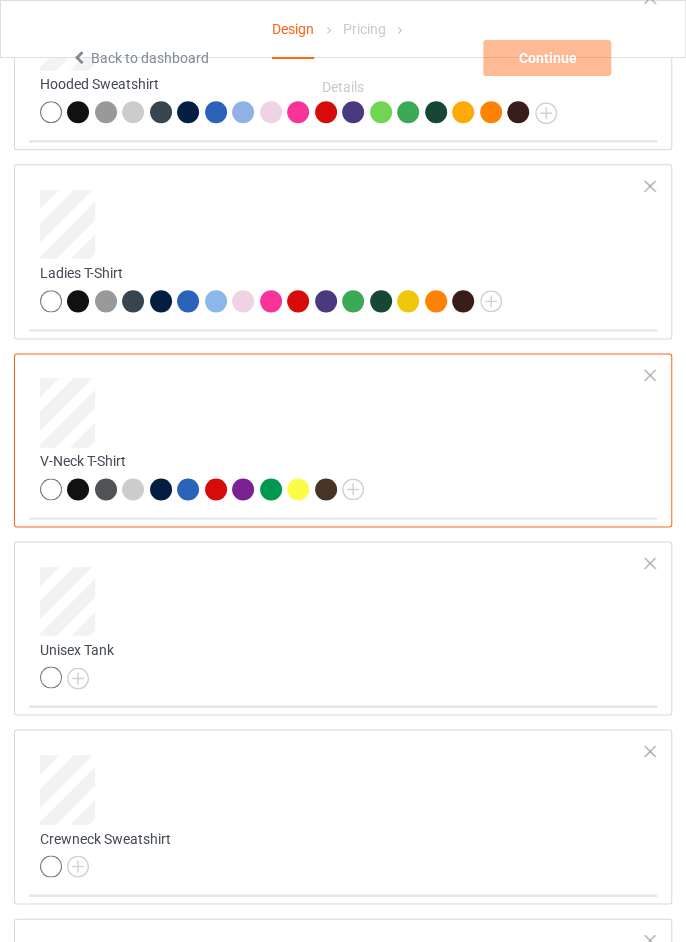 scroll, scrollTop: 597, scrollLeft: 0, axis: vertical 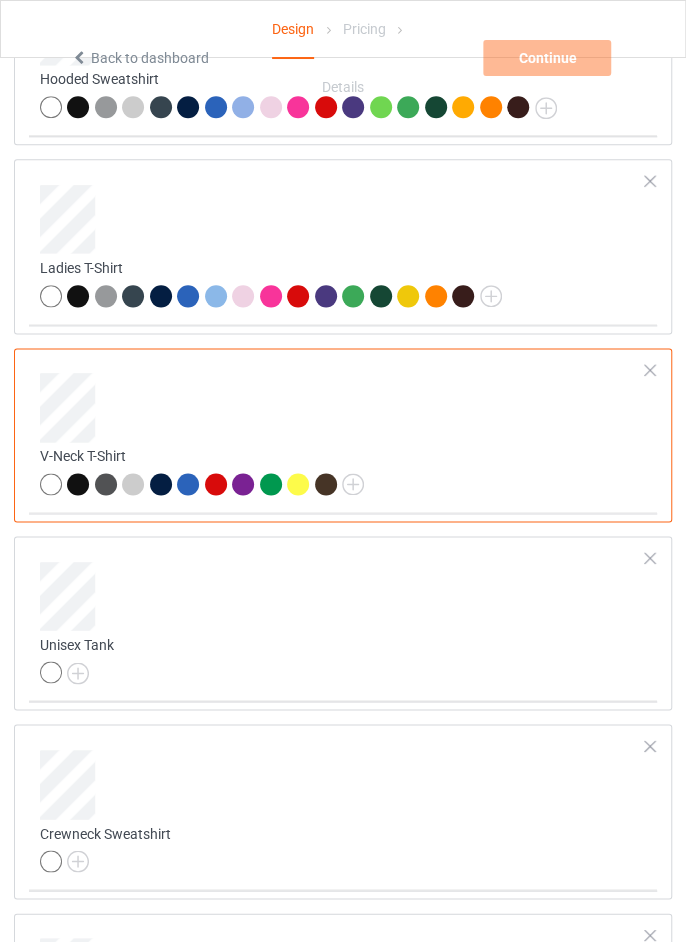 click at bounding box center [0, 0] 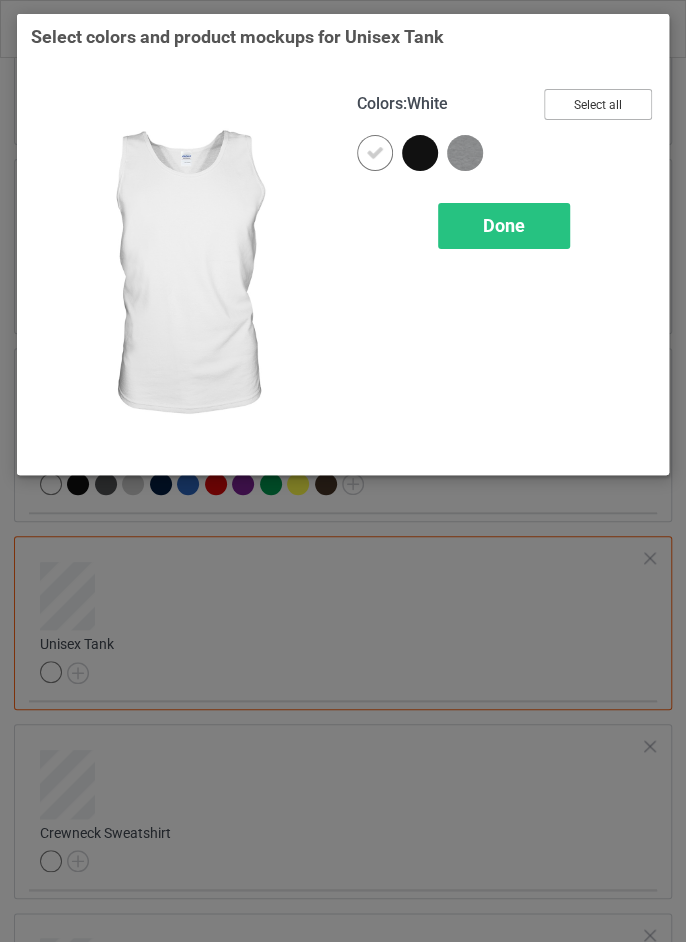 click on "Select all" at bounding box center [598, 104] 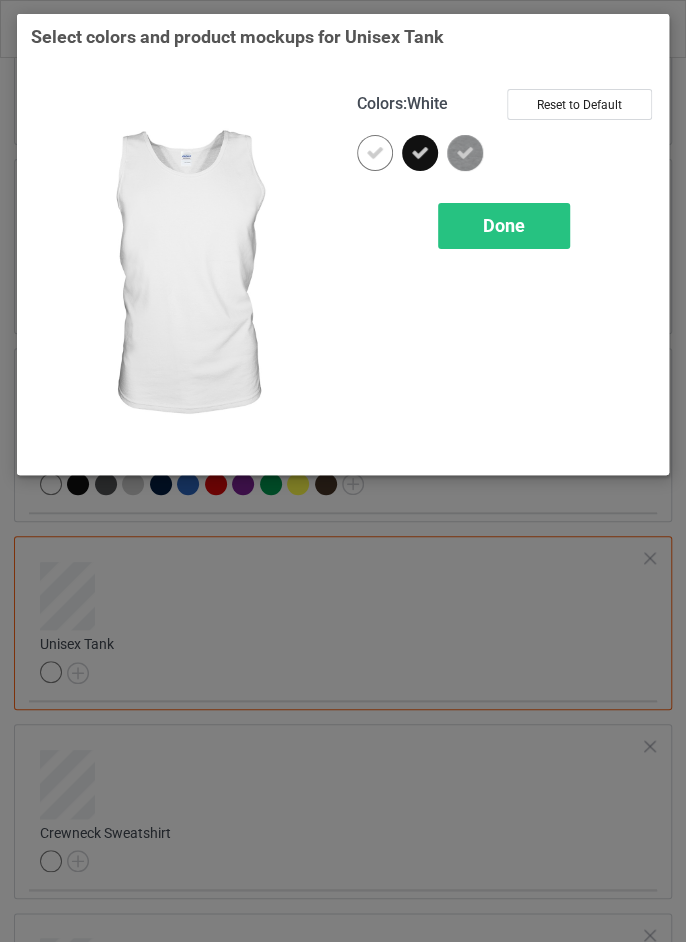 click on "Done" at bounding box center [504, 225] 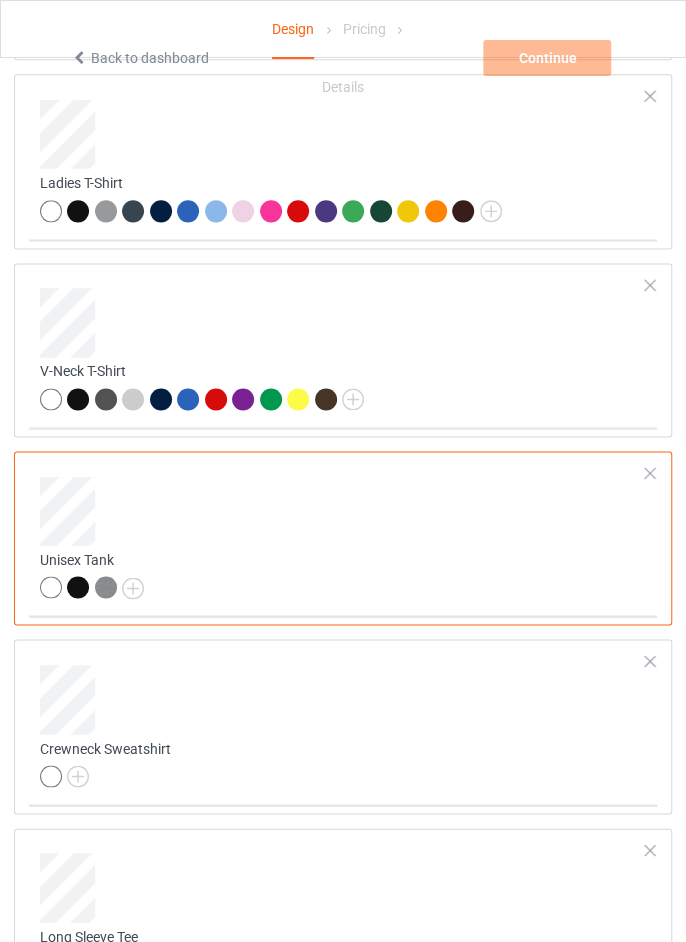 scroll, scrollTop: 685, scrollLeft: 0, axis: vertical 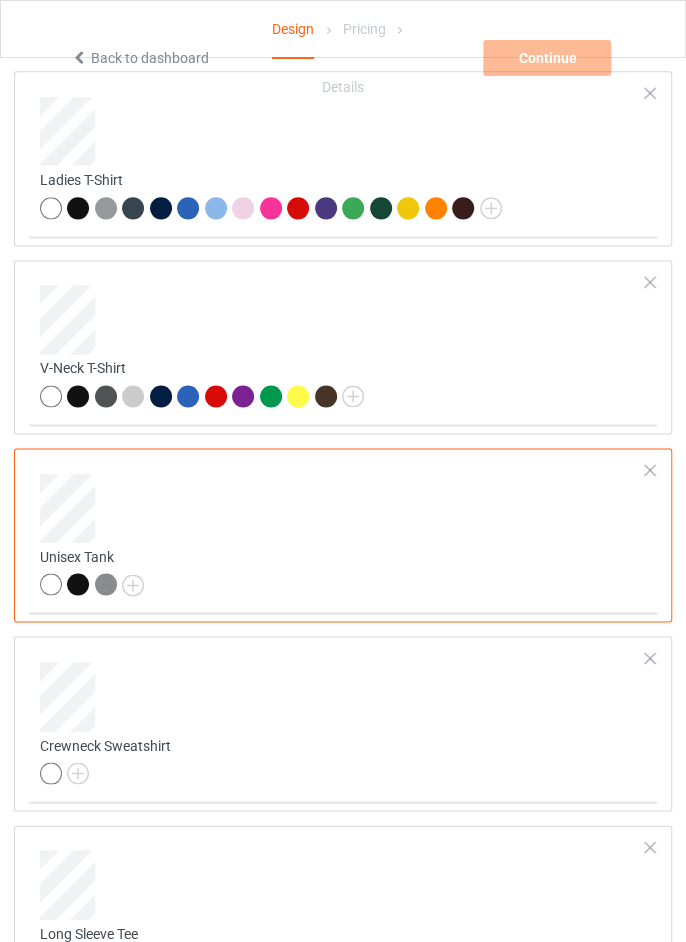 click at bounding box center [0, 0] 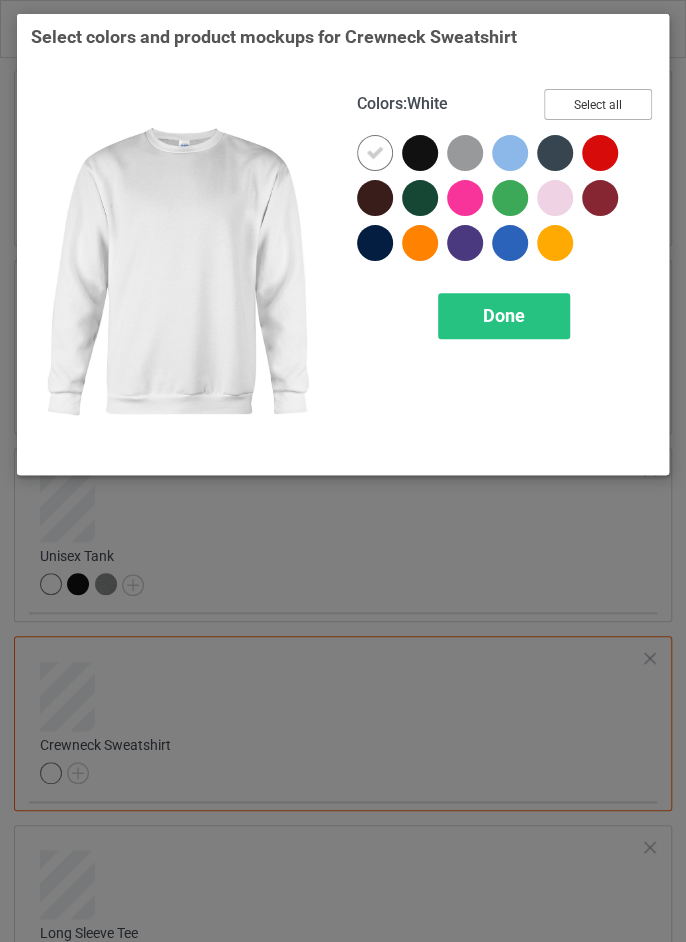 click on "Select all" at bounding box center (598, 104) 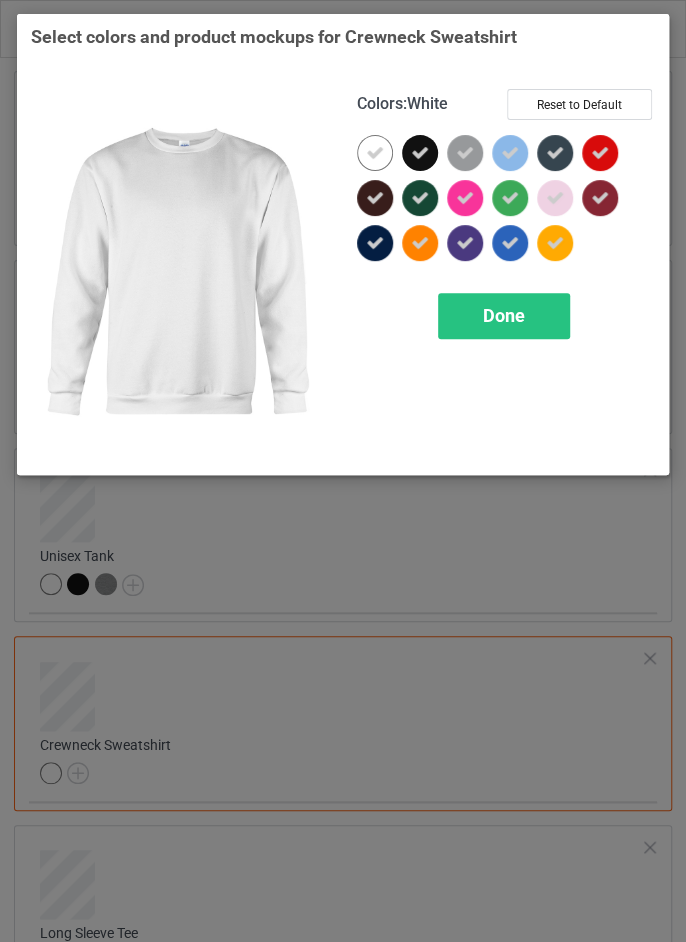 click on "Done" at bounding box center [504, 316] 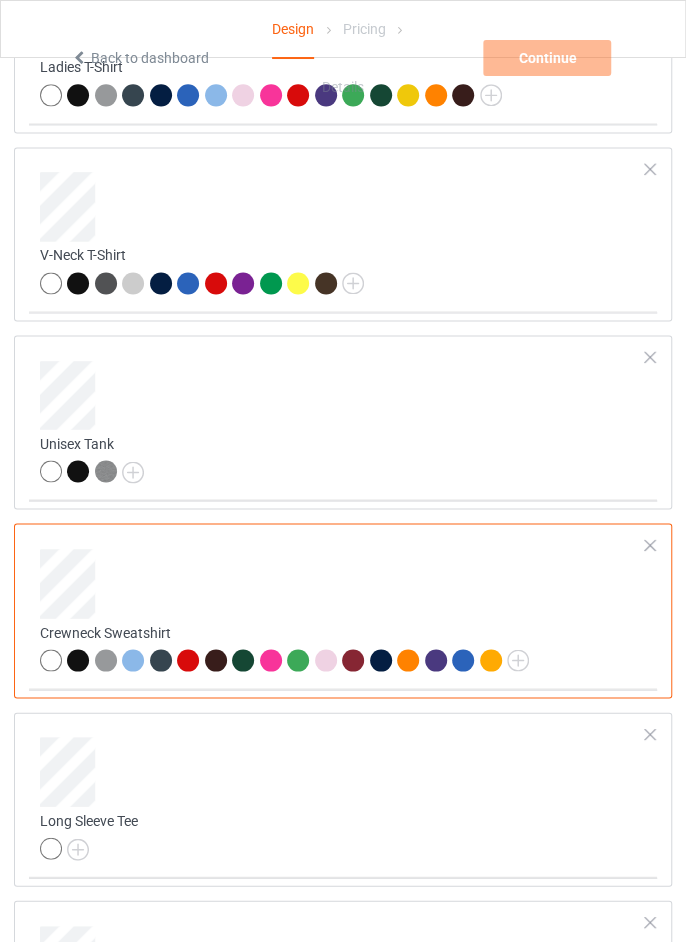 scroll, scrollTop: 799, scrollLeft: 0, axis: vertical 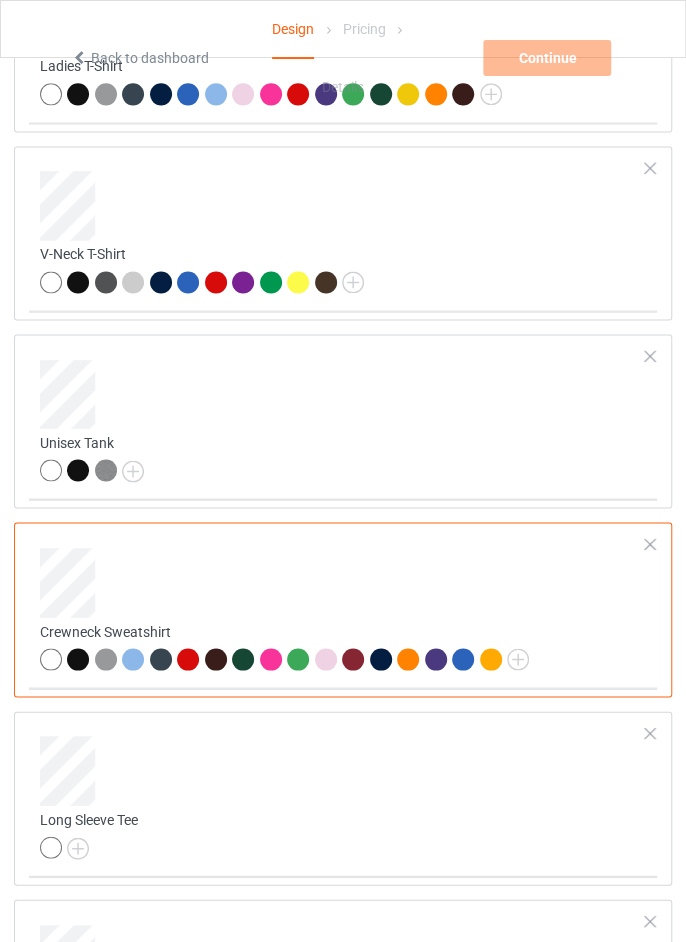 click at bounding box center (0, 0) 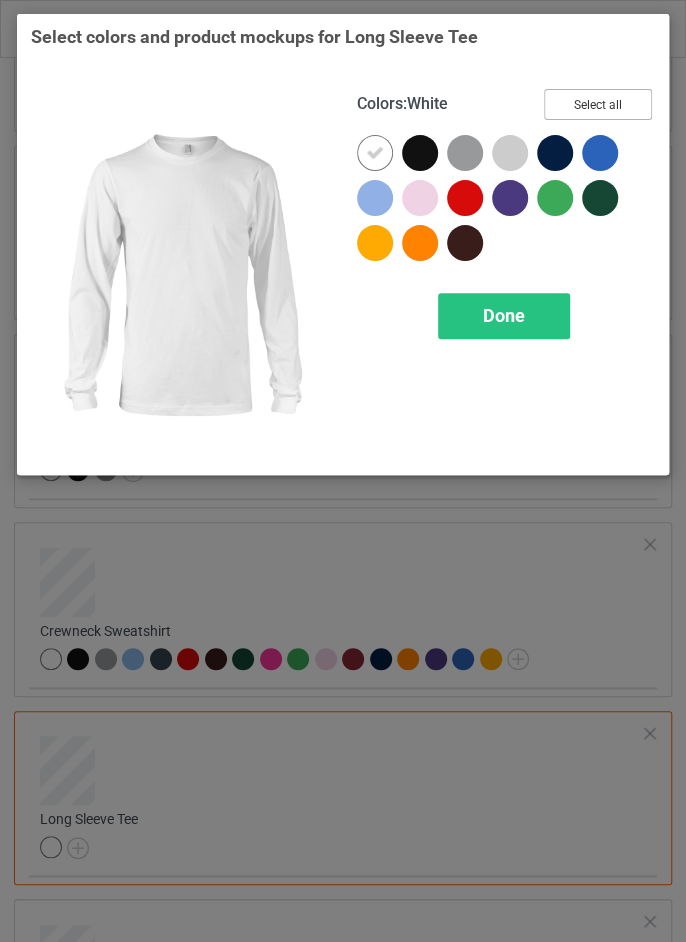 click on "Select all" at bounding box center [598, 104] 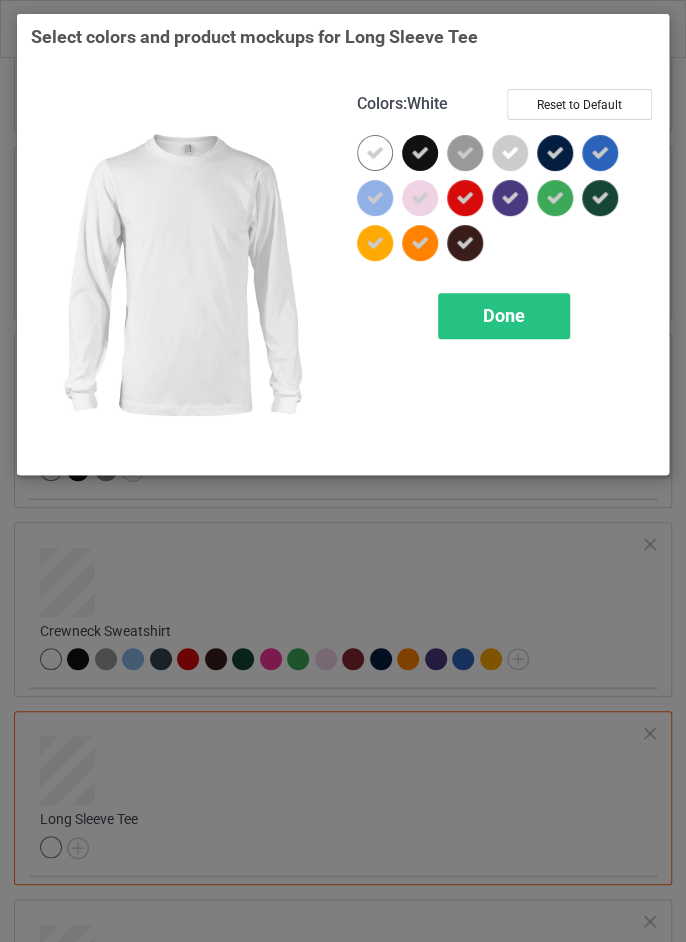 click on "Done" at bounding box center [504, 316] 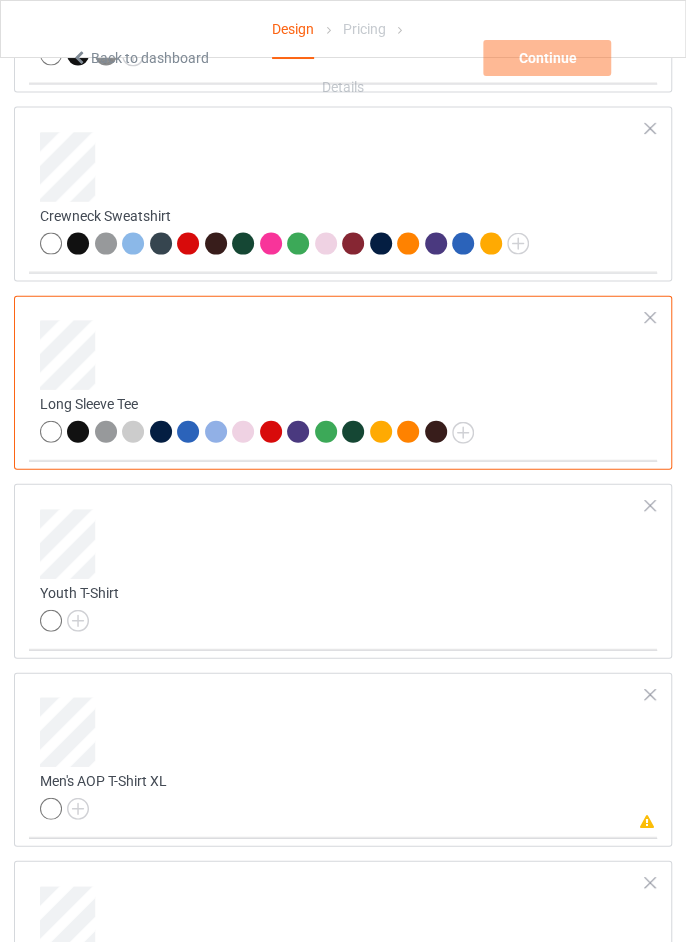 scroll, scrollTop: 1219, scrollLeft: 0, axis: vertical 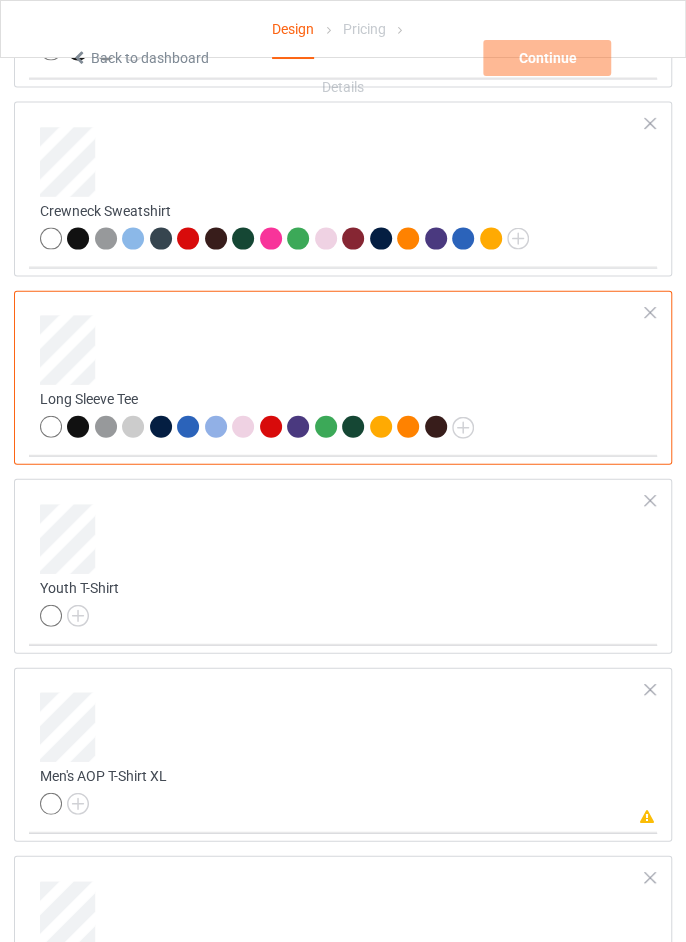 click at bounding box center [0, 0] 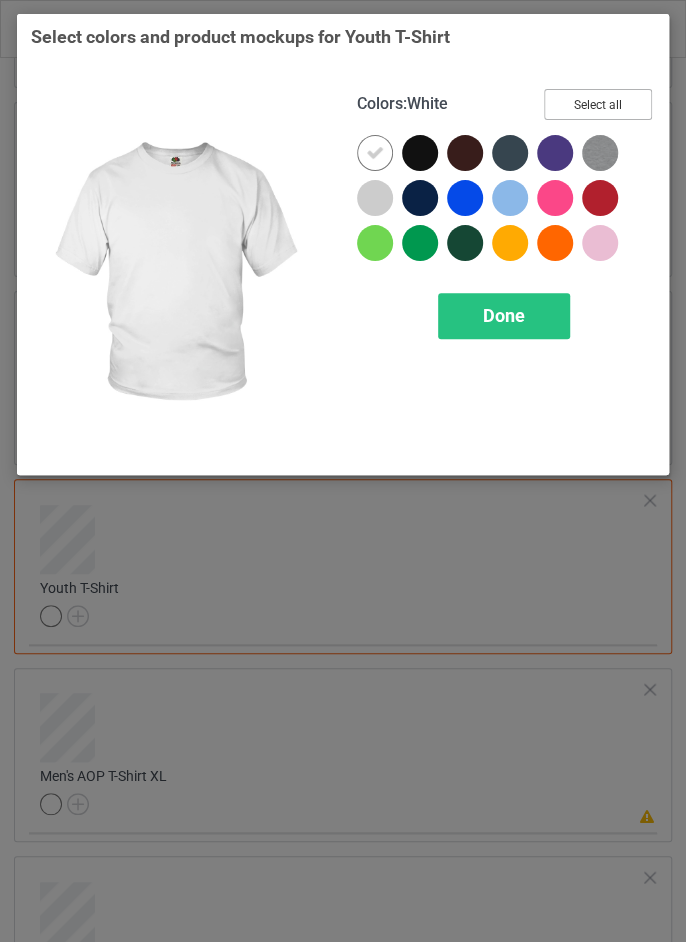 click on "Select all" at bounding box center [598, 104] 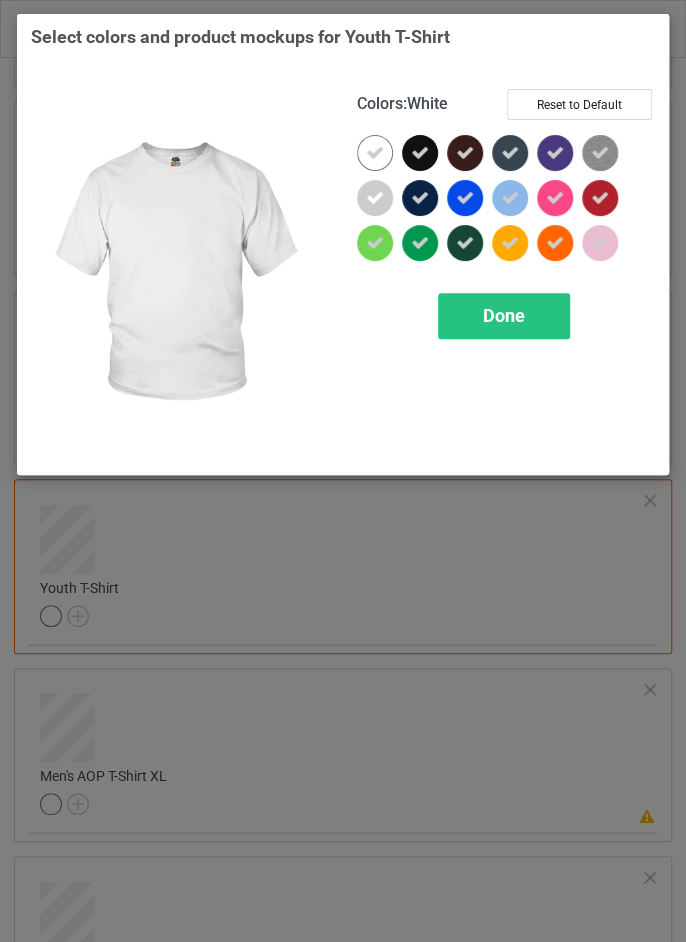click on "Done" at bounding box center (504, 316) 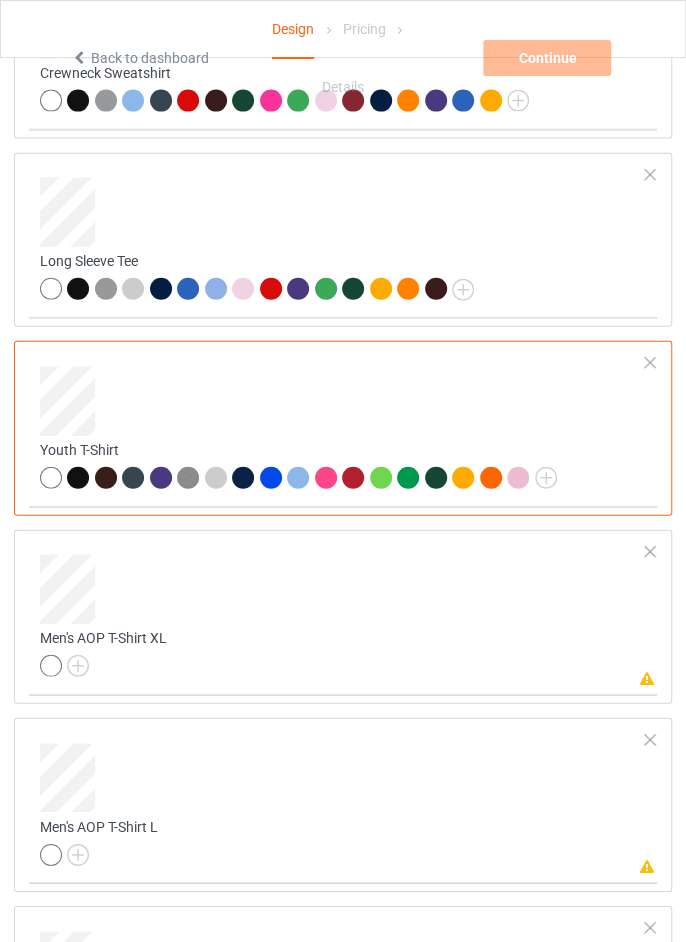 scroll, scrollTop: 1358, scrollLeft: 0, axis: vertical 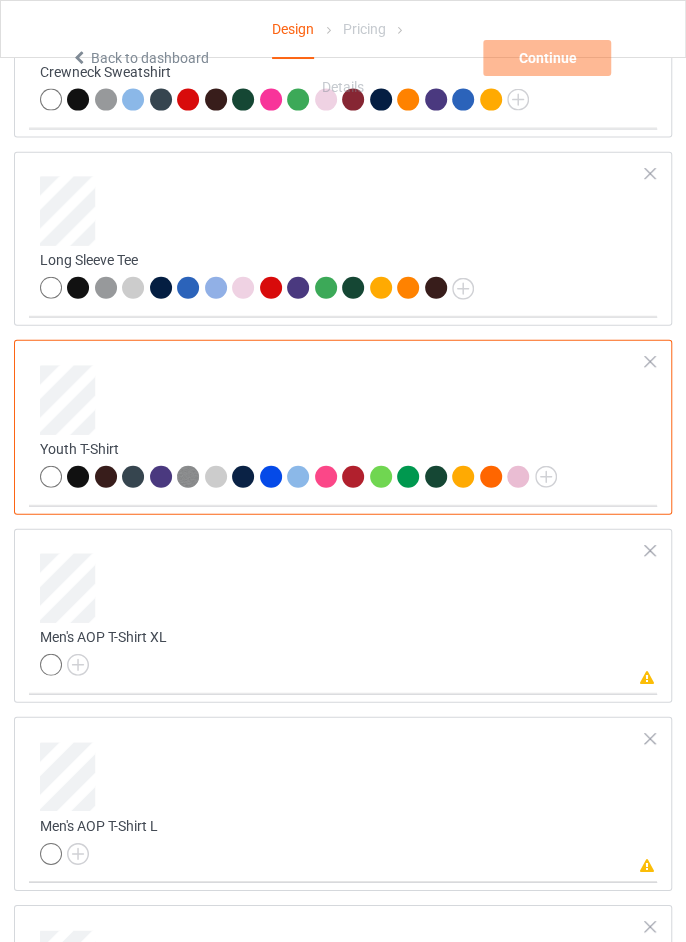 click at bounding box center [0, 0] 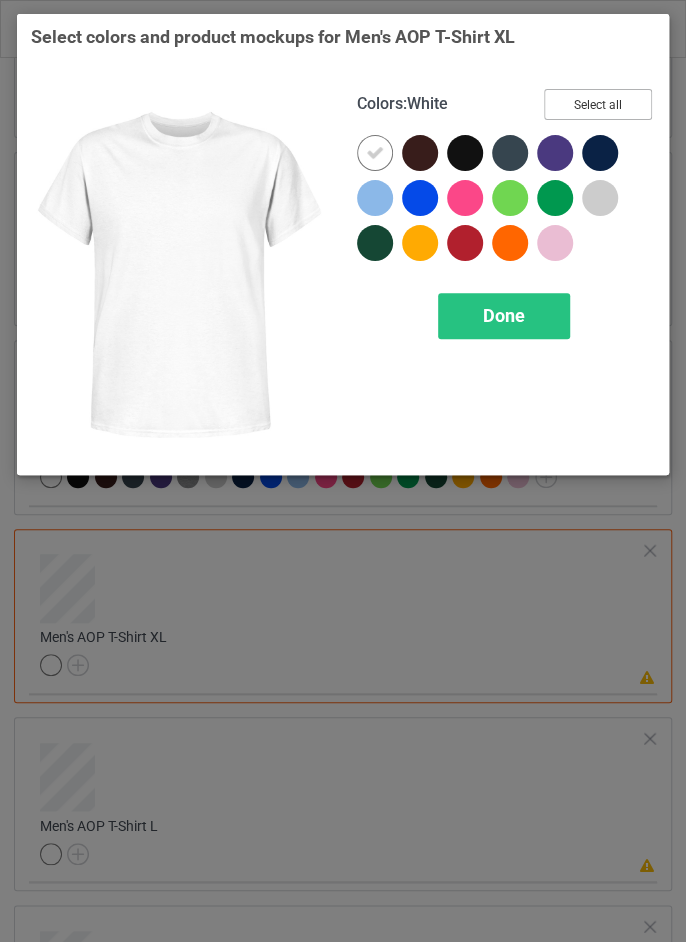 click on "Select all" at bounding box center [598, 104] 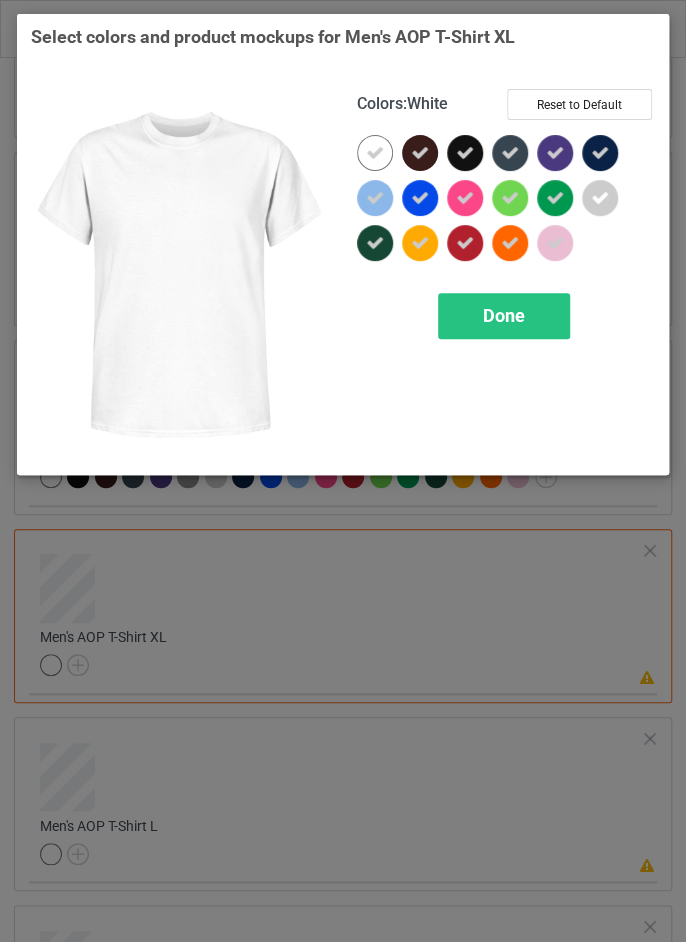 click on "Done" at bounding box center [504, 316] 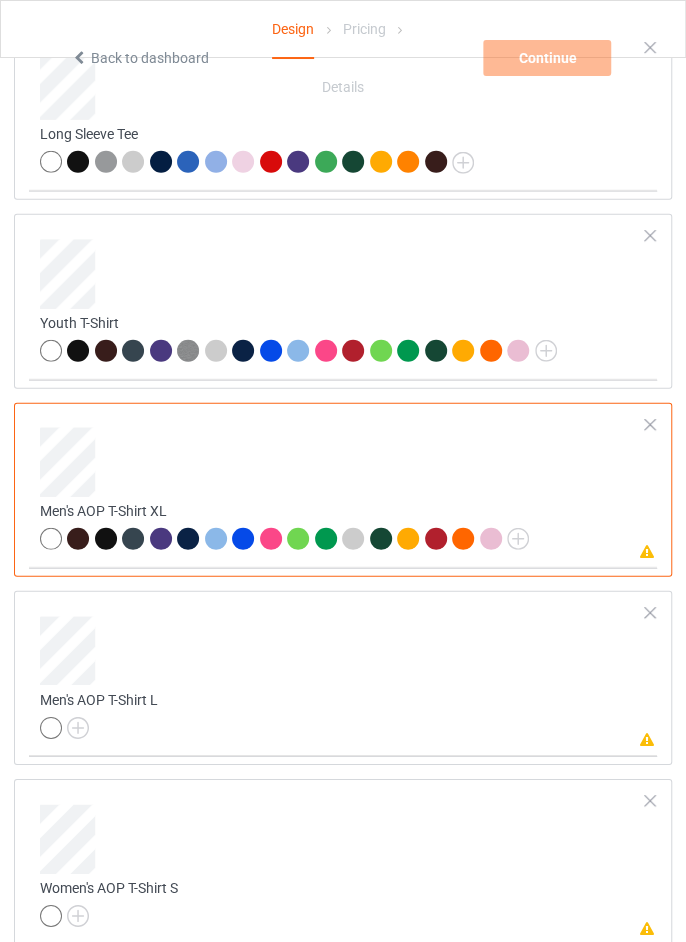 scroll, scrollTop: 1520, scrollLeft: 0, axis: vertical 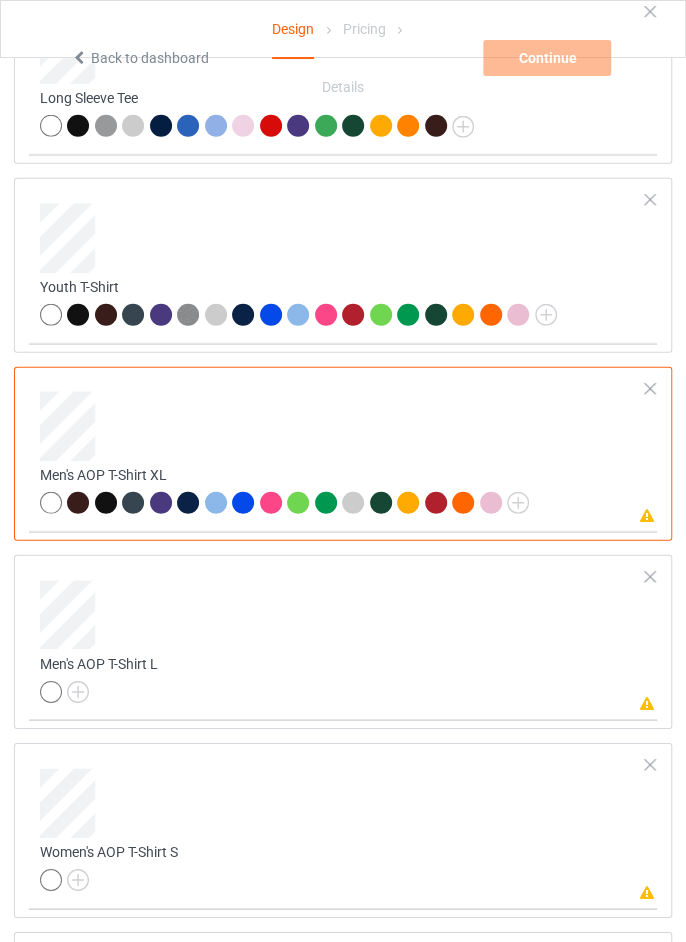 click at bounding box center [0, 0] 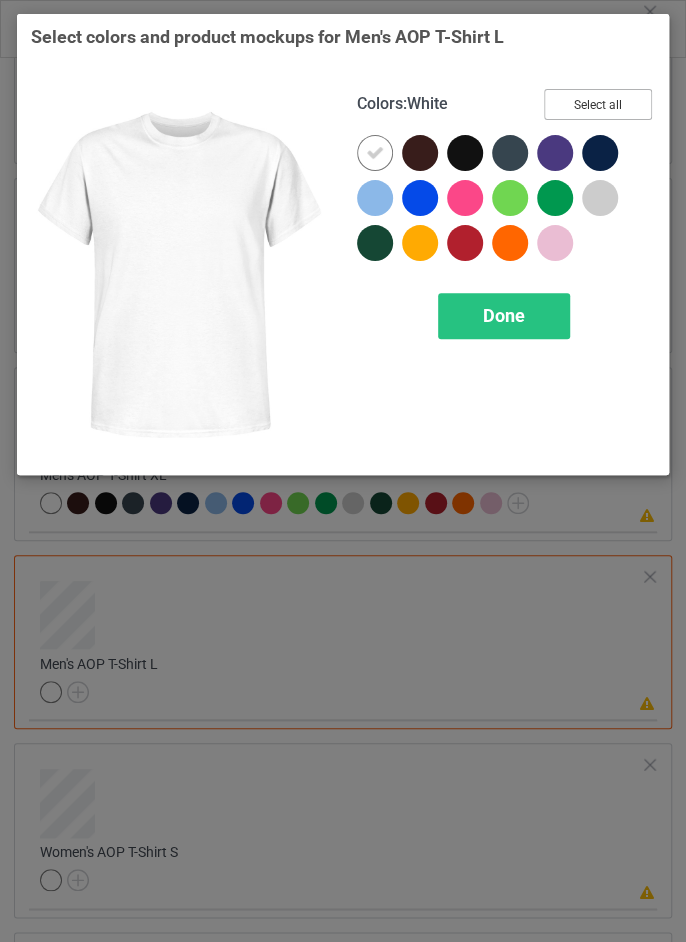 click on "Select all" at bounding box center [598, 104] 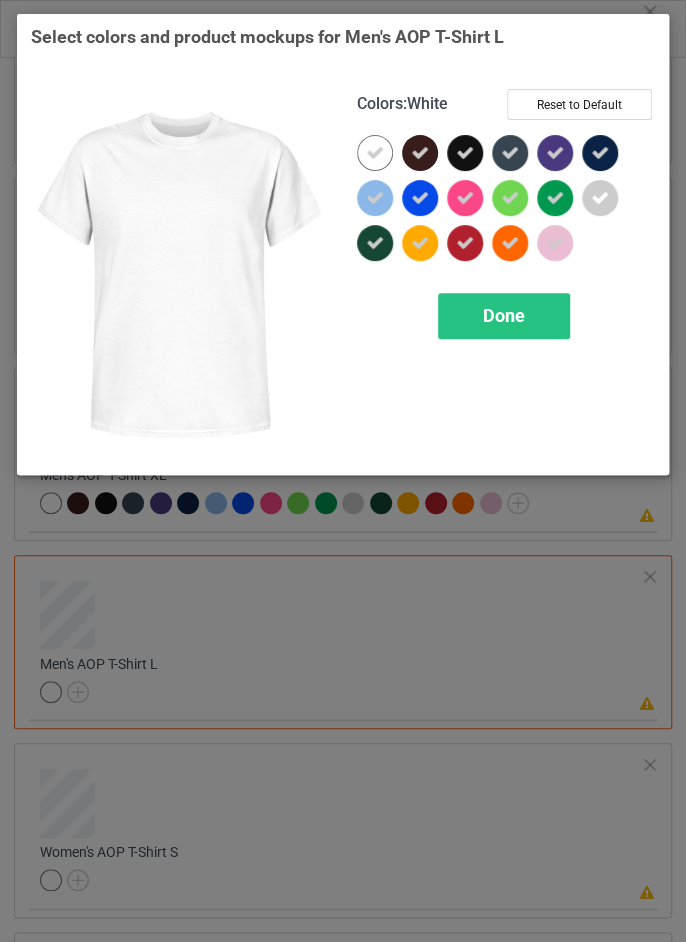 click on "Done" at bounding box center [504, 316] 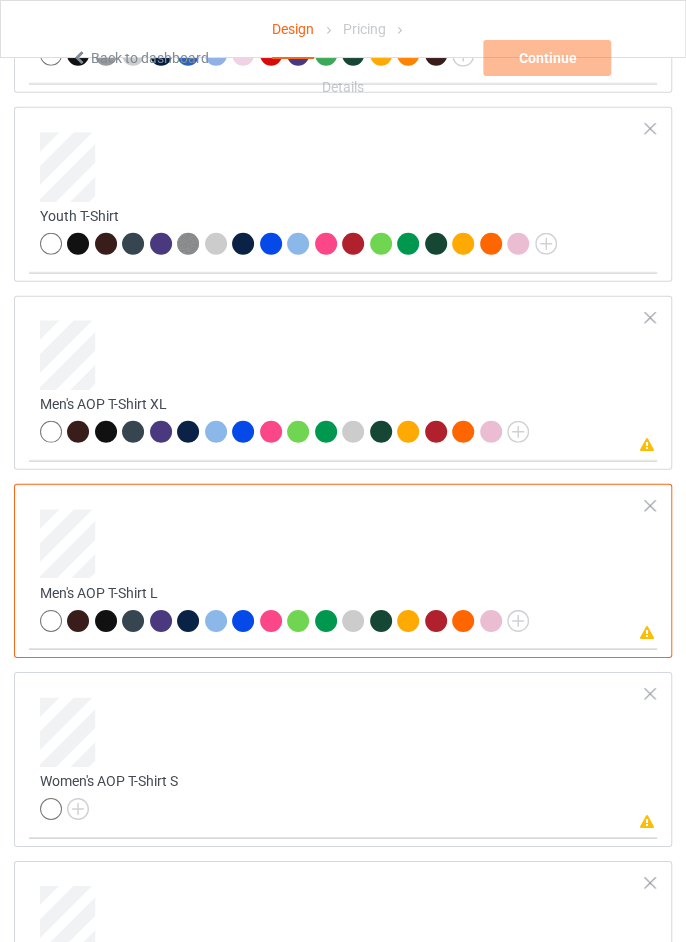scroll, scrollTop: 1602, scrollLeft: 0, axis: vertical 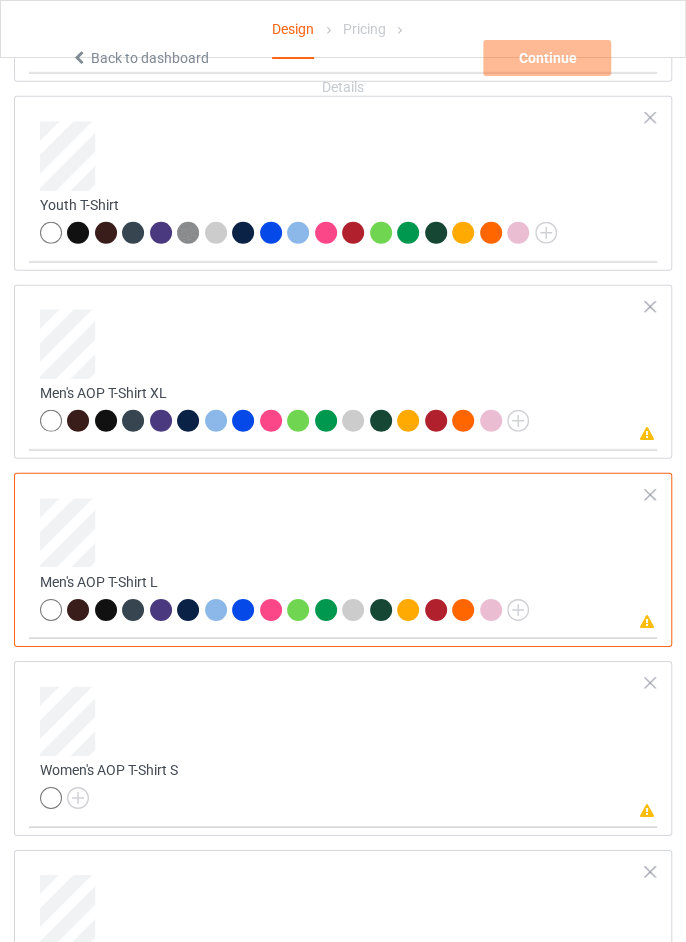 click at bounding box center [0, 0] 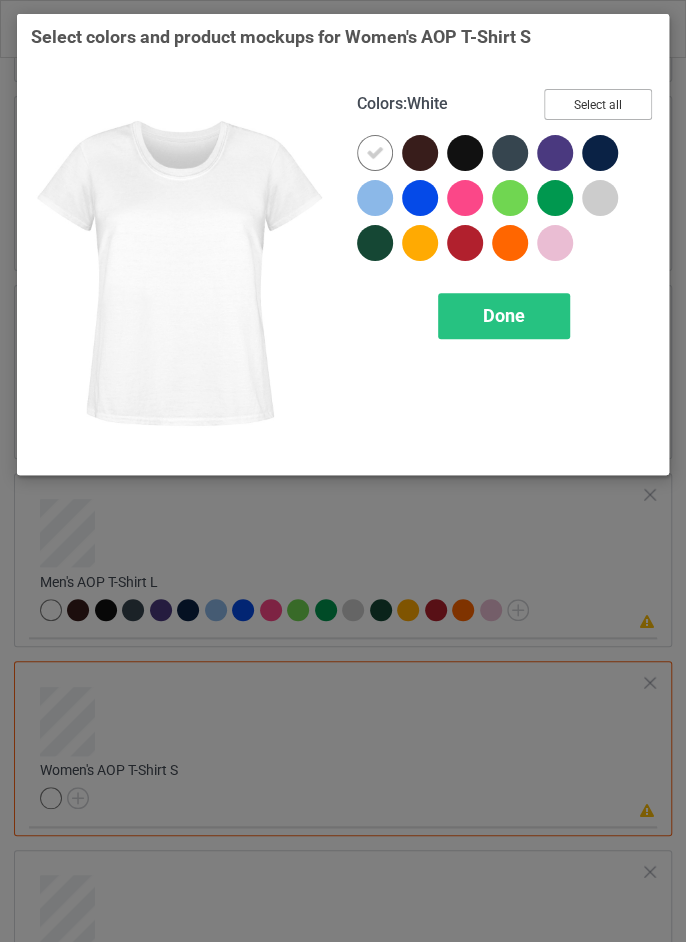 click on "Select all" at bounding box center (598, 104) 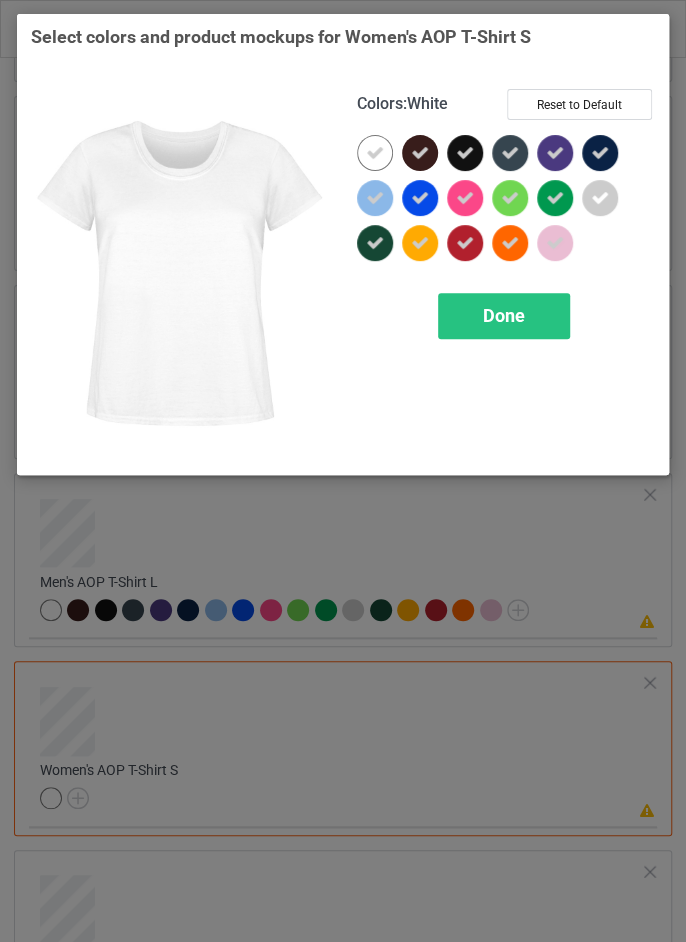 click on "Done" at bounding box center [504, 316] 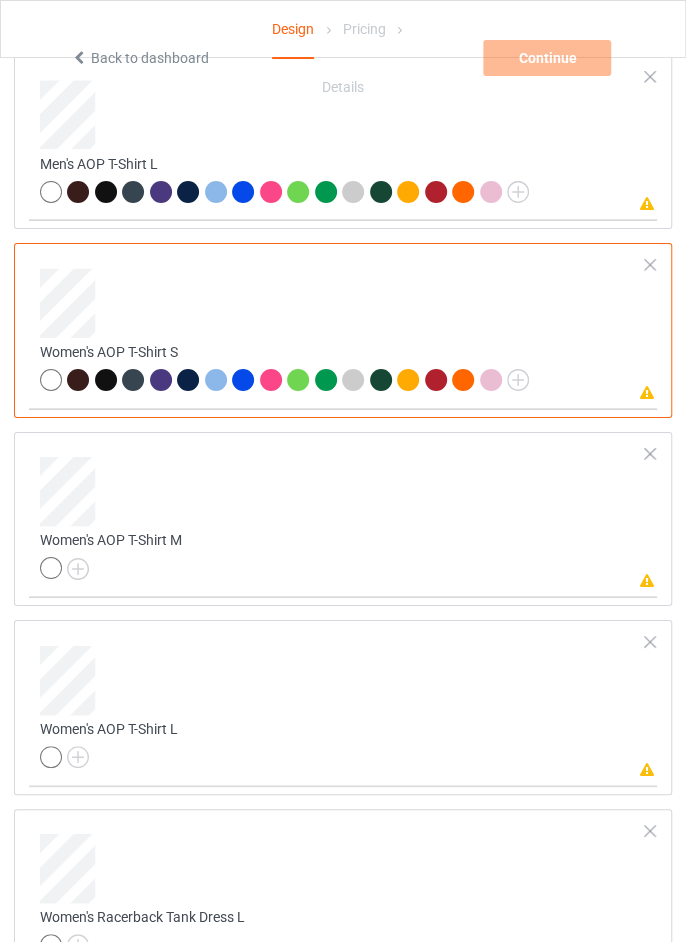 scroll, scrollTop: 2015, scrollLeft: 0, axis: vertical 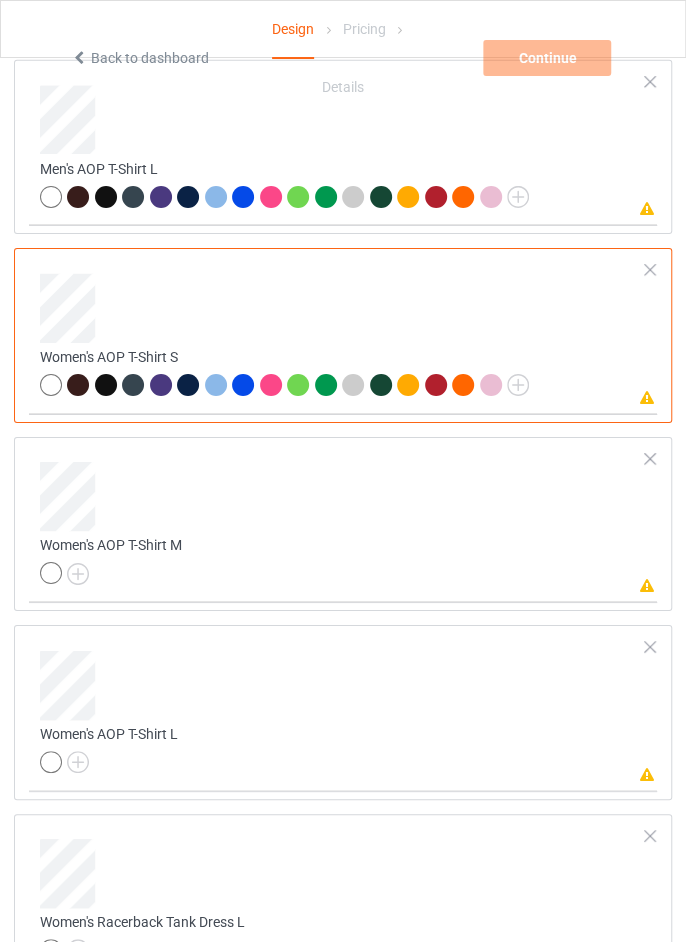 click at bounding box center (0, 0) 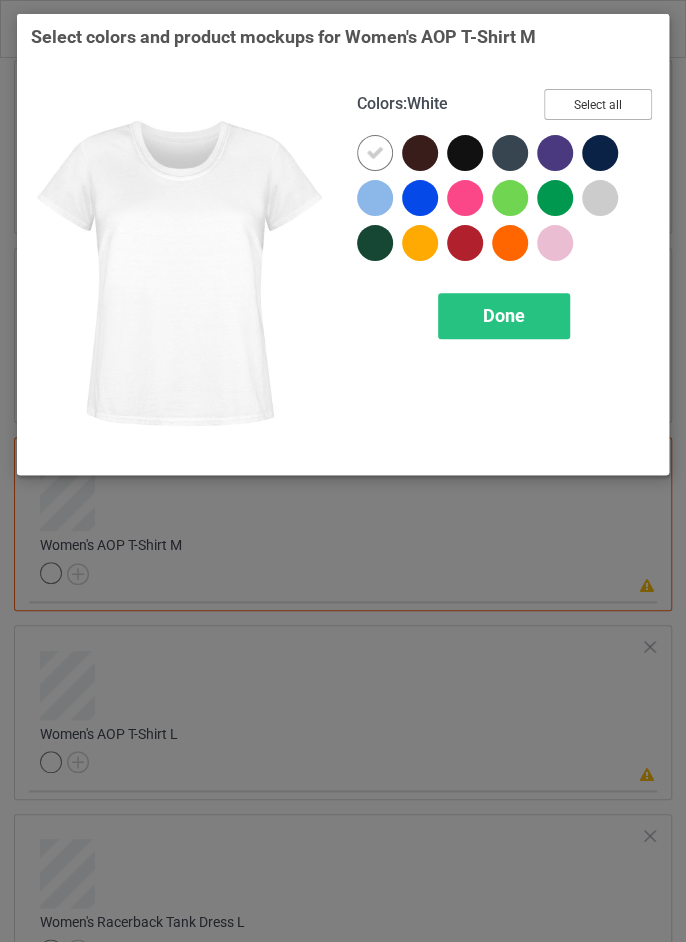 click on "Select all" at bounding box center [598, 104] 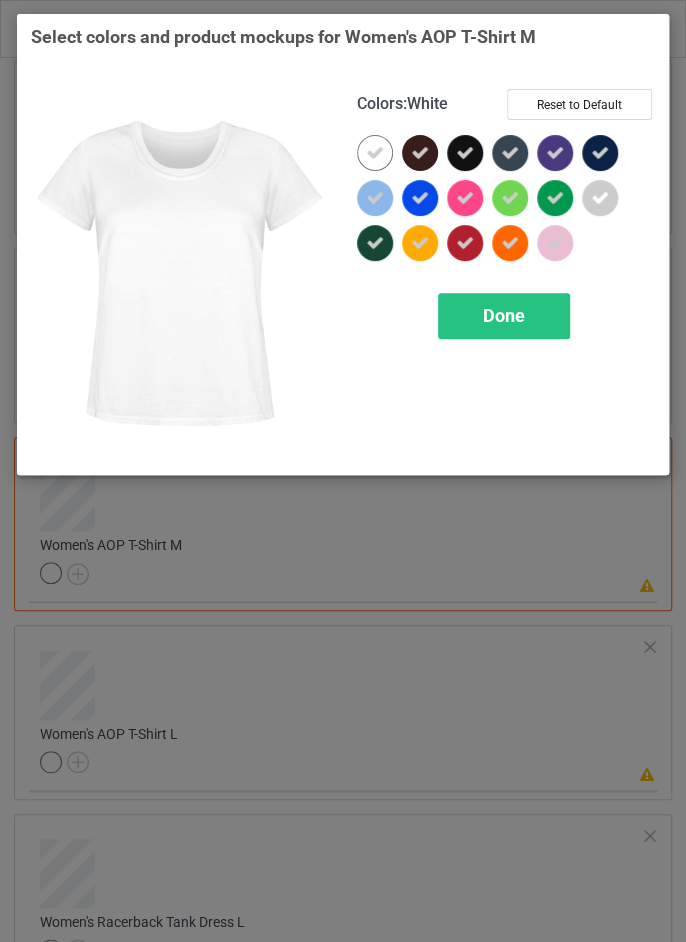click on "Done" at bounding box center (504, 316) 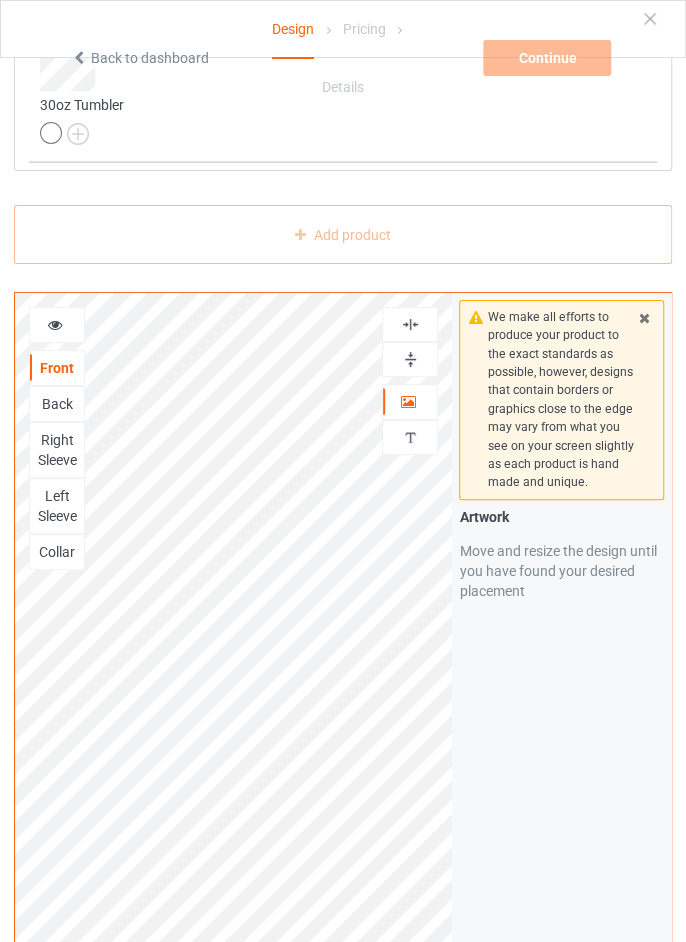 scroll, scrollTop: 4722, scrollLeft: 0, axis: vertical 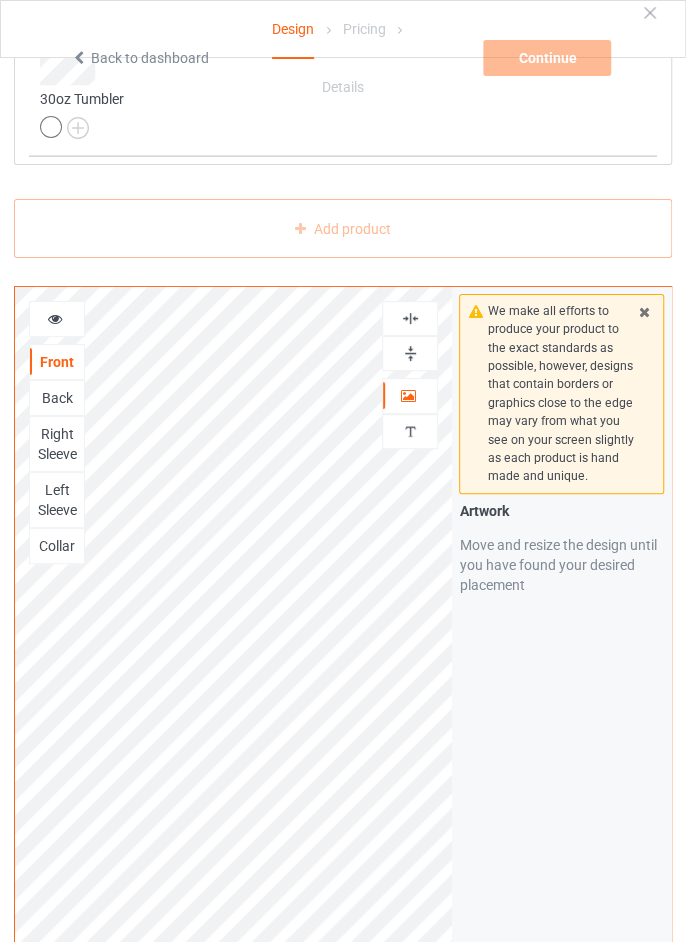 click on "We make all efforts to produce your product to the exact standards as possible, however, designs that contain borders or graphics close to the edge may vary from what you see on your screen slightly as each product is hand made and unique. Artwork Move and resize the design until you have found your desired placement" at bounding box center [561, 667] 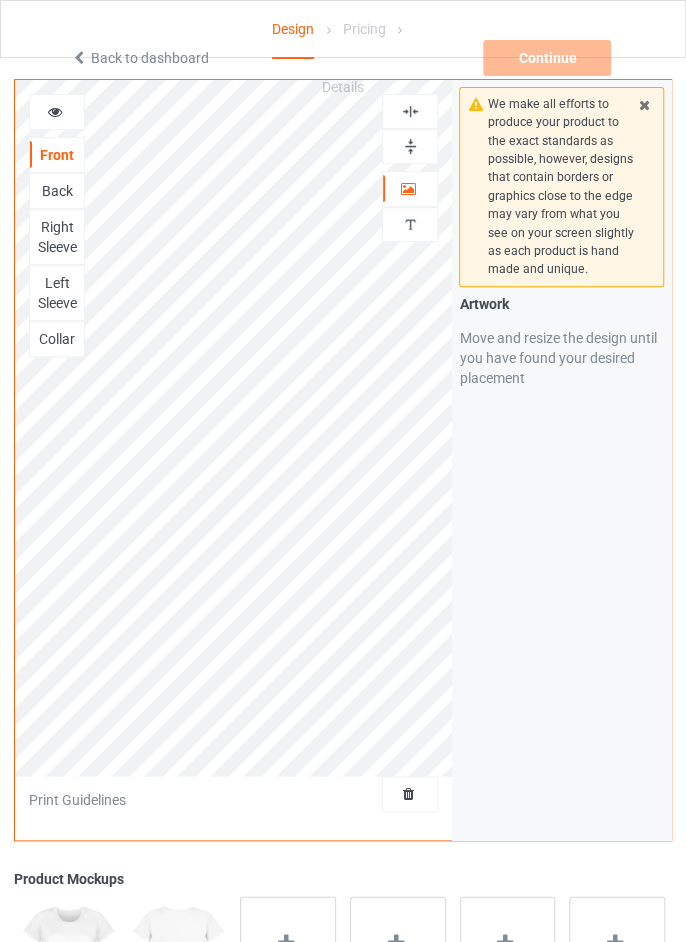 scroll, scrollTop: 4942, scrollLeft: 0, axis: vertical 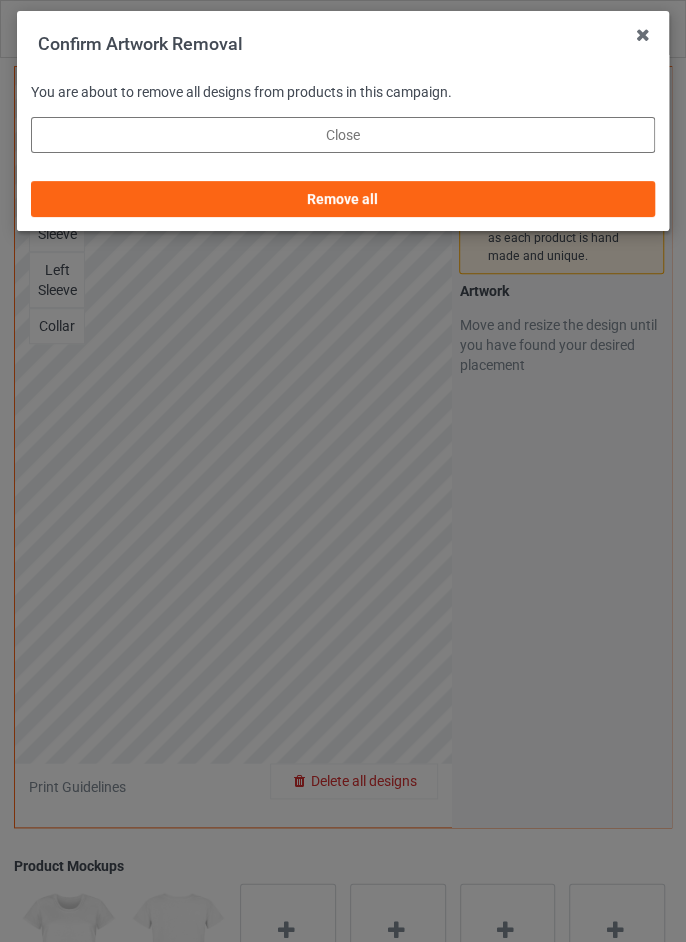 click on "Close" at bounding box center [343, 135] 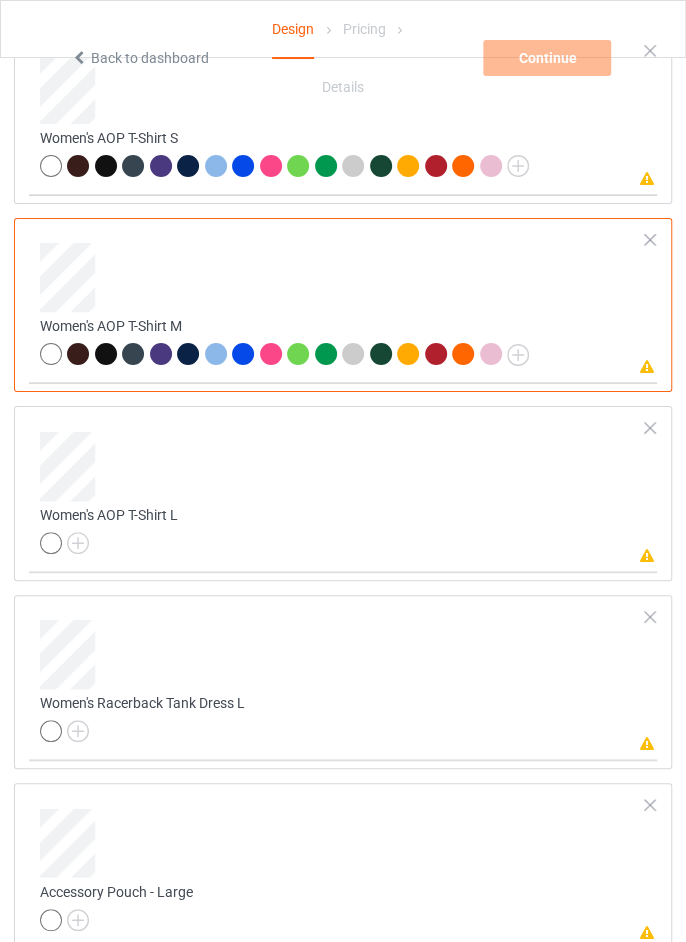 scroll, scrollTop: 2224, scrollLeft: 0, axis: vertical 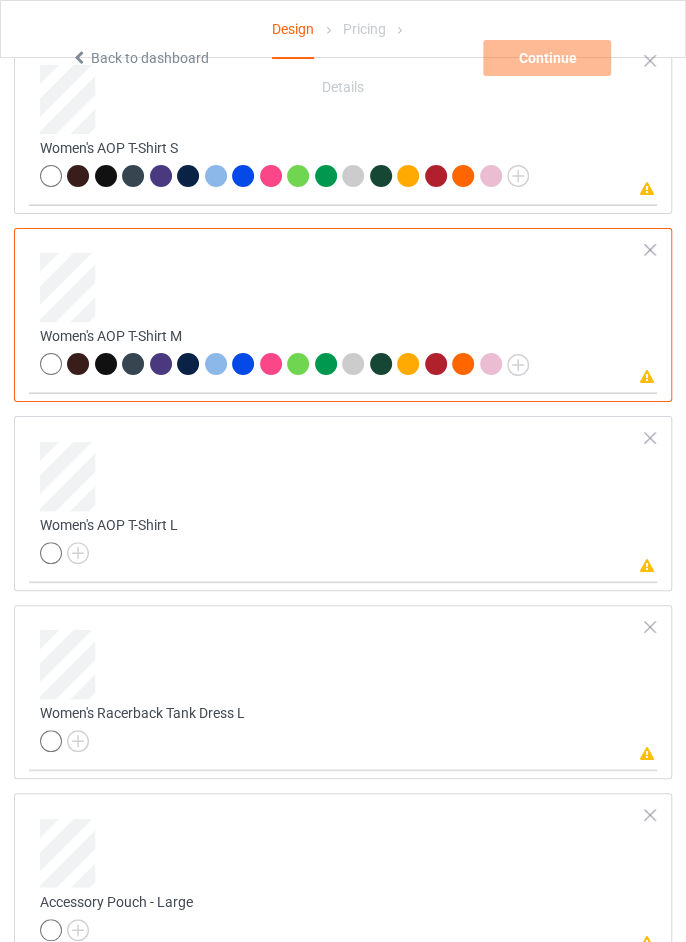 click at bounding box center [650, 250] 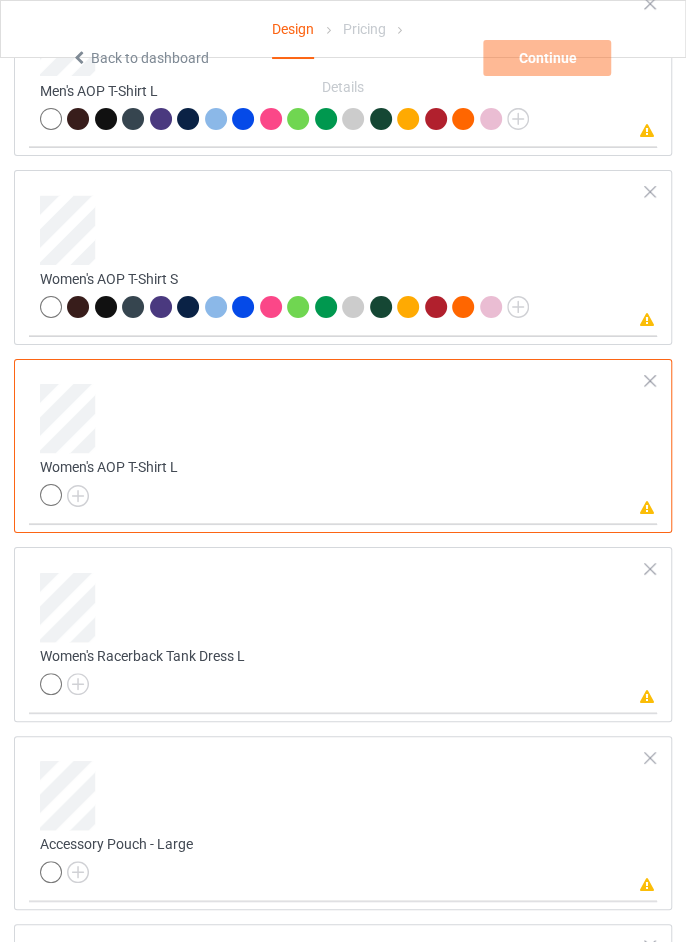 scroll, scrollTop: 2095, scrollLeft: 0, axis: vertical 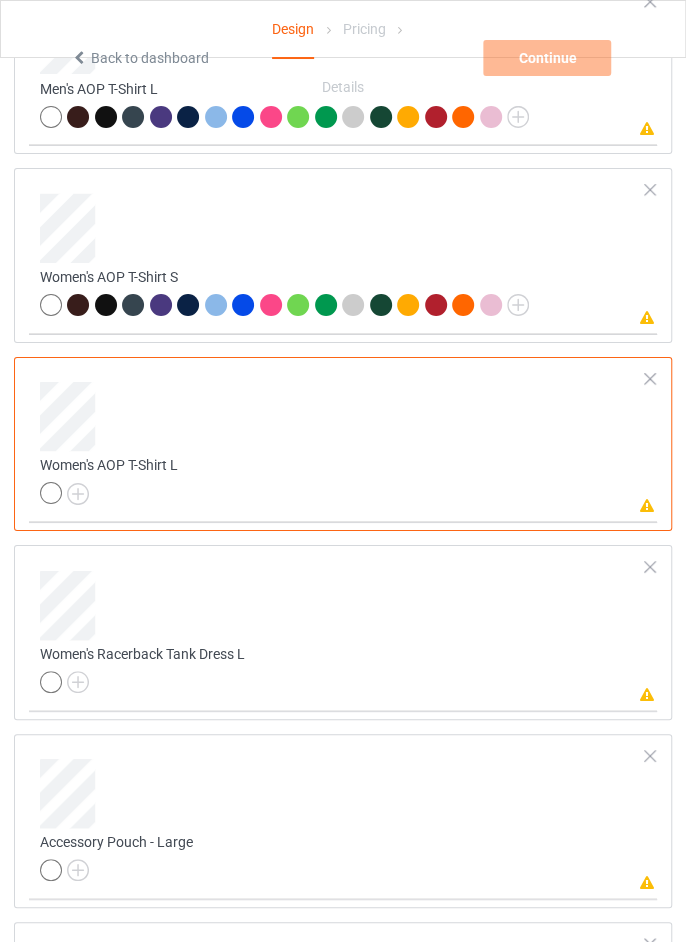 click at bounding box center [650, 190] 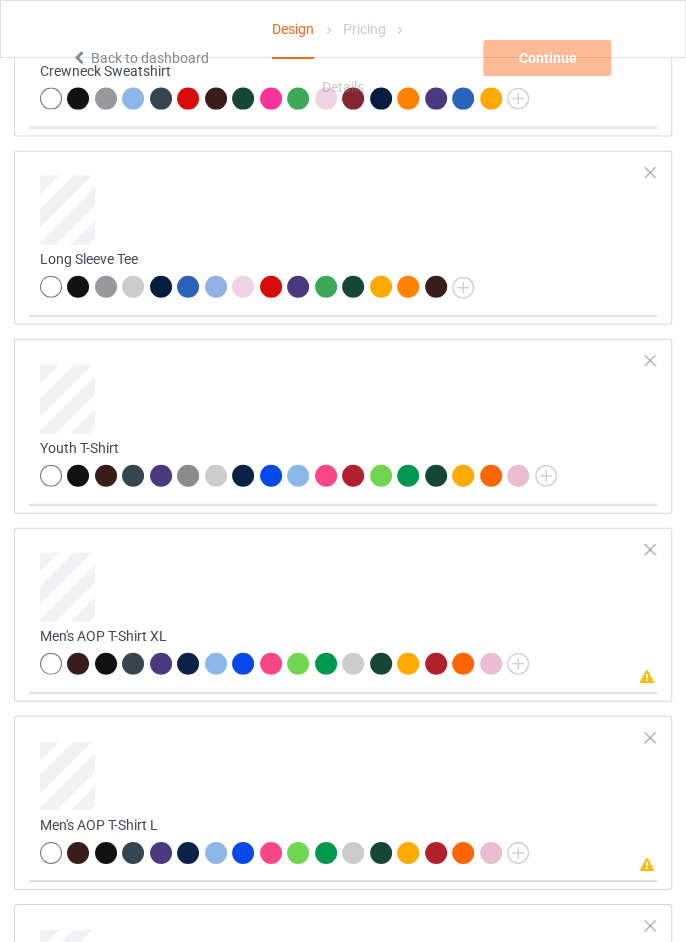 scroll, scrollTop: 1360, scrollLeft: 0, axis: vertical 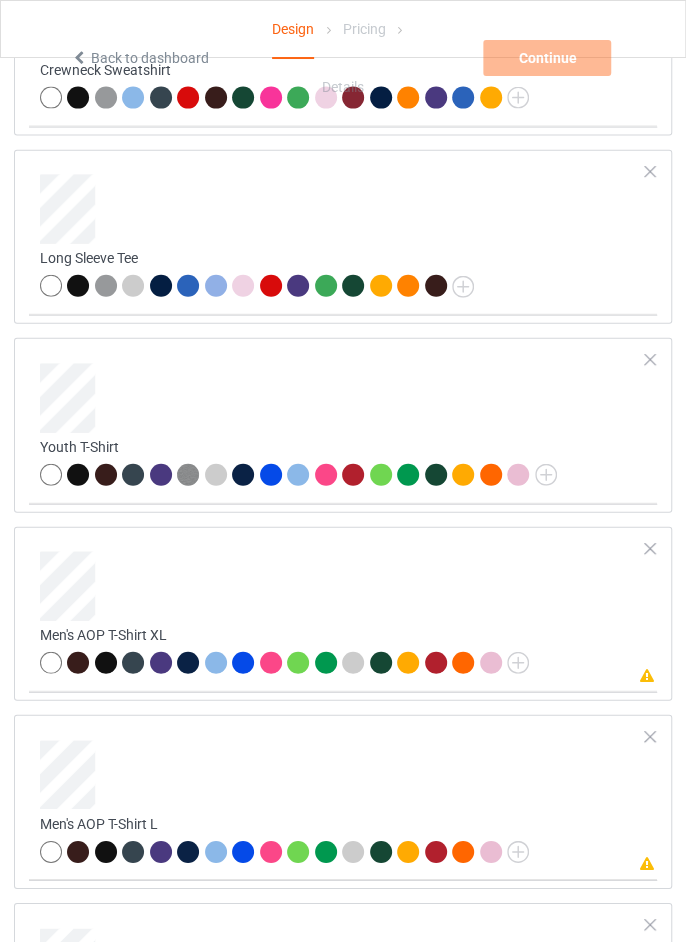 click at bounding box center (650, 549) 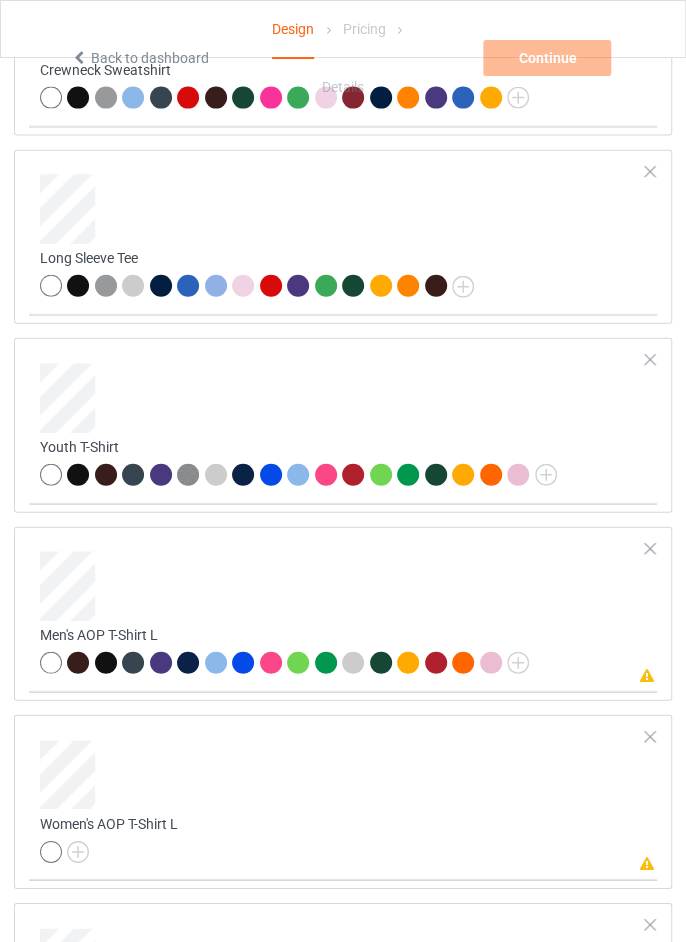 click at bounding box center [650, 549] 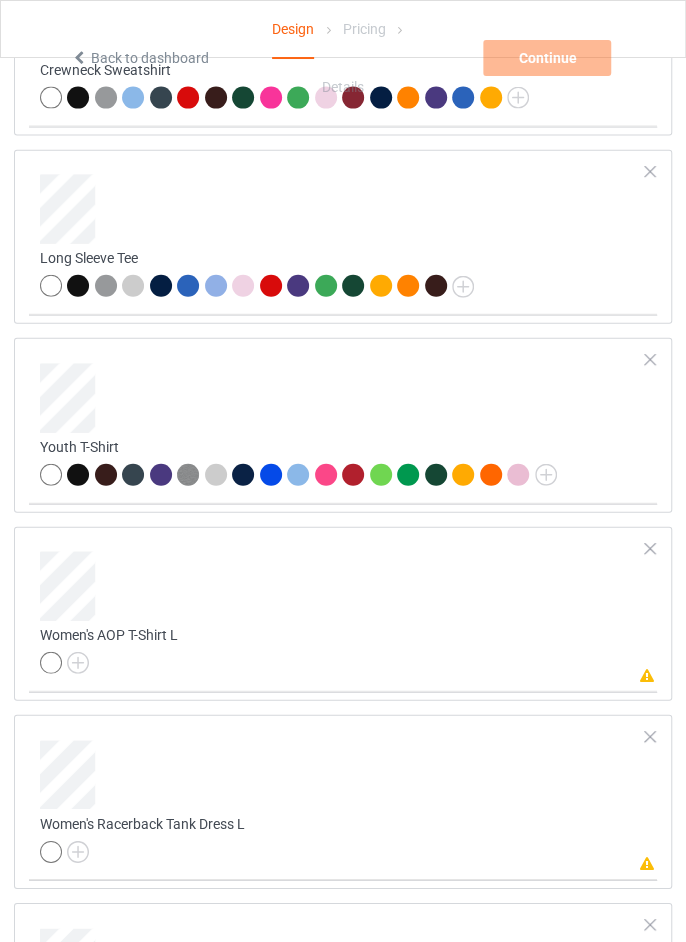 click at bounding box center [650, 549] 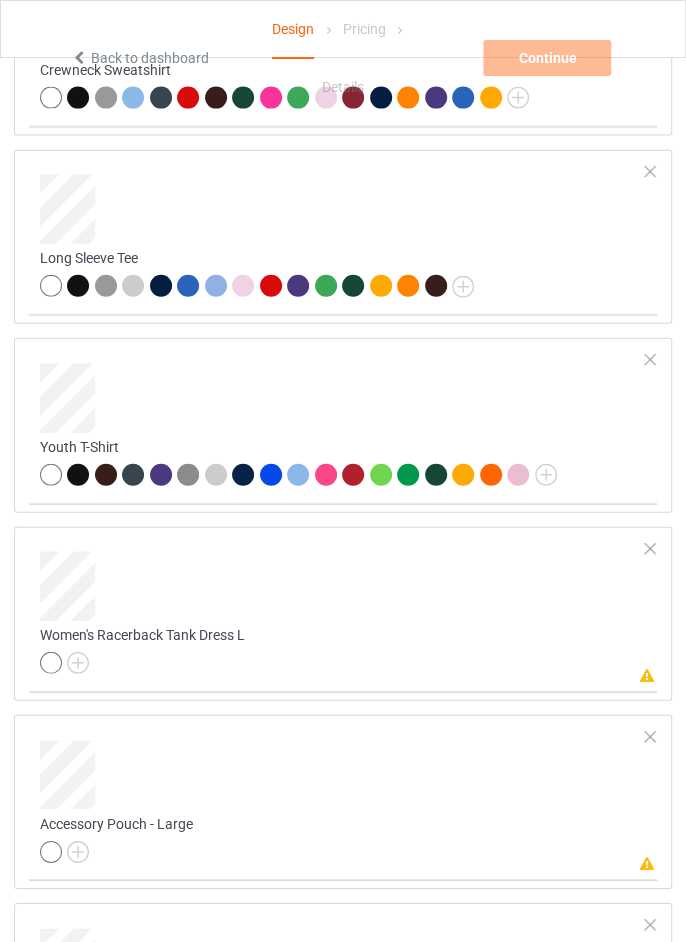 click at bounding box center [650, 549] 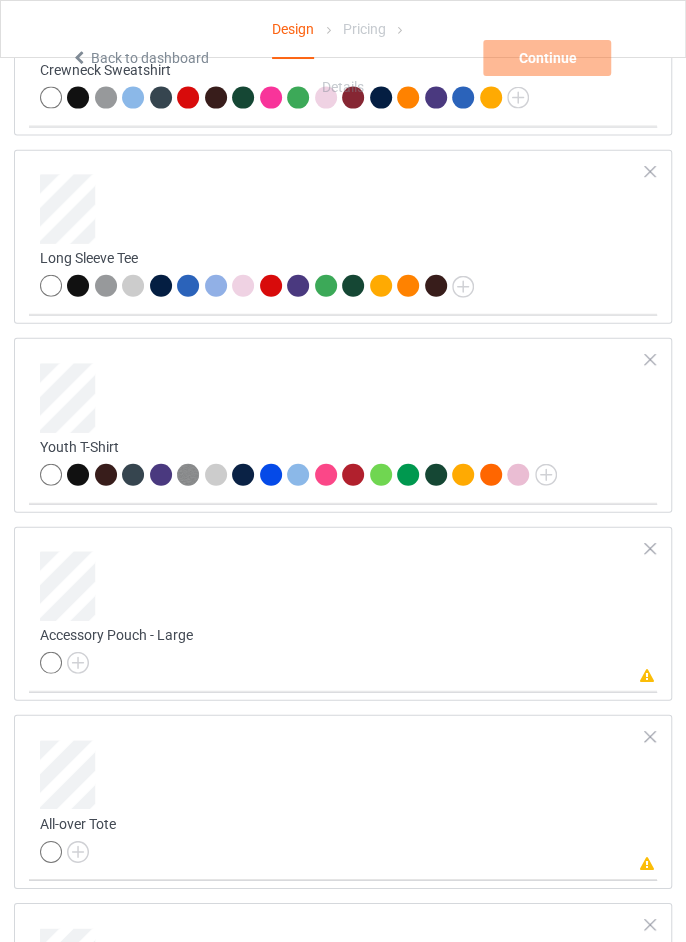click at bounding box center [650, 549] 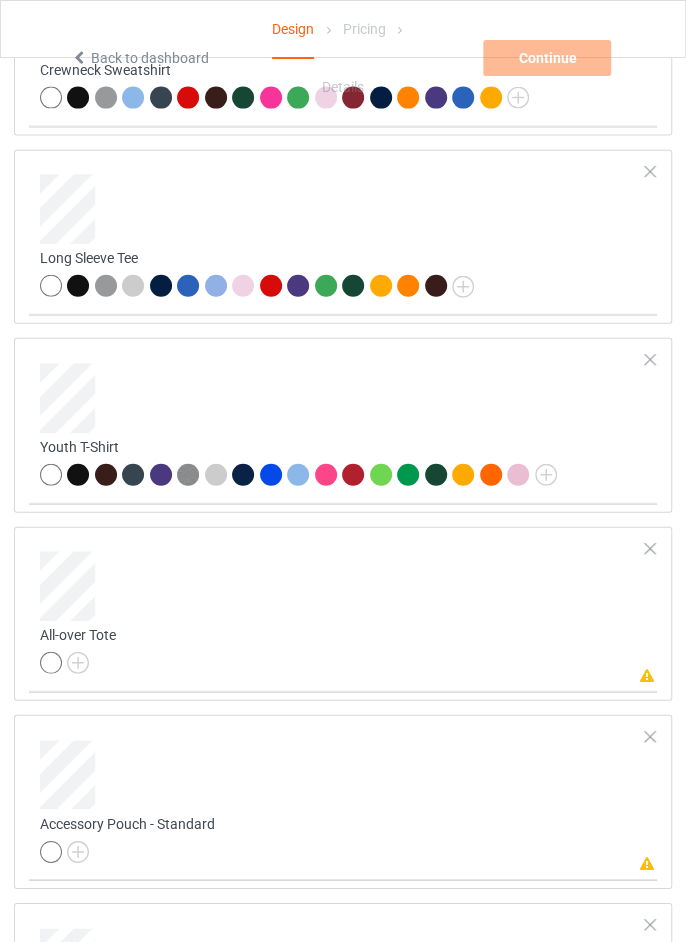 click at bounding box center (343, 586) 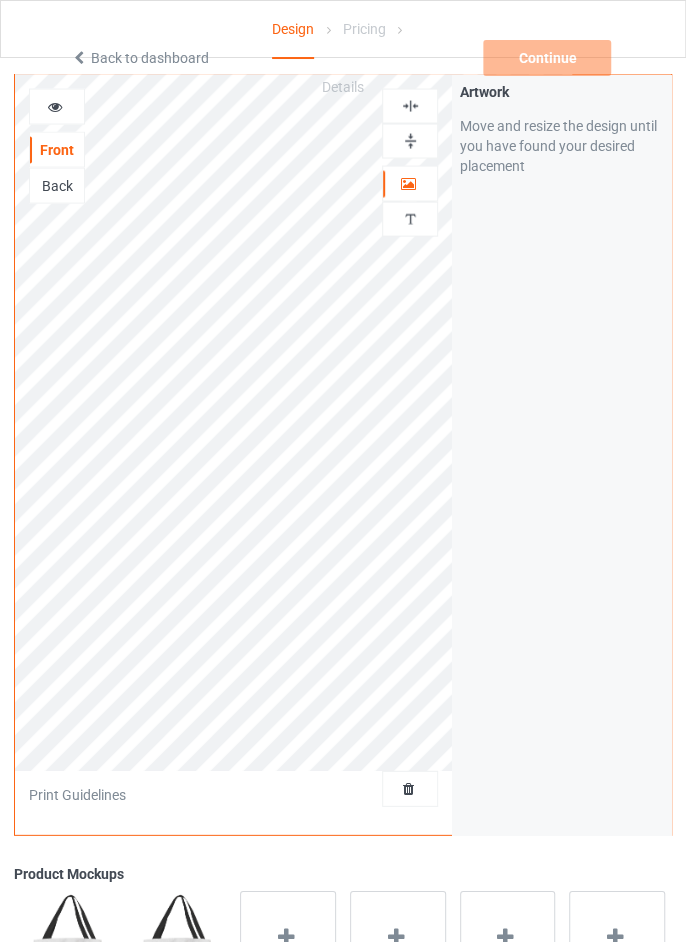 scroll, scrollTop: 3614, scrollLeft: 0, axis: vertical 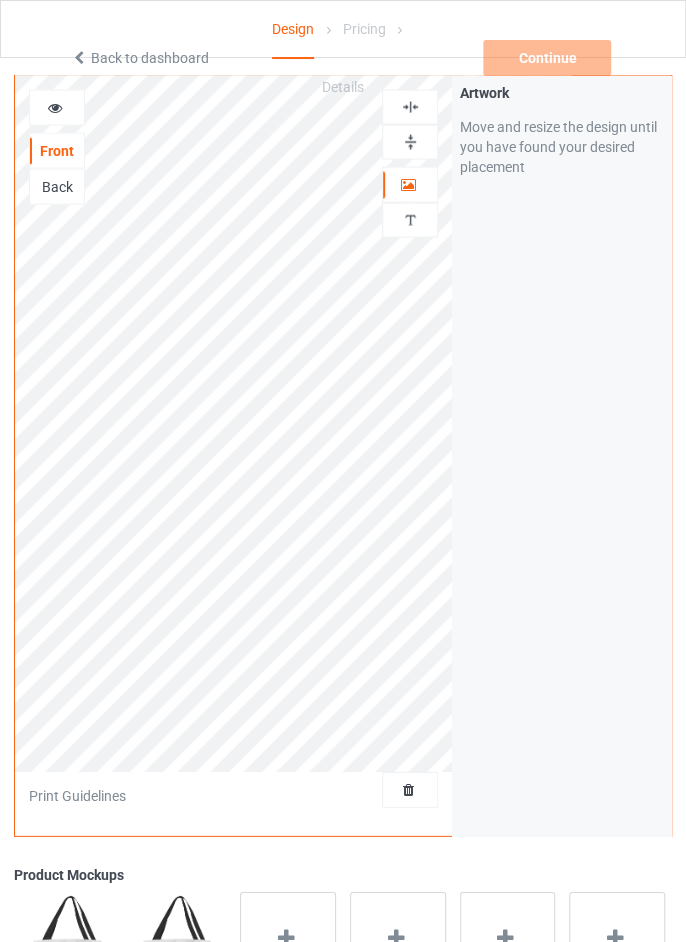 click on "Artwork Move and resize the design until you have found your desired placement" at bounding box center [561, 456] 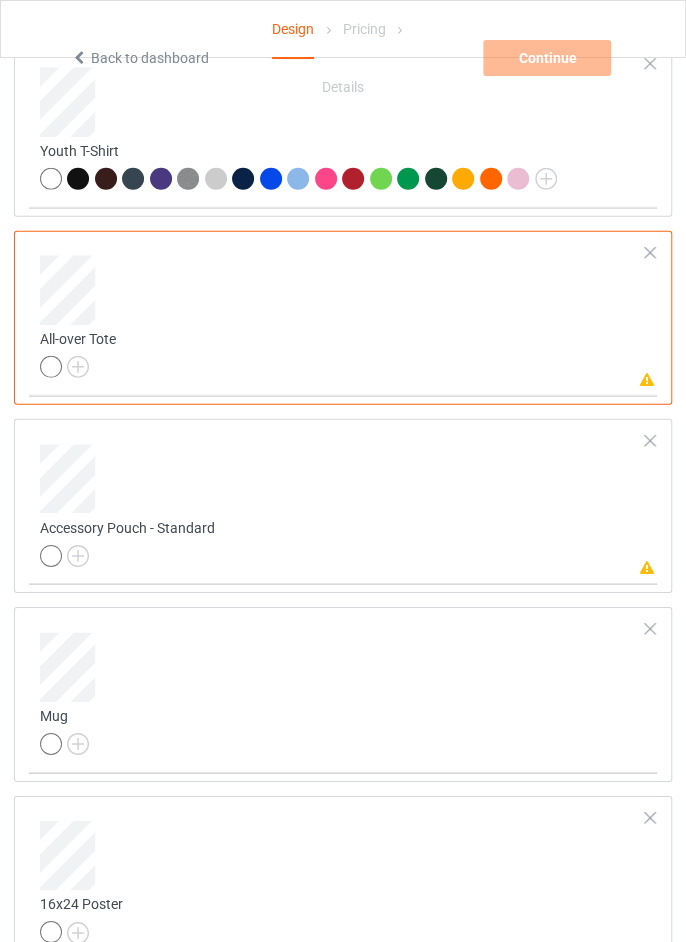 scroll, scrollTop: 1654, scrollLeft: 0, axis: vertical 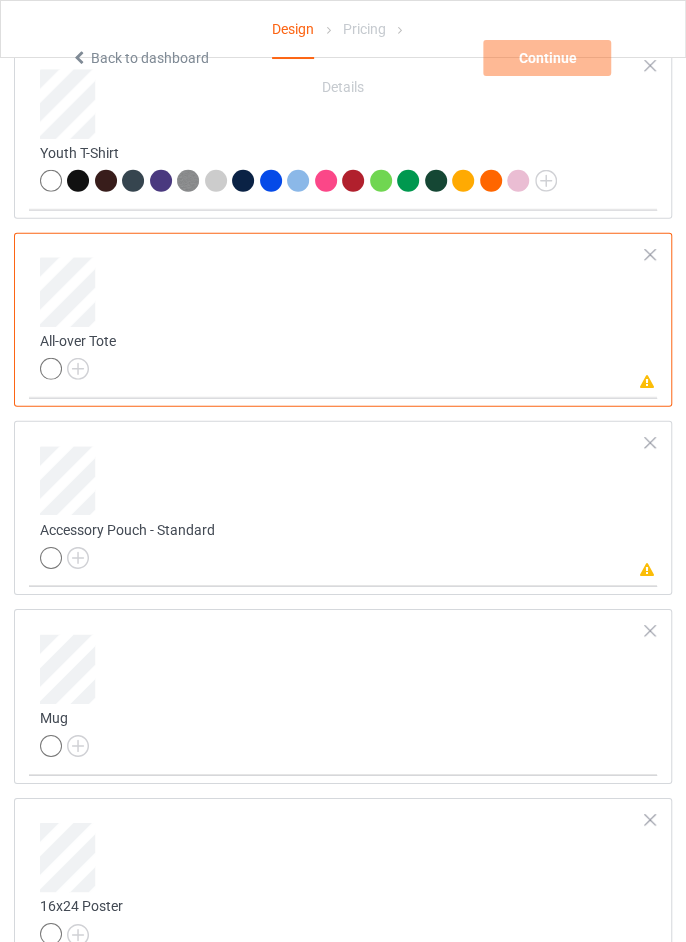 click at bounding box center [650, 443] 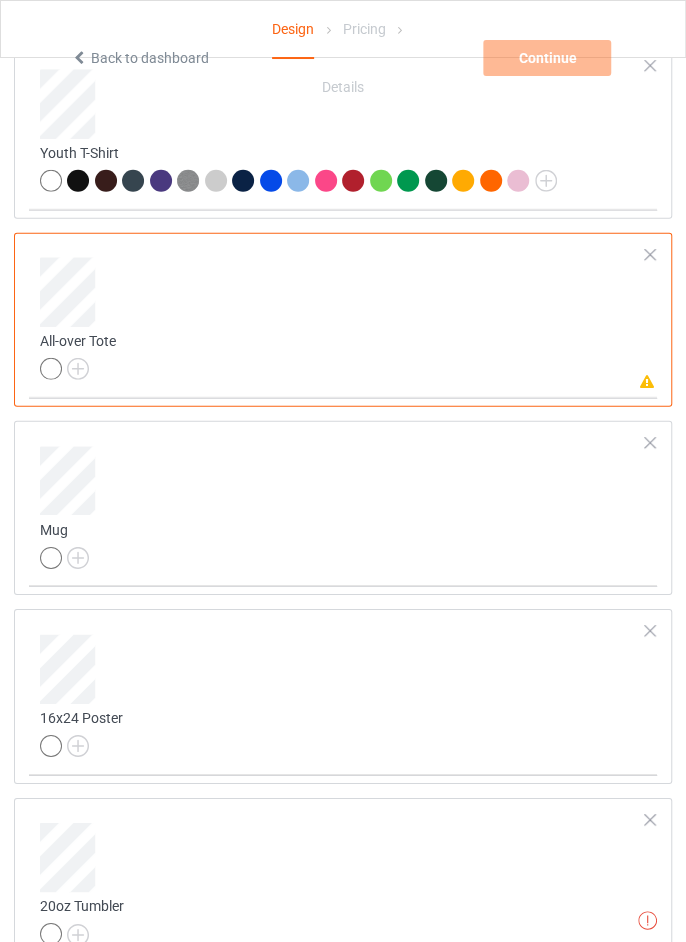 click at bounding box center (650, 255) 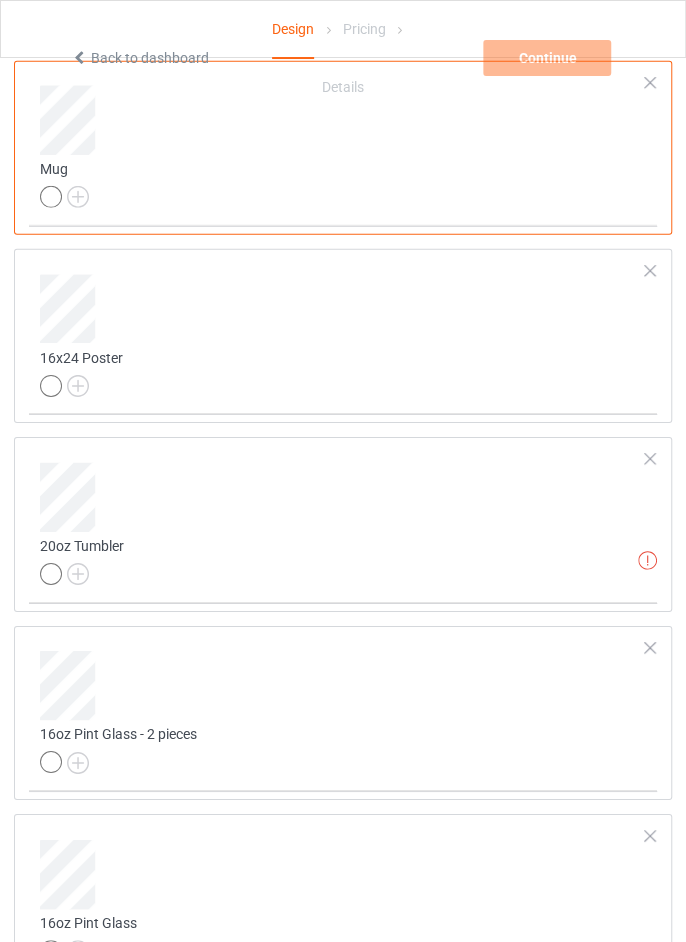 scroll, scrollTop: 1831, scrollLeft: 0, axis: vertical 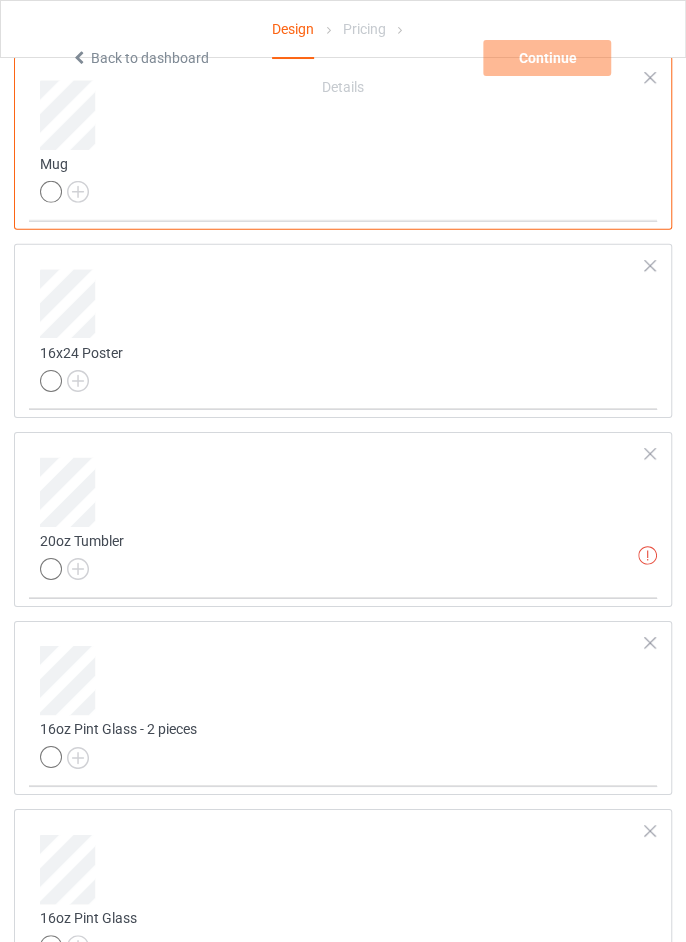 click at bounding box center (650, 454) 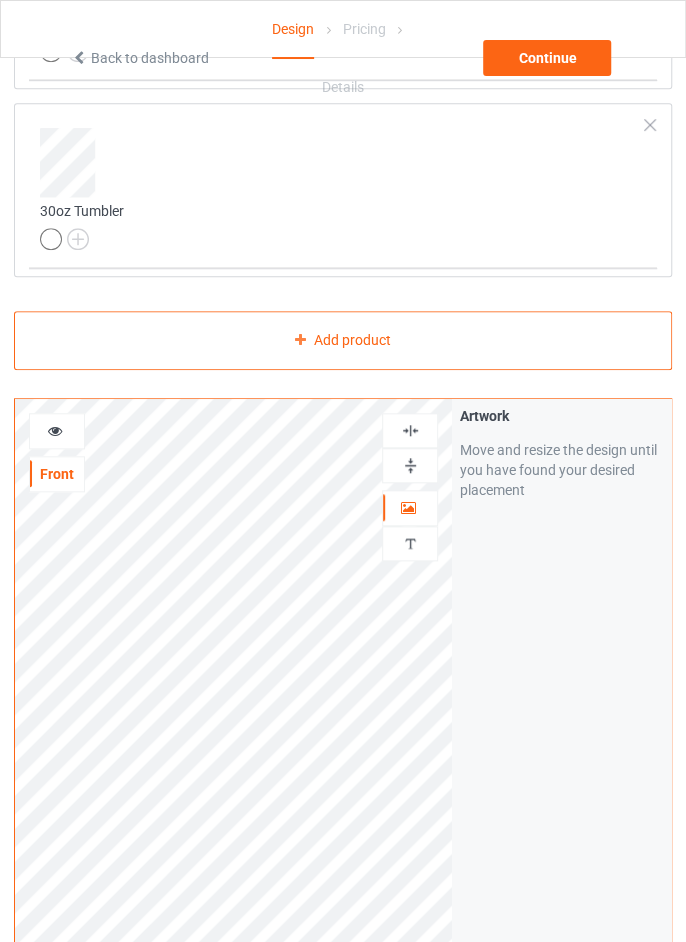 scroll, scrollTop: 2730, scrollLeft: 0, axis: vertical 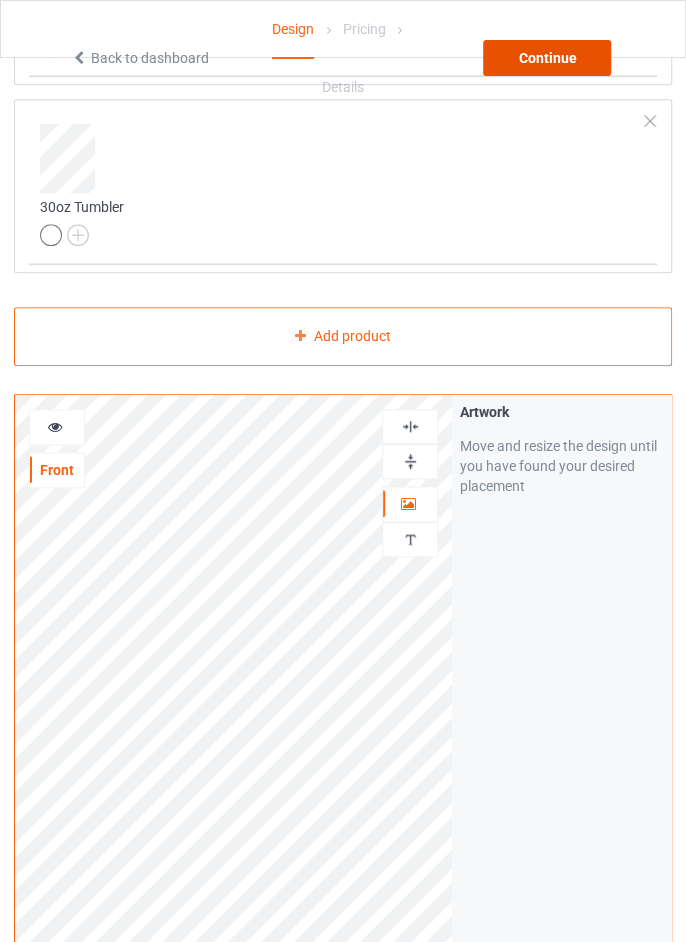 click on "Continue" at bounding box center [547, 58] 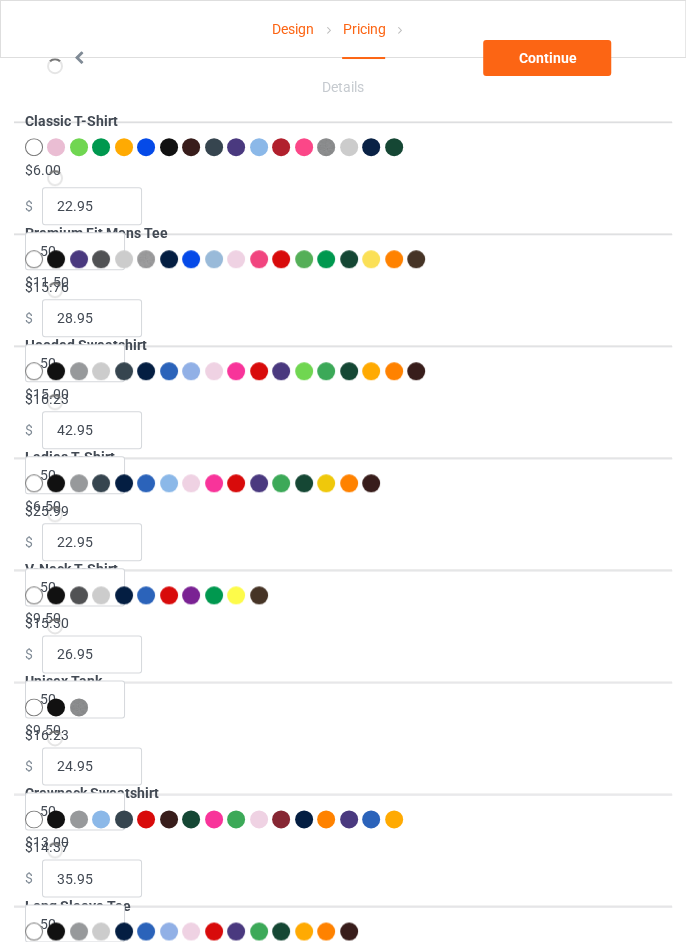 scroll, scrollTop: 0, scrollLeft: 0, axis: both 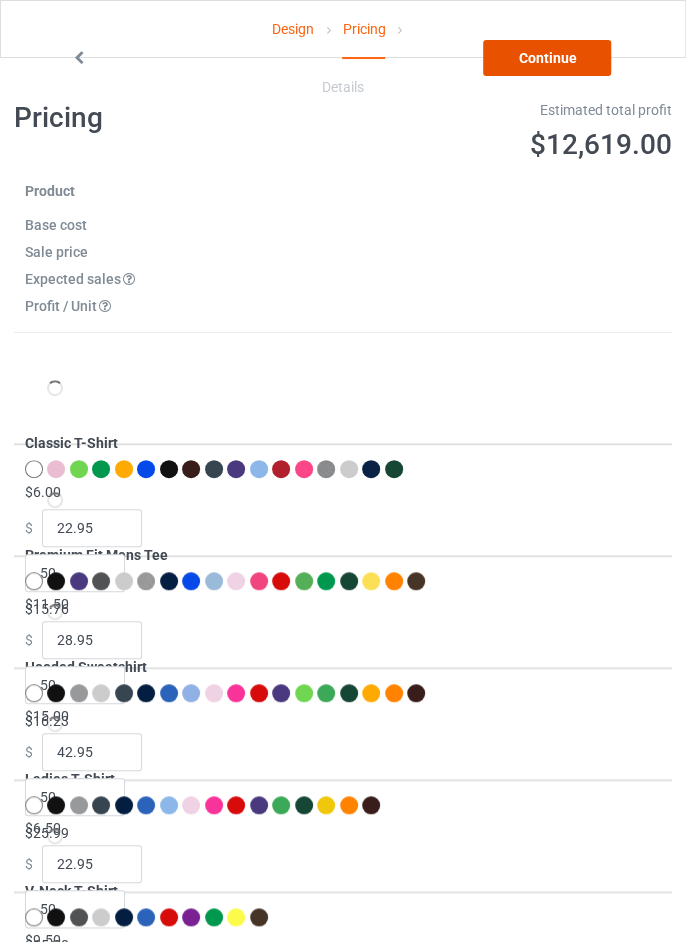 click on "Continue" at bounding box center (547, 58) 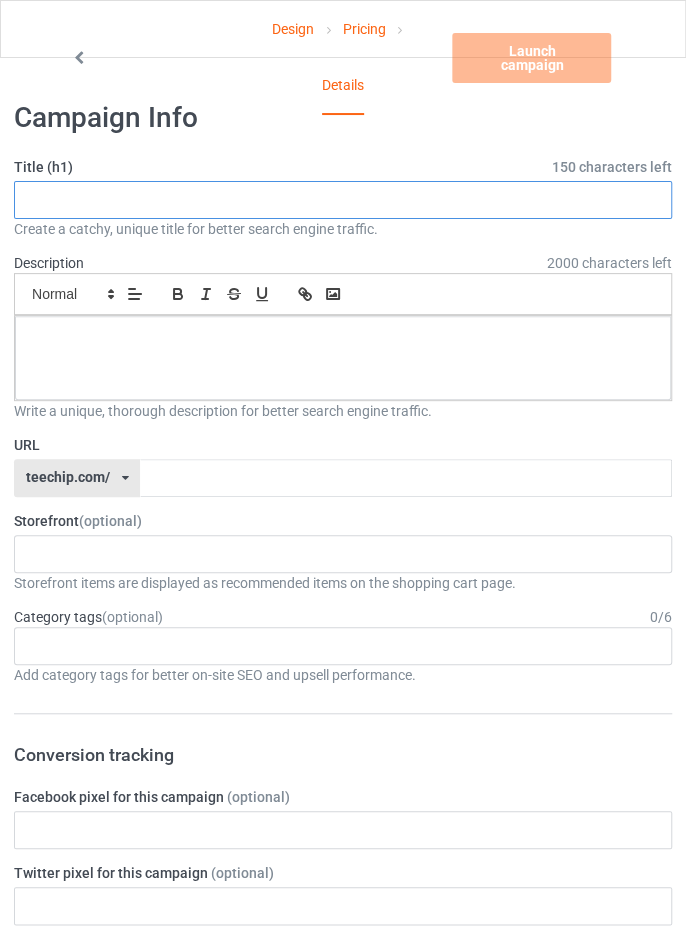 click at bounding box center (343, 200) 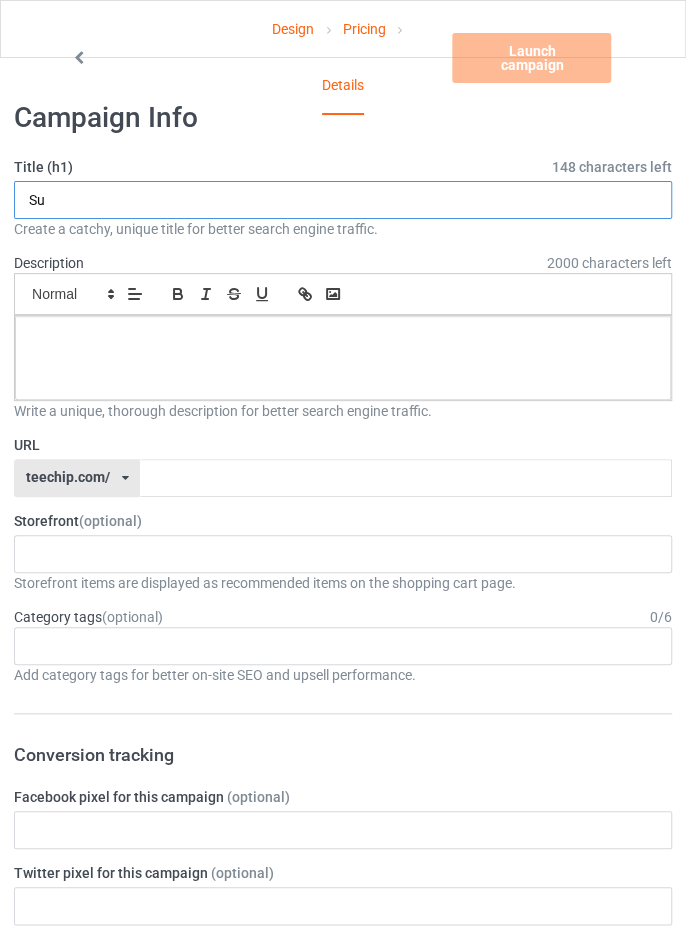 type on "S" 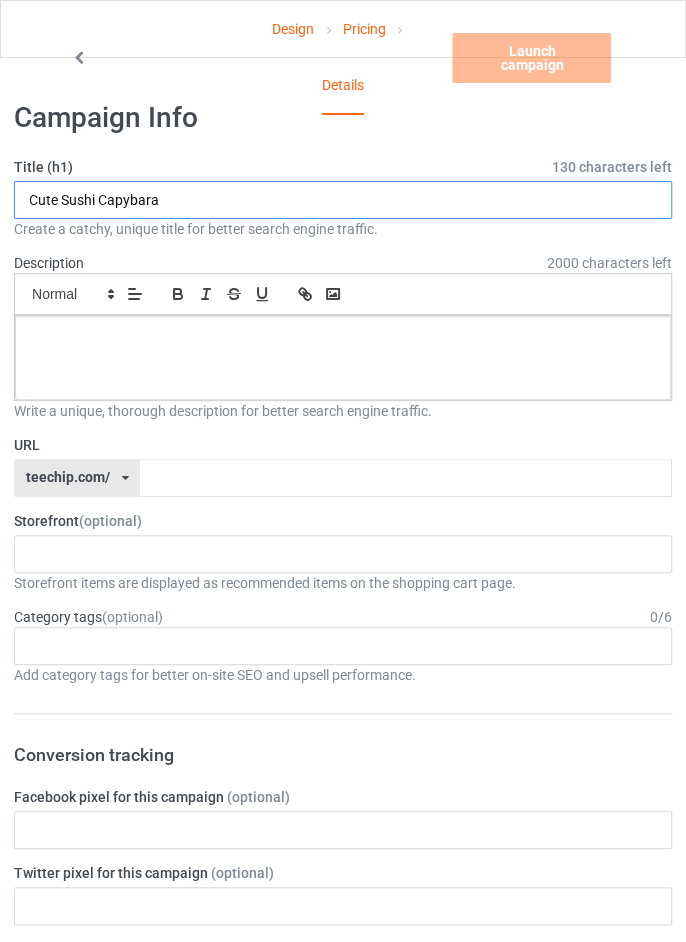 type on "Cute Sushi Capybara" 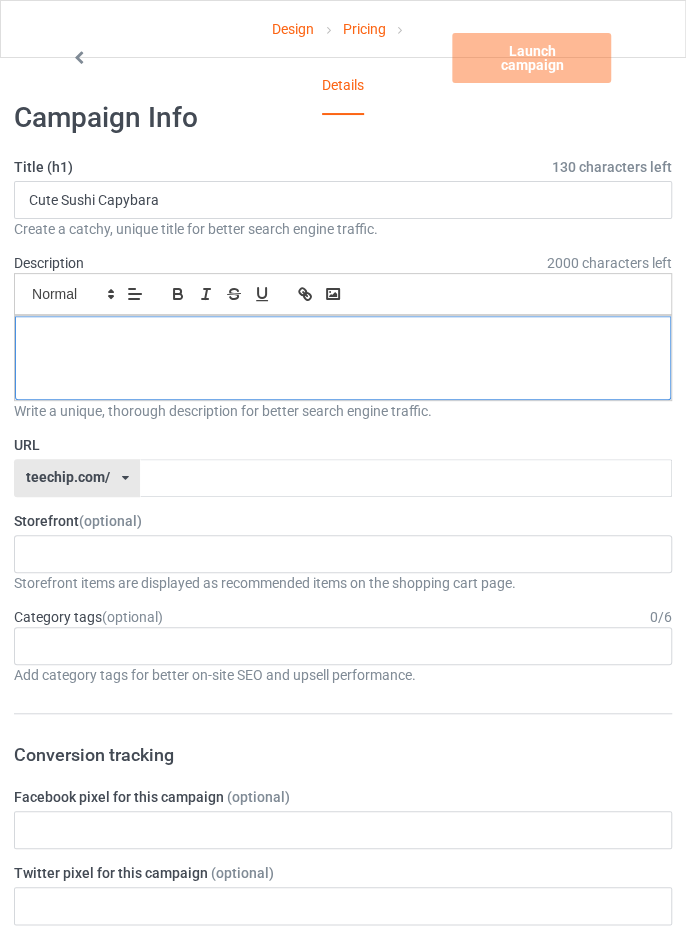 click at bounding box center [343, 358] 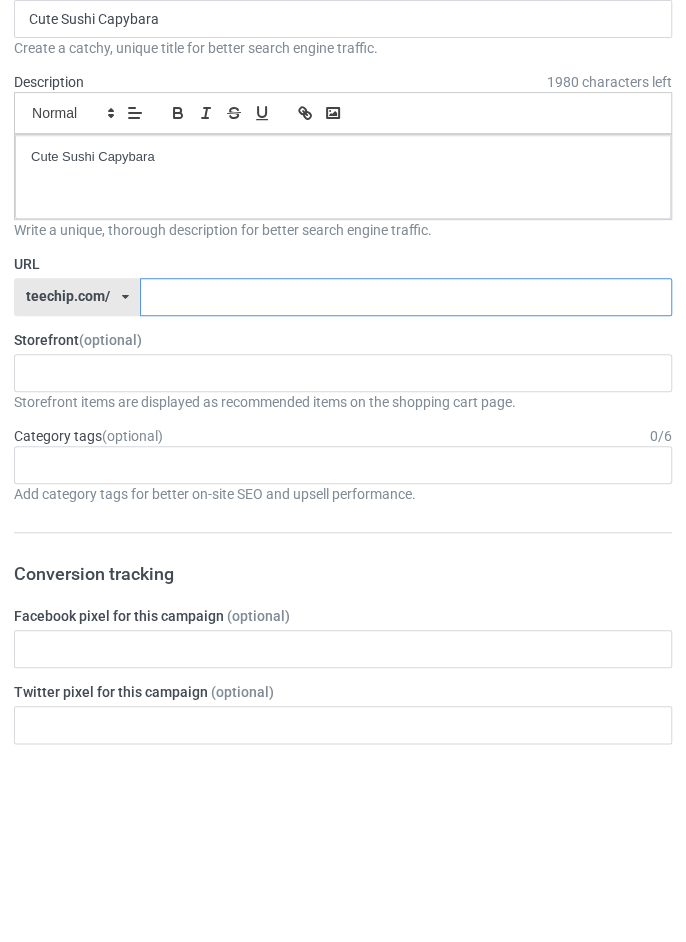 click at bounding box center [406, 478] 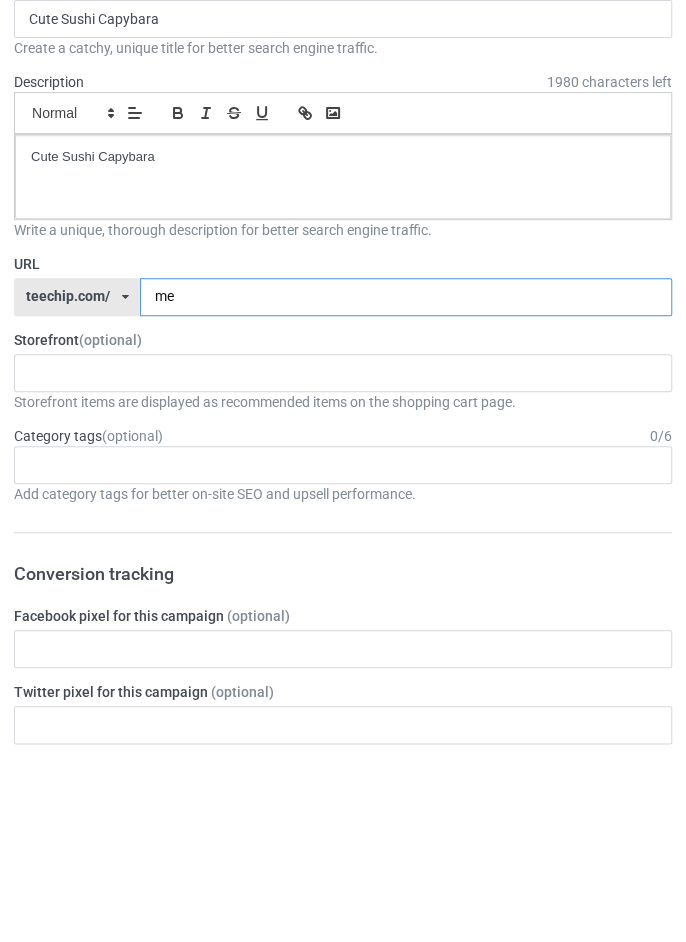 type on "m" 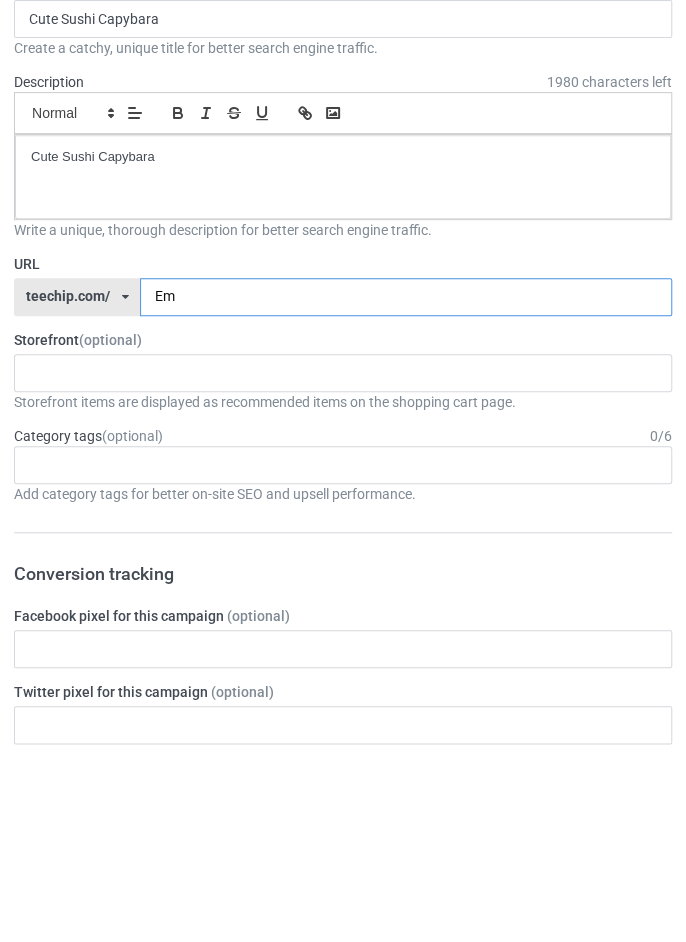 type on "E" 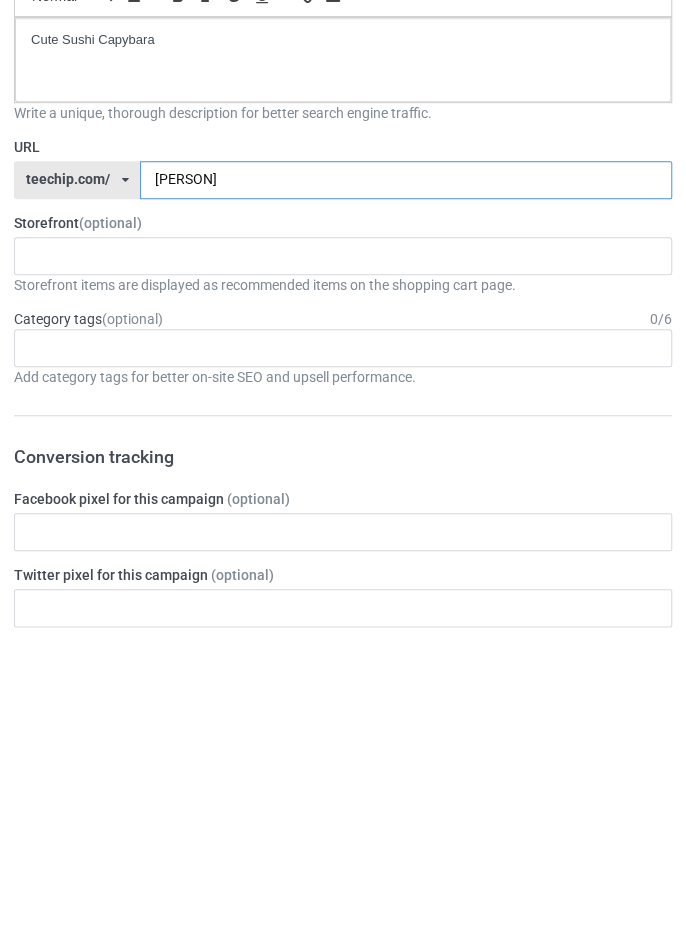 type on "[PERSON]" 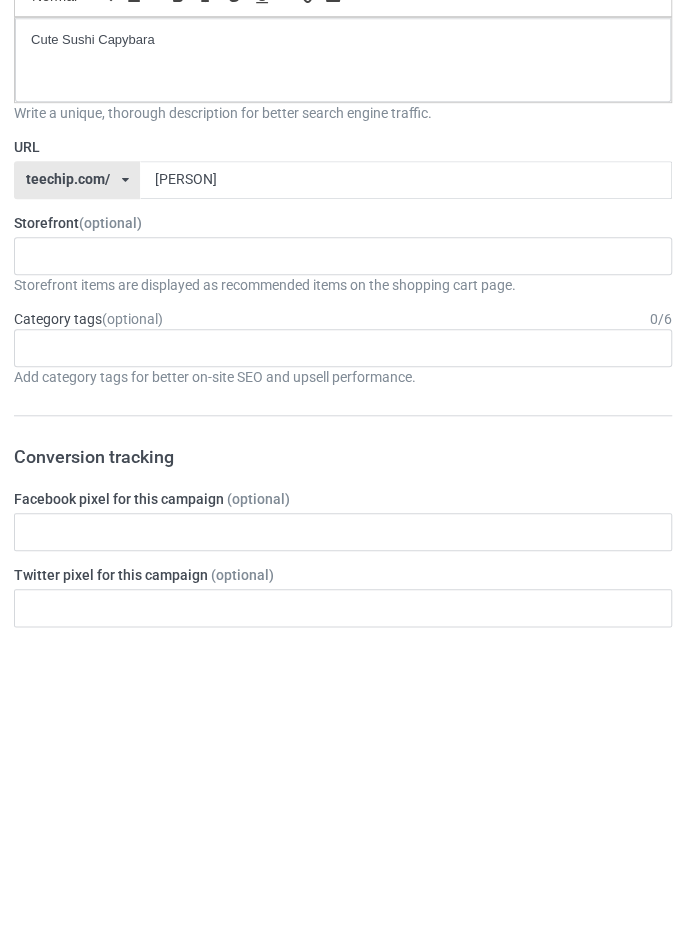 click at bounding box center (44, 553) 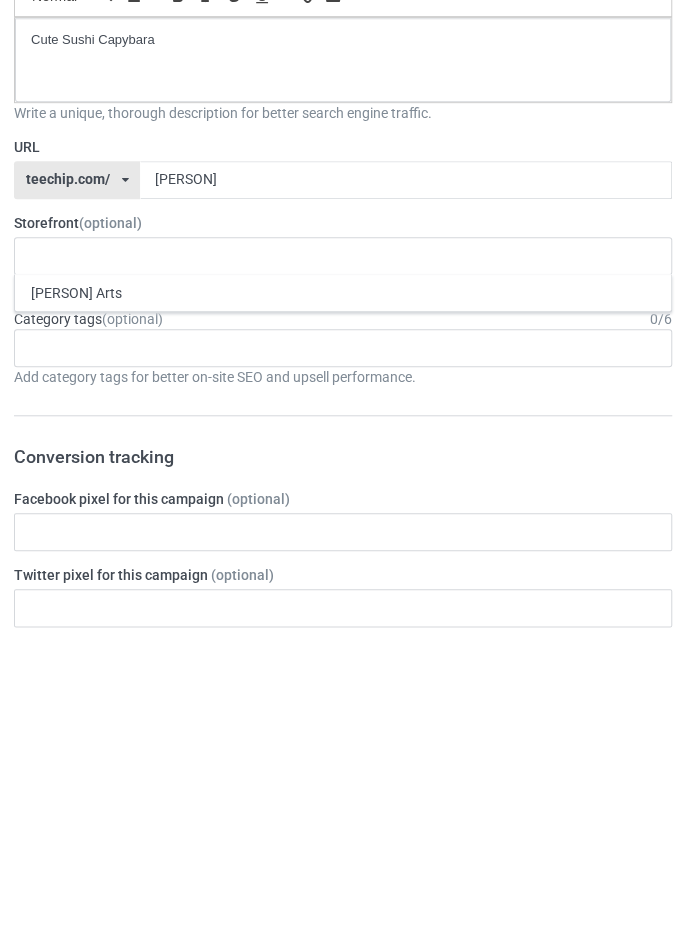 click on "[PERSON] Arts" at bounding box center [343, 590] 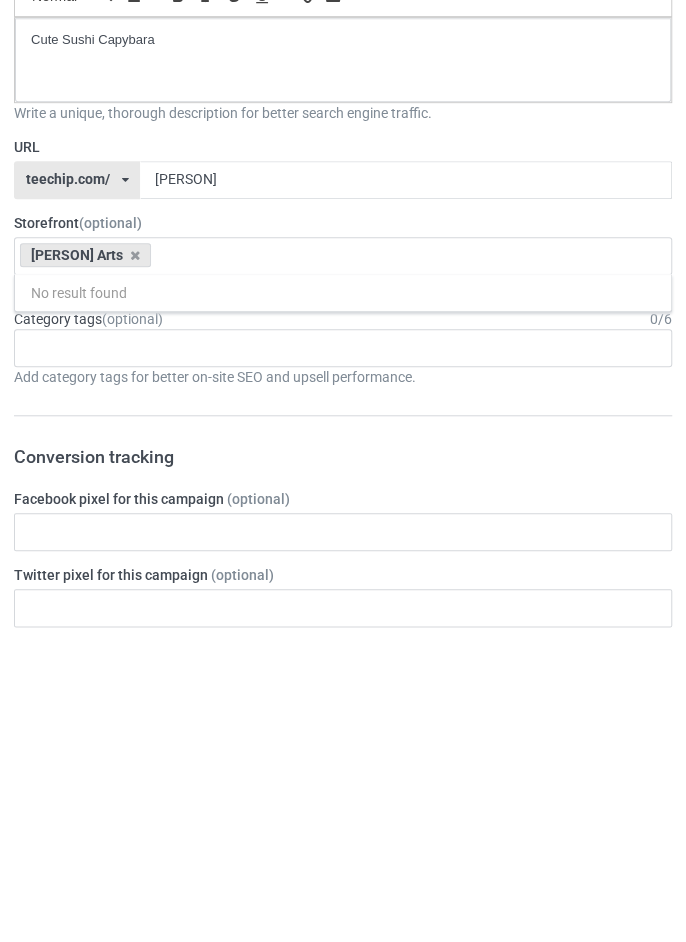 click at bounding box center [44, 645] 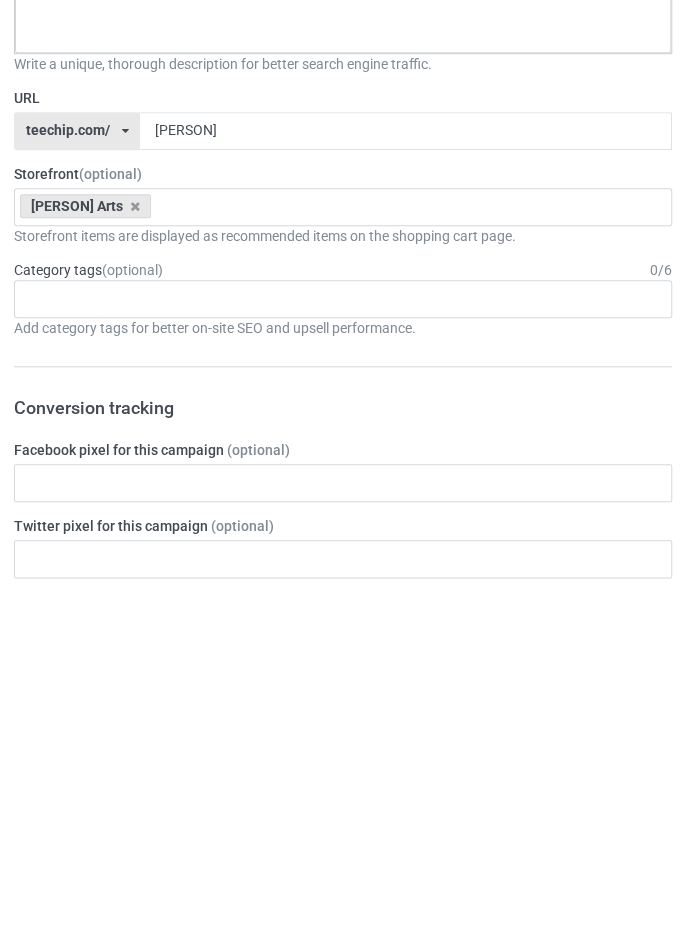click at bounding box center [44, 645] 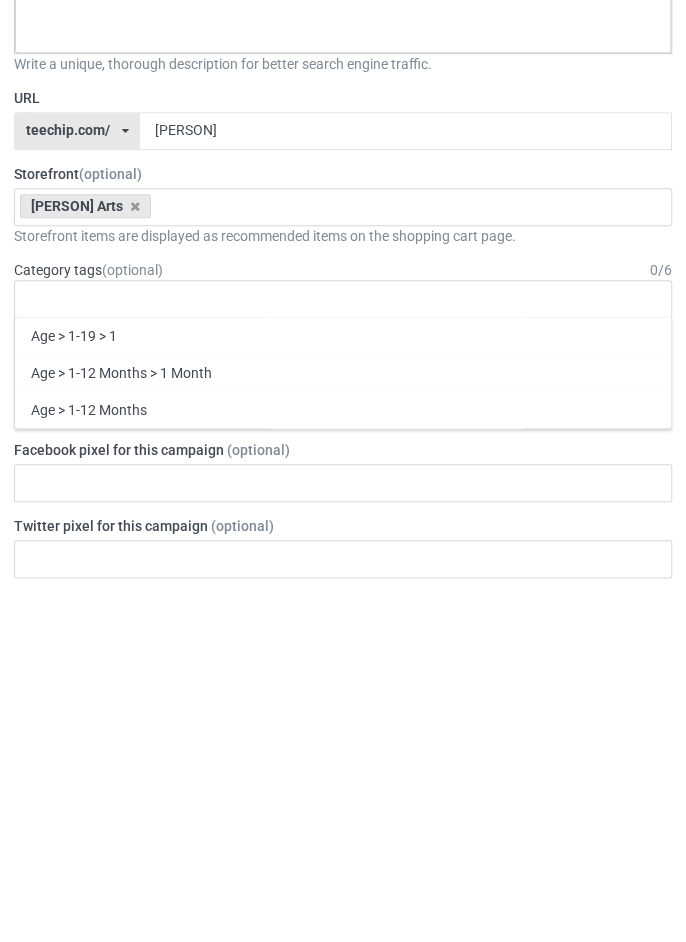click on "(optional)" at bounding box center [132, 617] 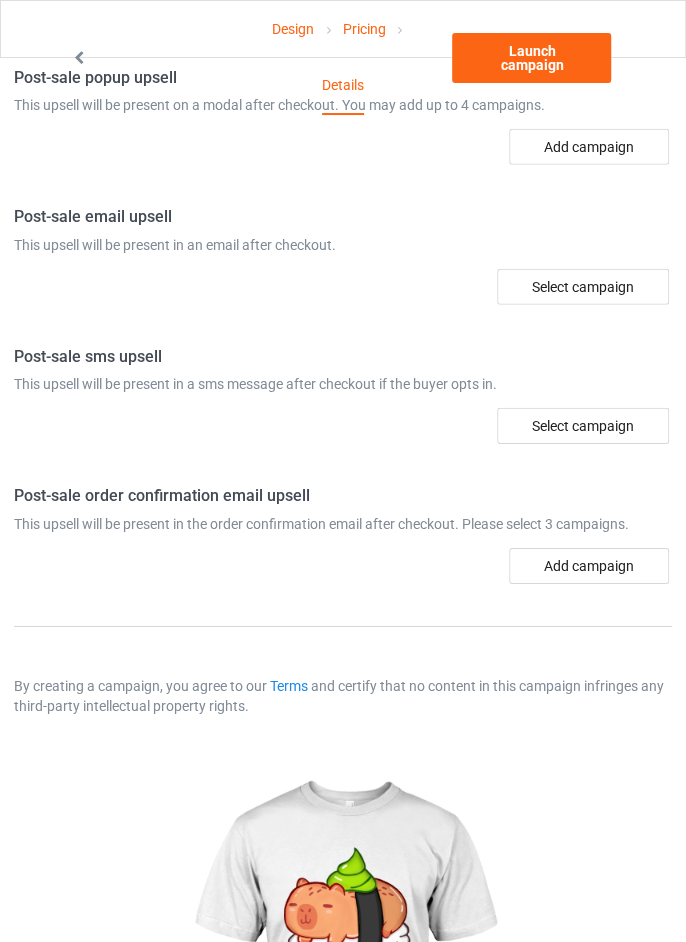 scroll, scrollTop: 1912, scrollLeft: 0, axis: vertical 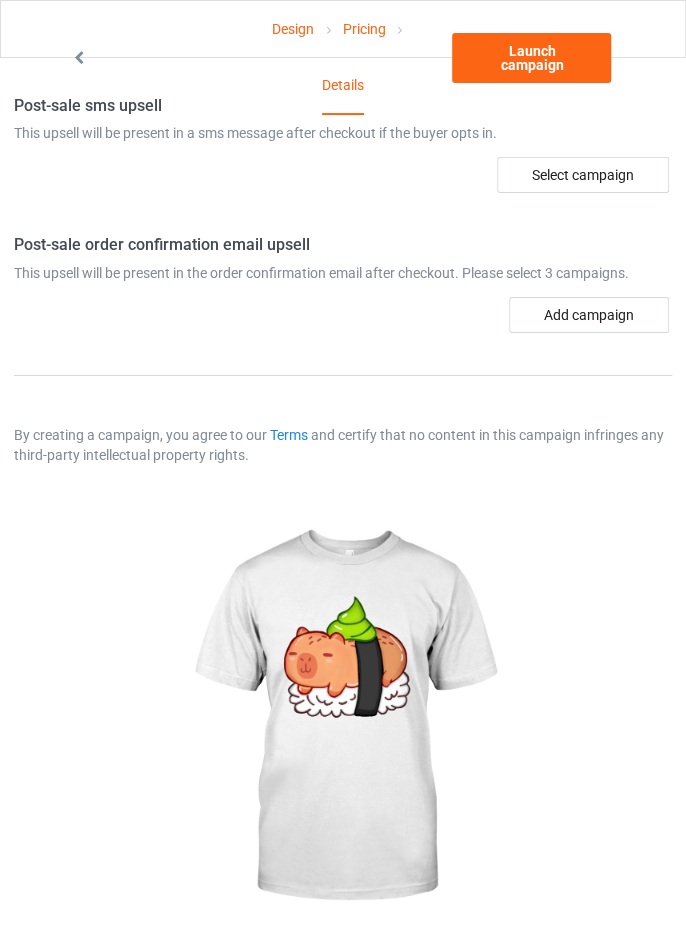 click on "Change default product or side" at bounding box center (341, 991) 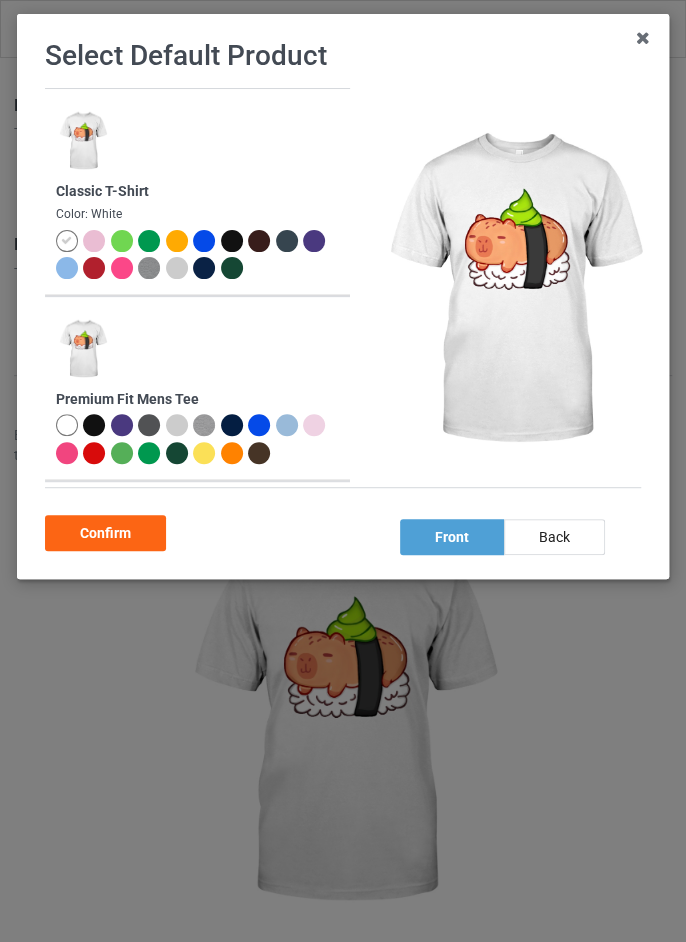click at bounding box center [94, 425] 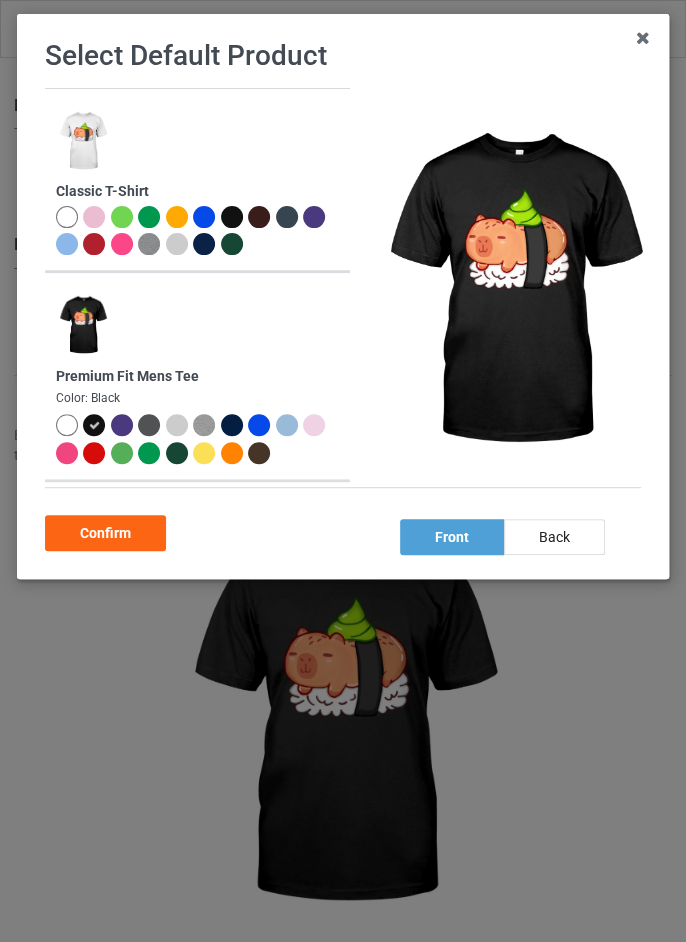 click at bounding box center [204, 453] 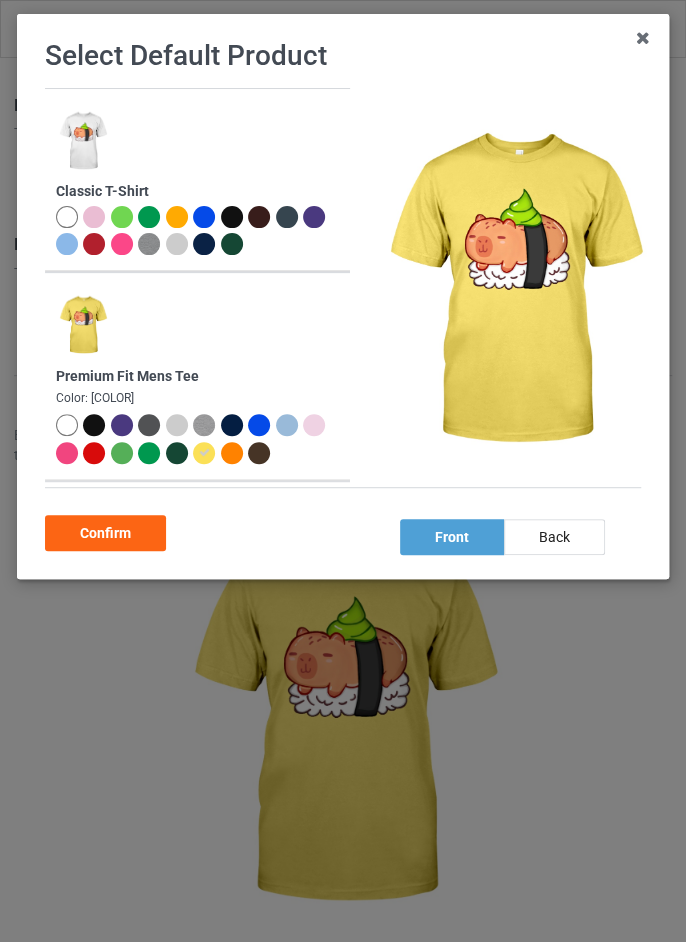 click at bounding box center (122, 453) 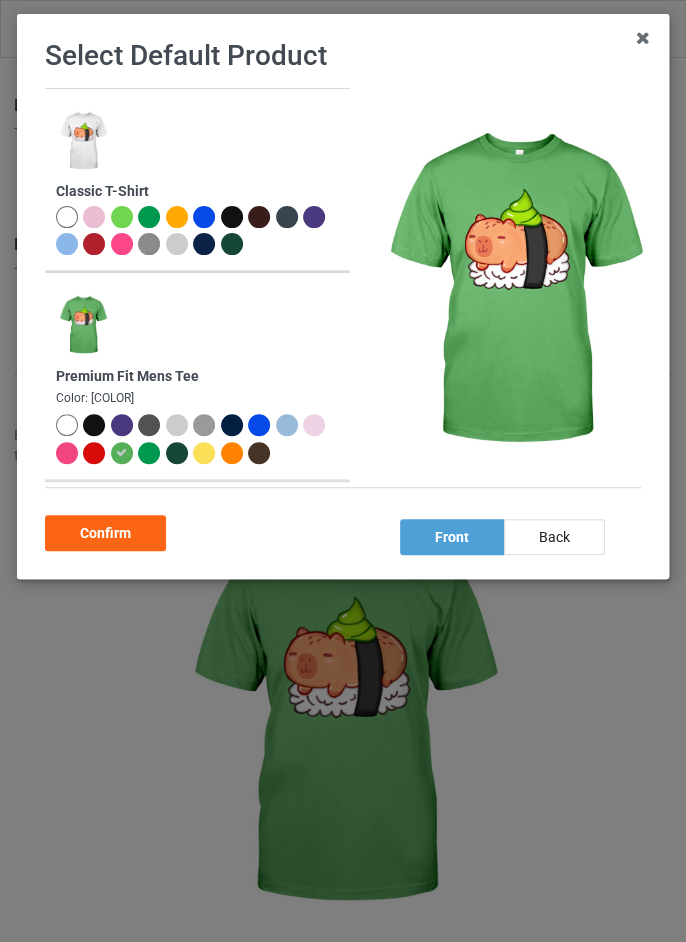 click at bounding box center (290, 428) 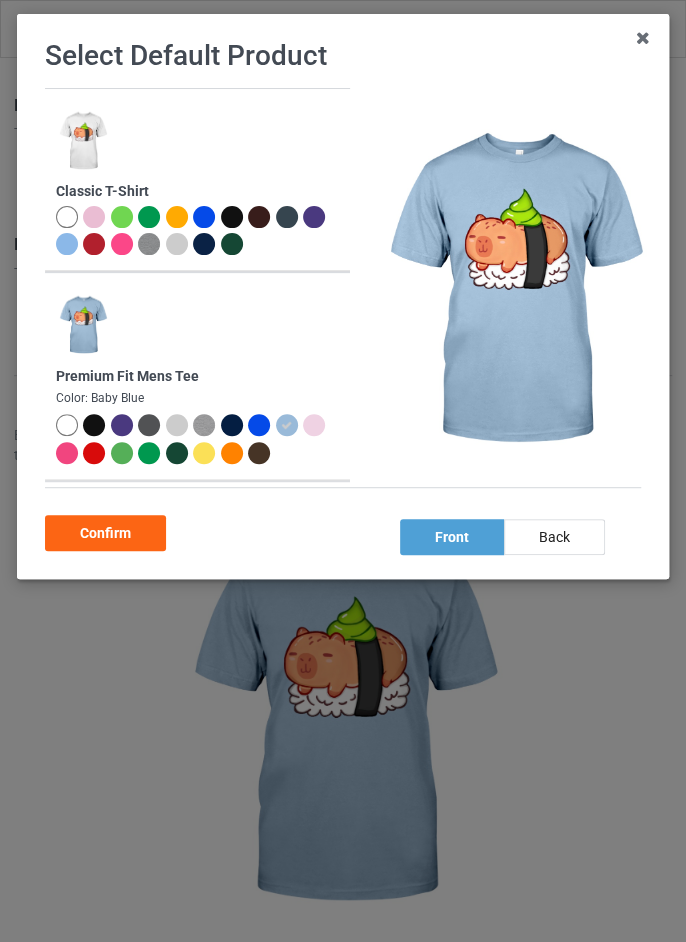 click at bounding box center [235, 456] 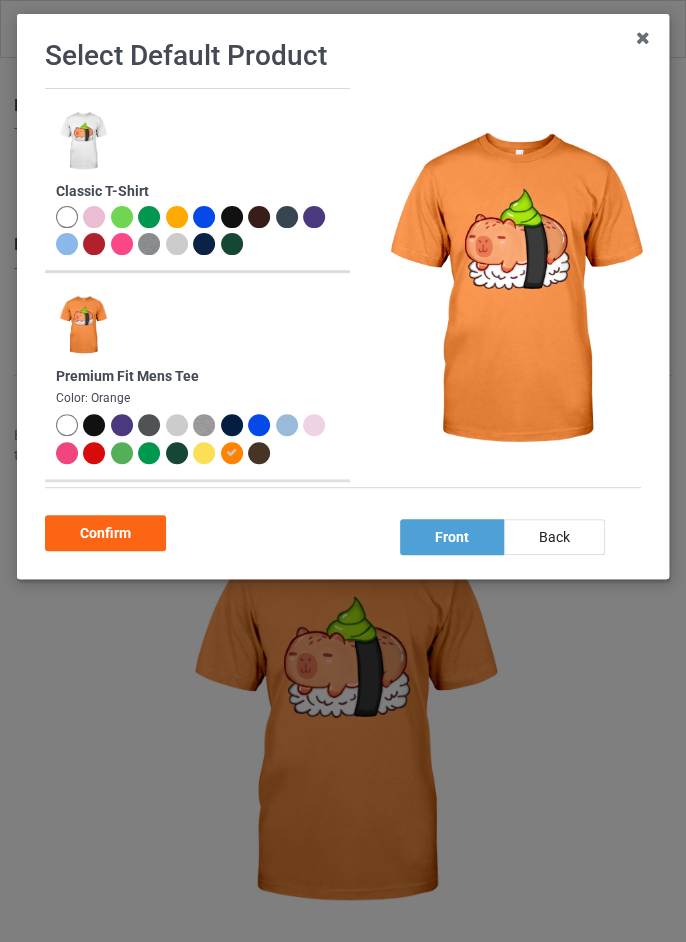 click at bounding box center [314, 425] 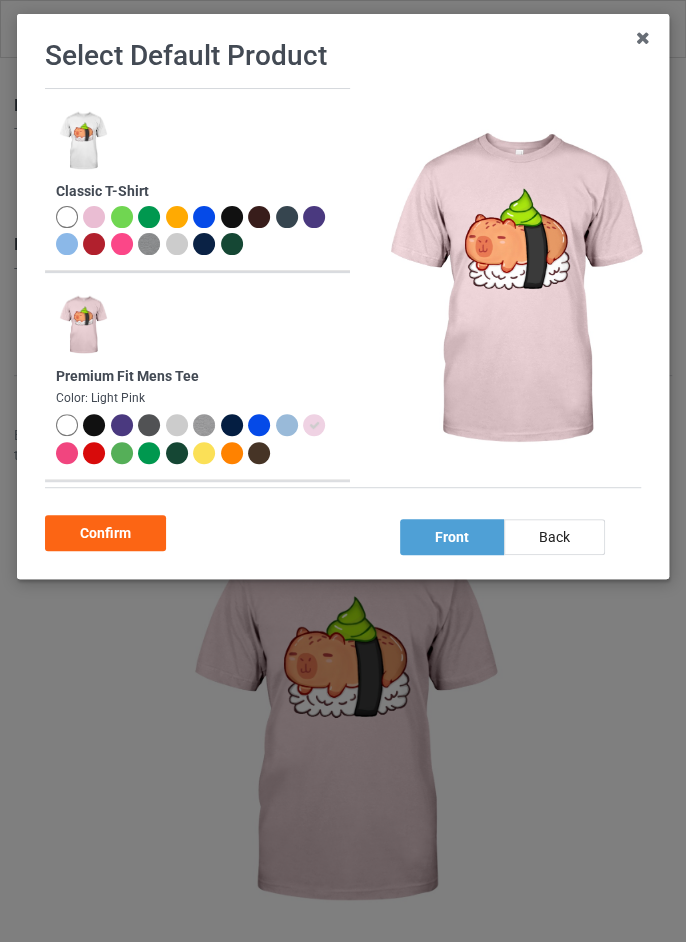 click at bounding box center (232, 453) 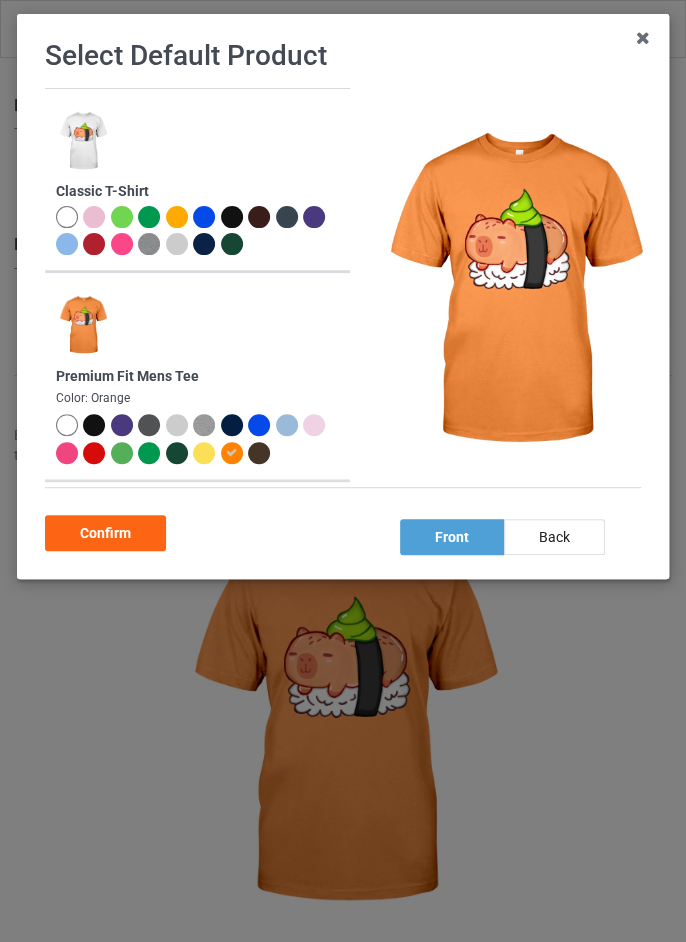 click at bounding box center (204, 453) 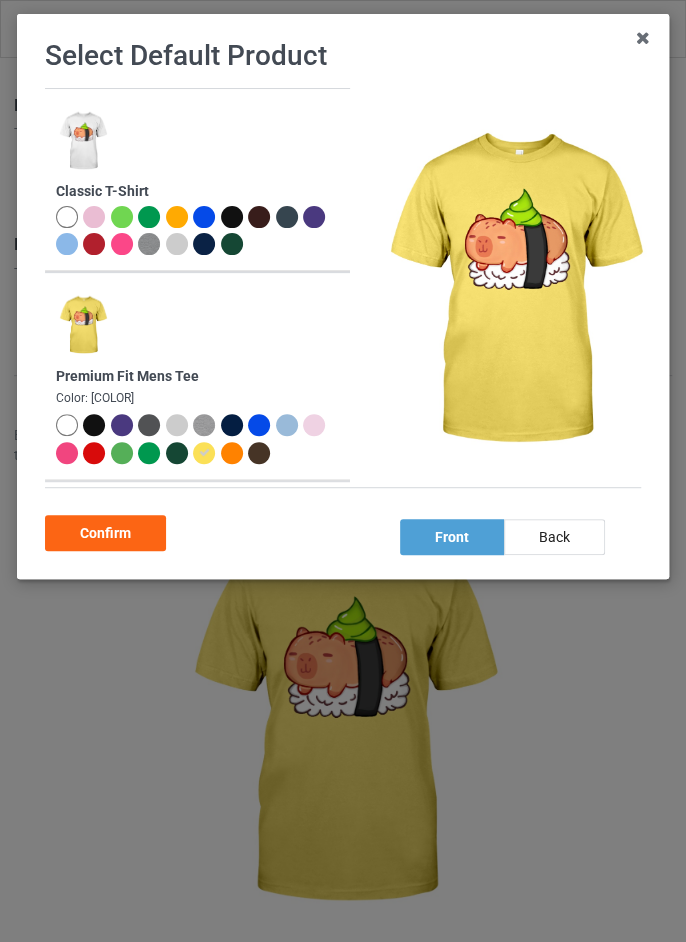 click at bounding box center (232, 217) 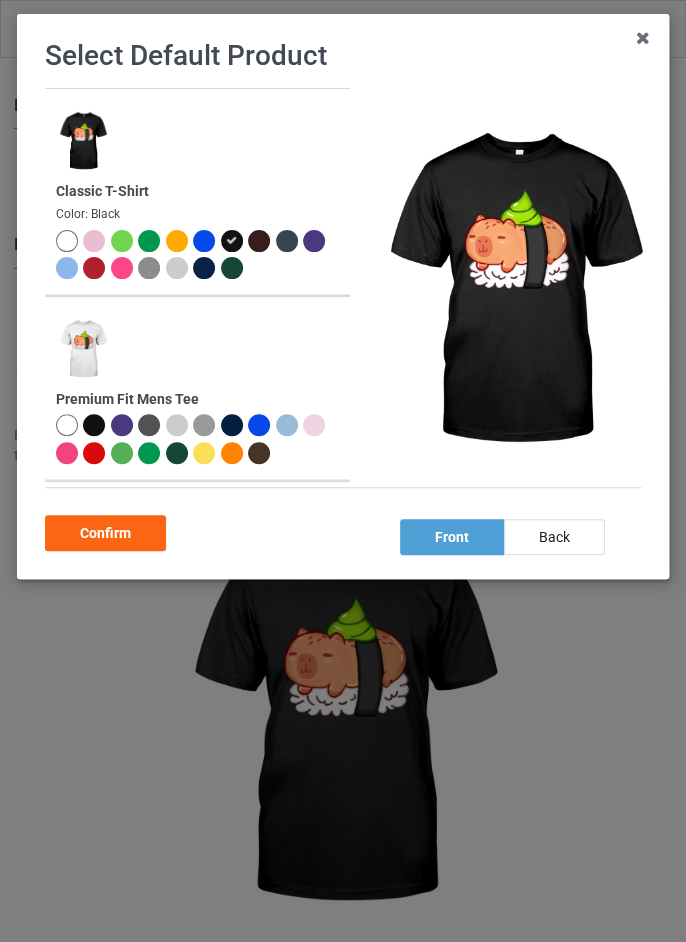 click at bounding box center (149, 241) 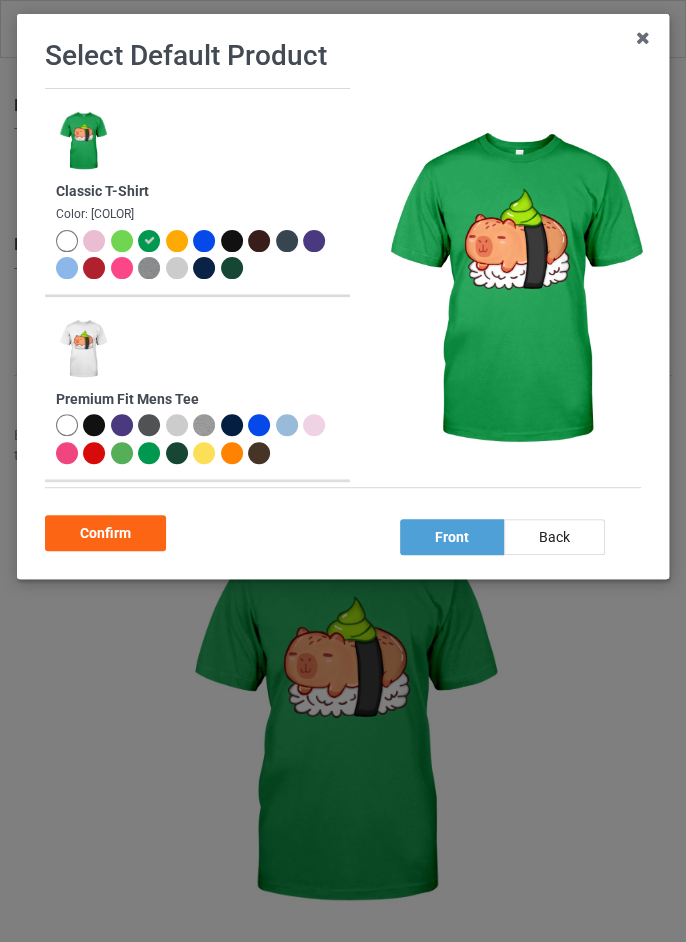 click at bounding box center (122, 241) 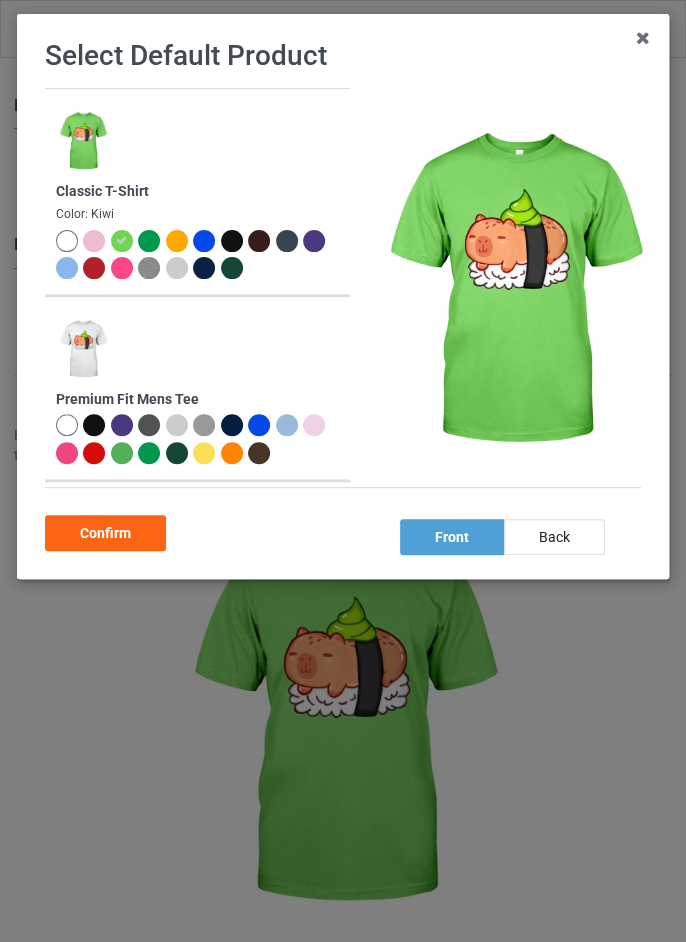 click at bounding box center (259, 241) 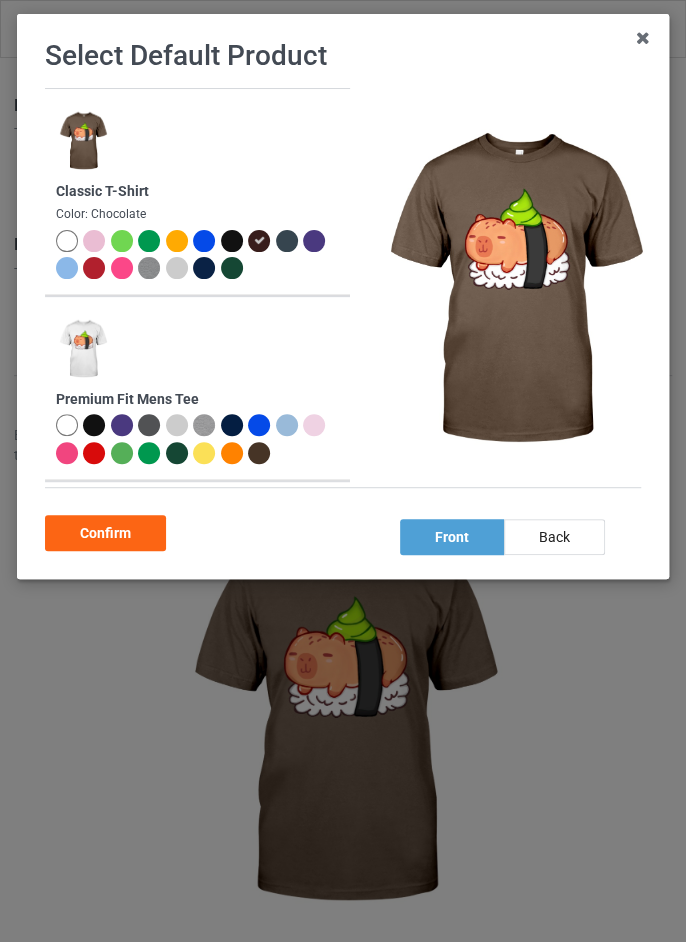 click at bounding box center [232, 241] 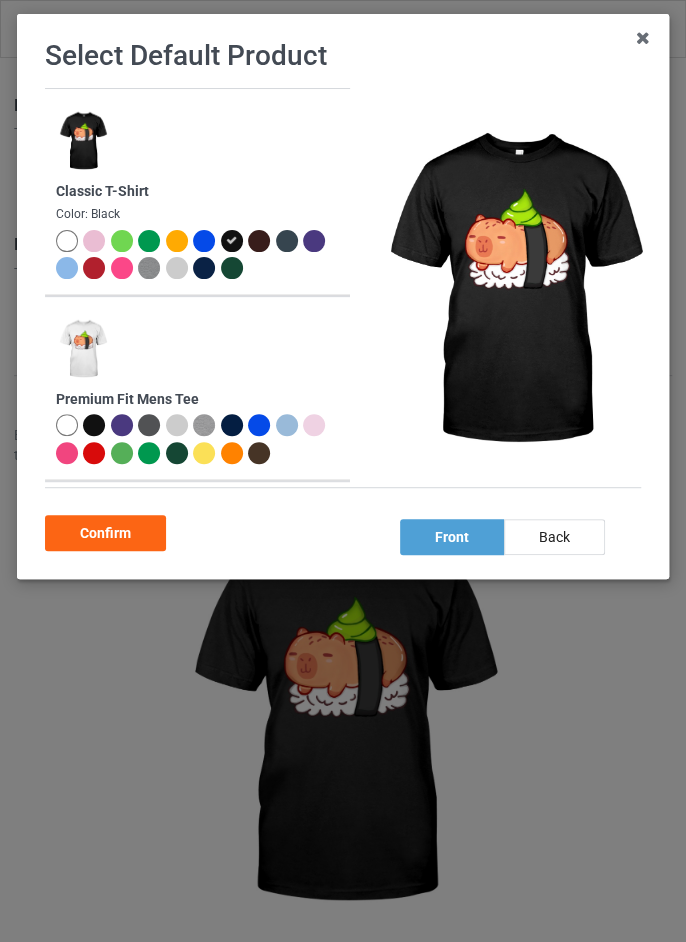 click at bounding box center [235, 244] 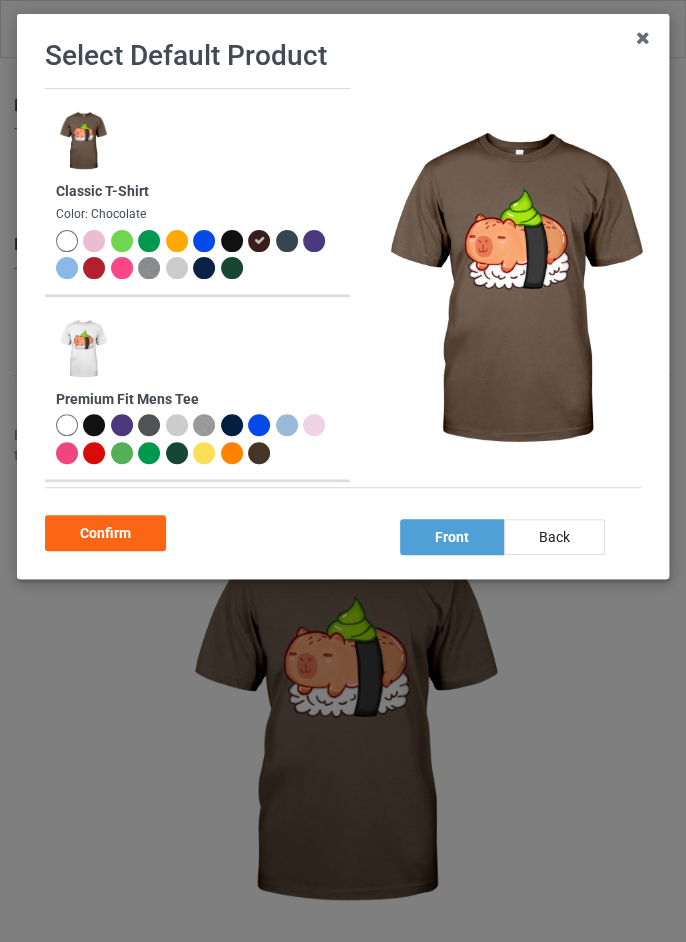 click at bounding box center (232, 241) 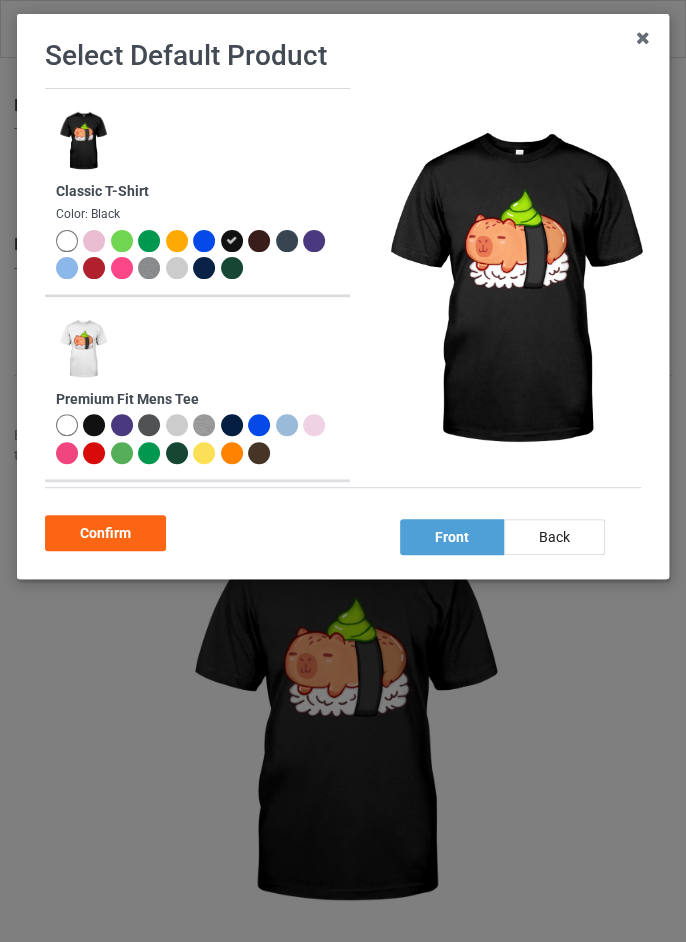 click at bounding box center [204, 453] 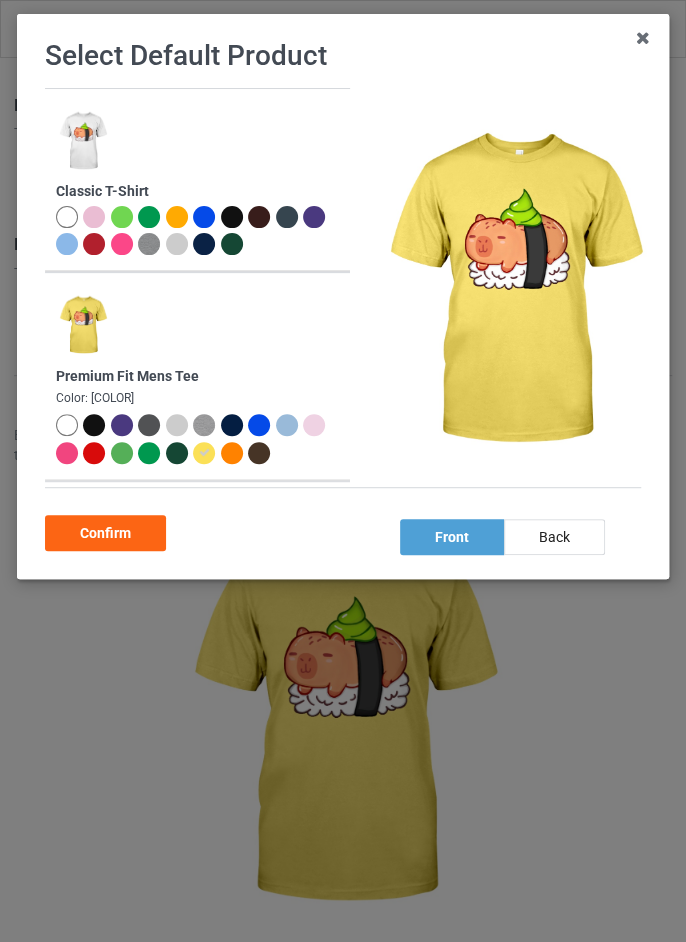 click on "Confirm" at bounding box center (105, 533) 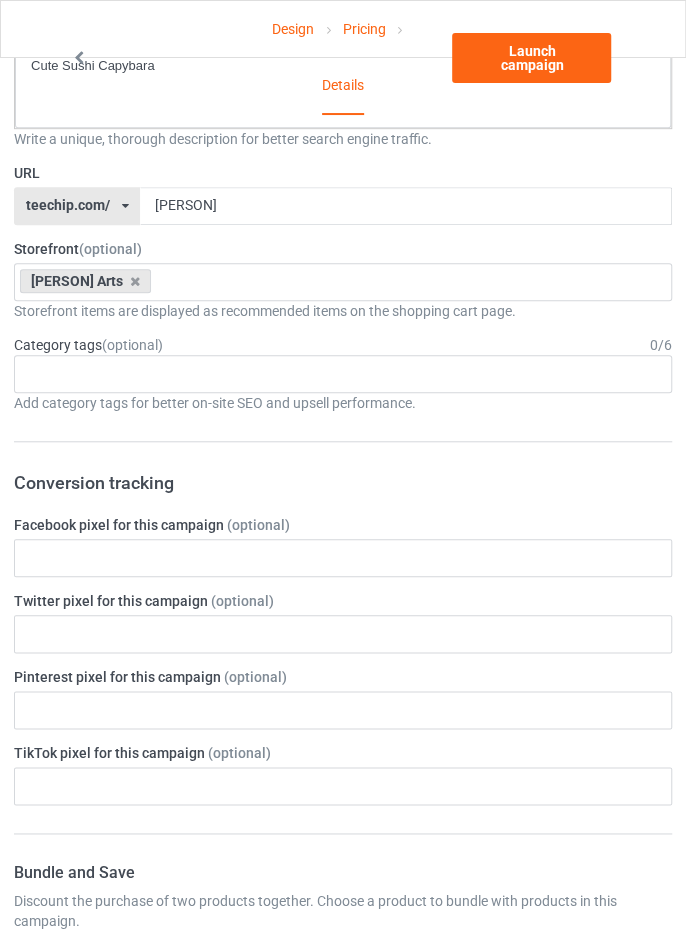 scroll, scrollTop: 0, scrollLeft: 0, axis: both 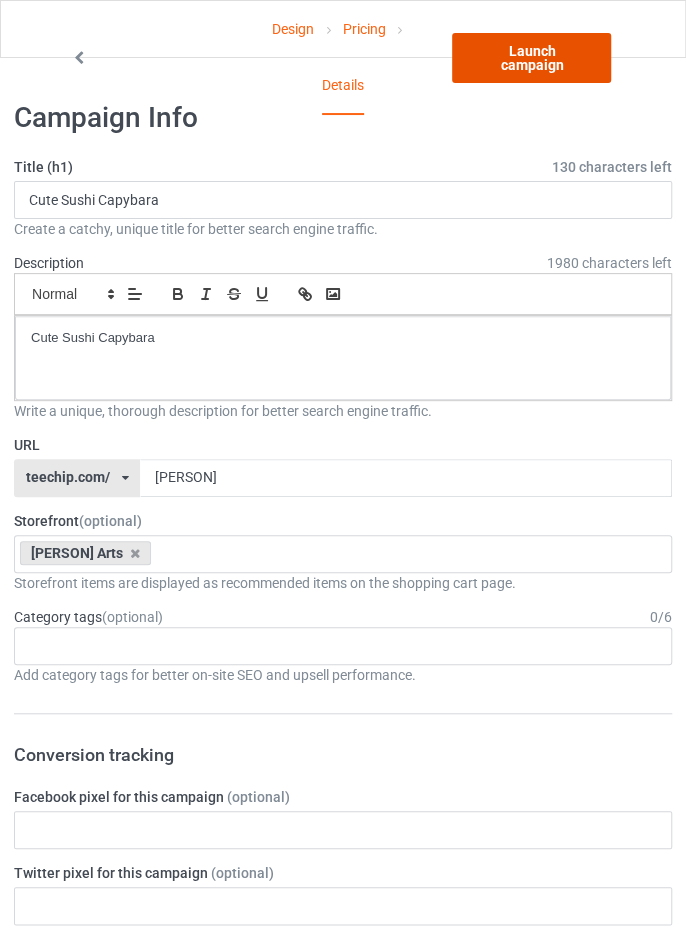 click on "Launch campaign" at bounding box center (531, 58) 